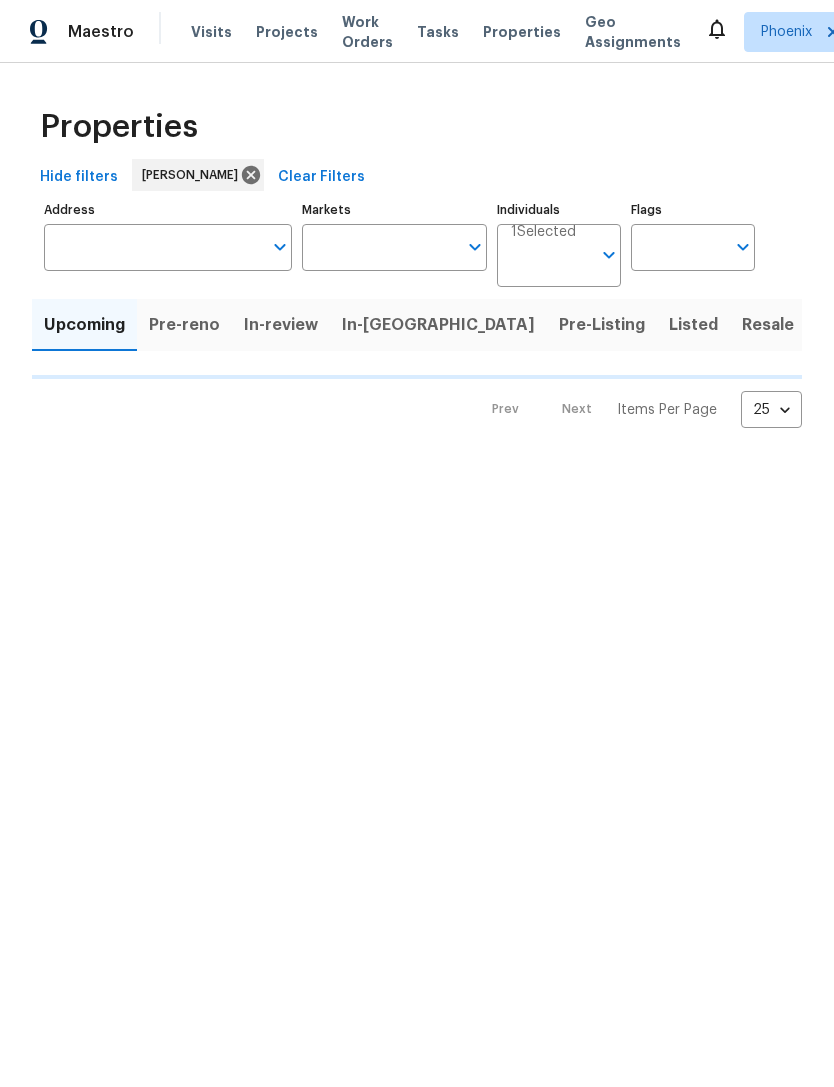 scroll, scrollTop: 0, scrollLeft: 0, axis: both 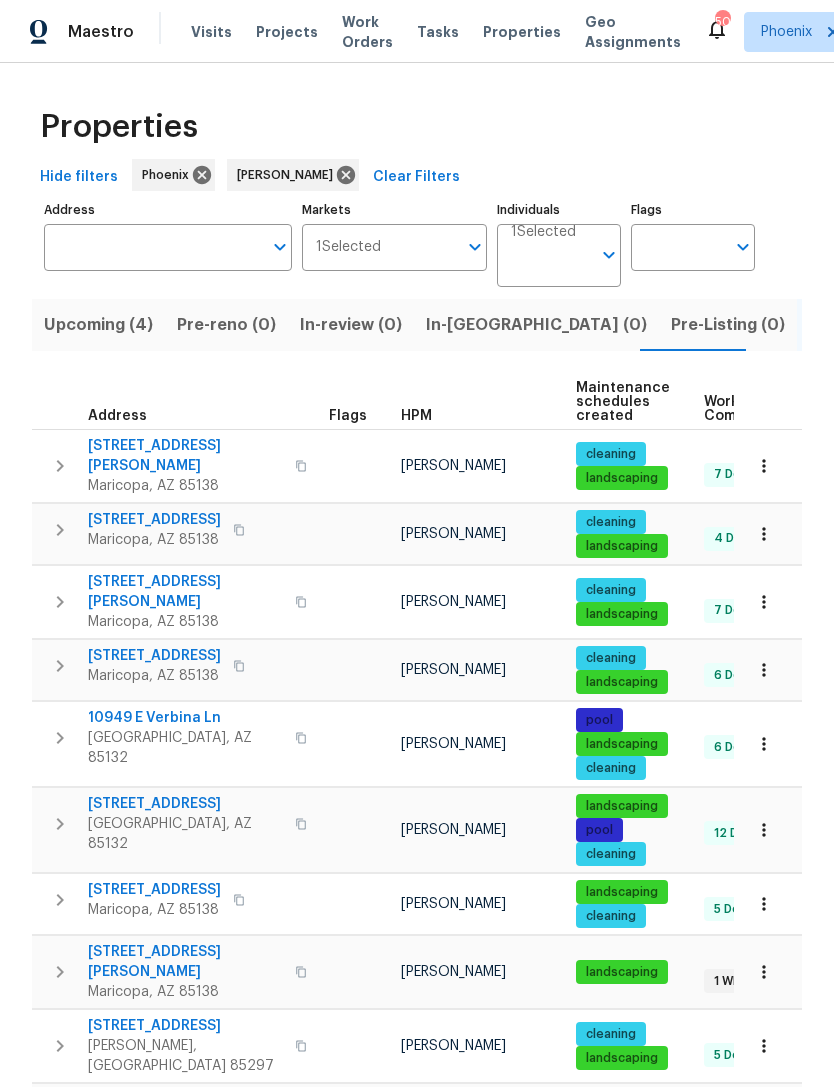 click on "Upcoming (4)" at bounding box center [98, 325] 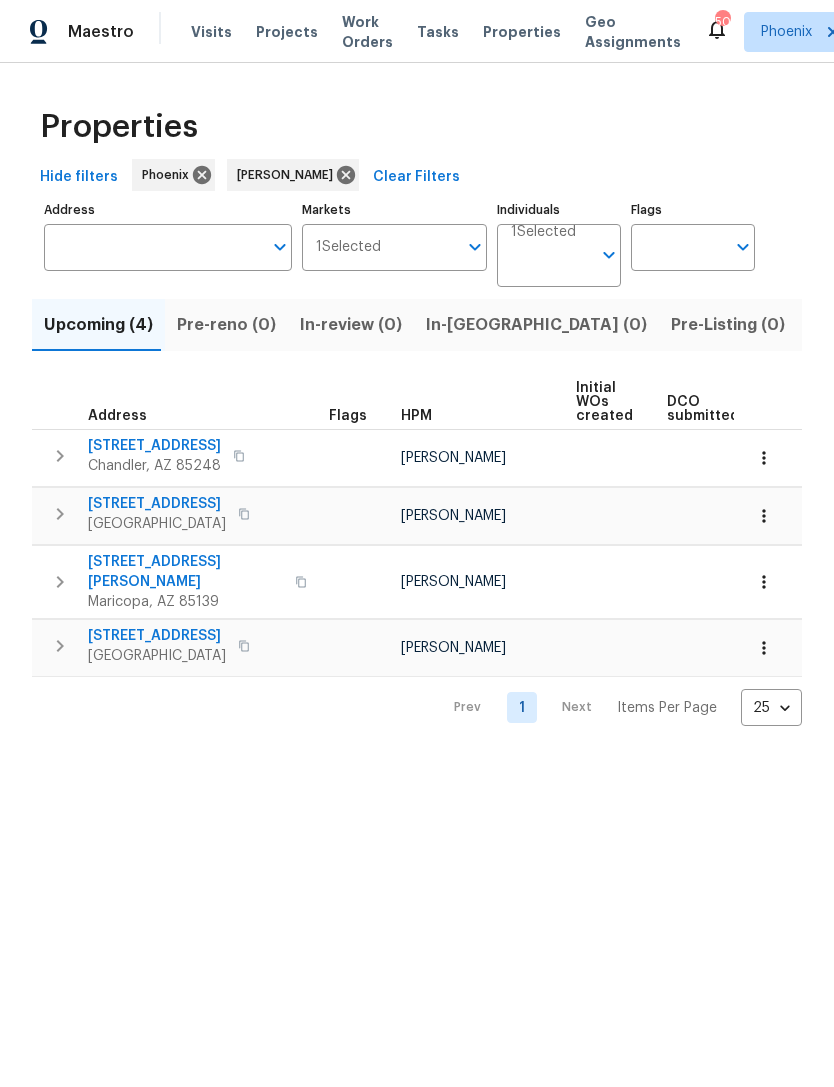 scroll, scrollTop: 0, scrollLeft: 0, axis: both 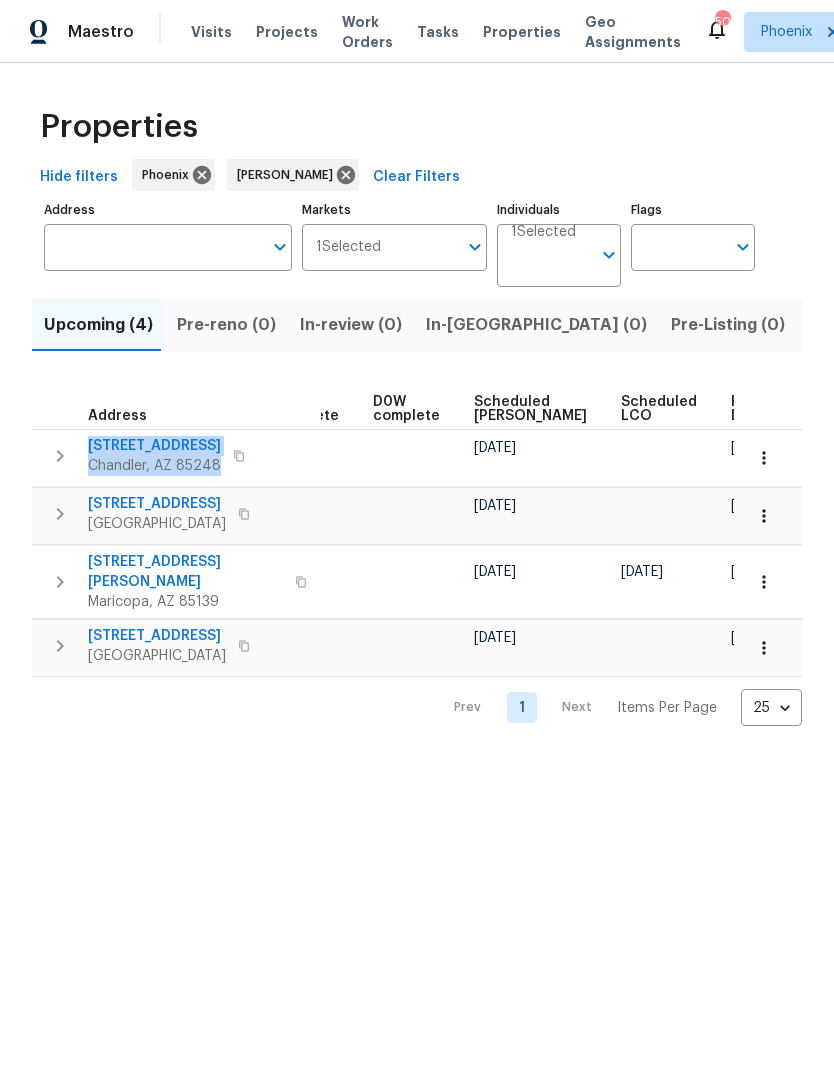 click on "Individuals" at bounding box center (551, 263) 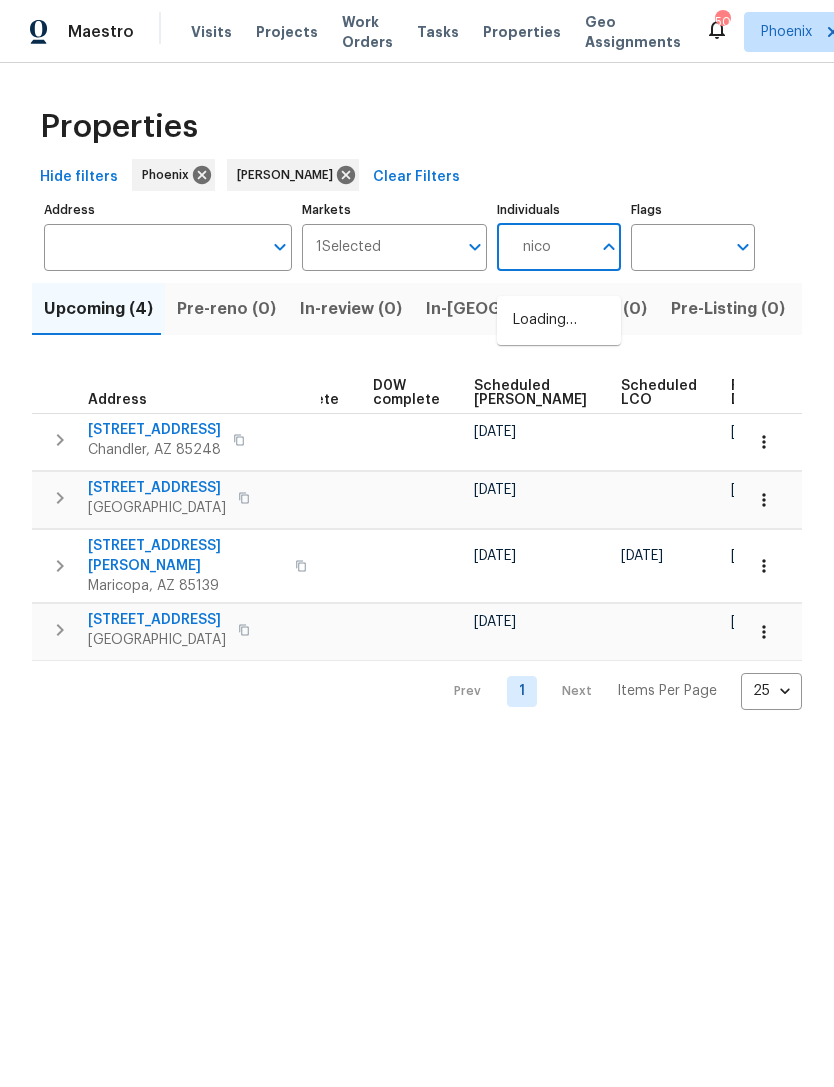 type on "nicol" 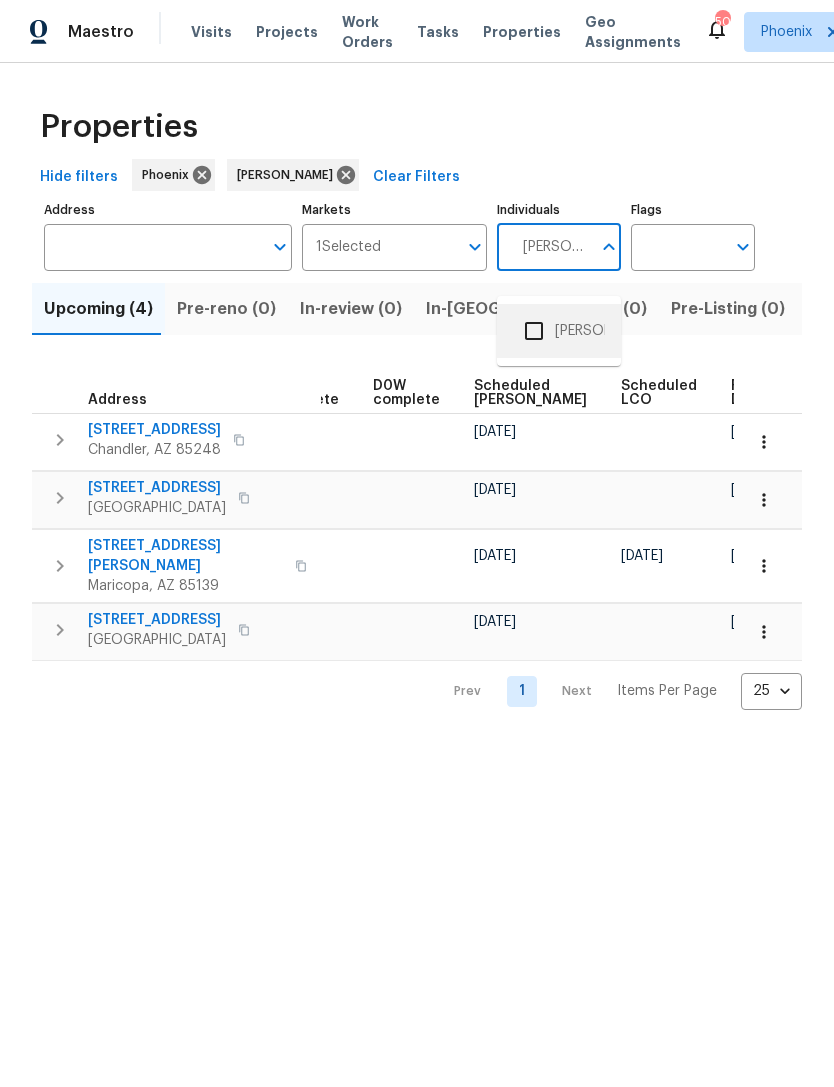 click on "[PERSON_NAME]" at bounding box center [559, 331] 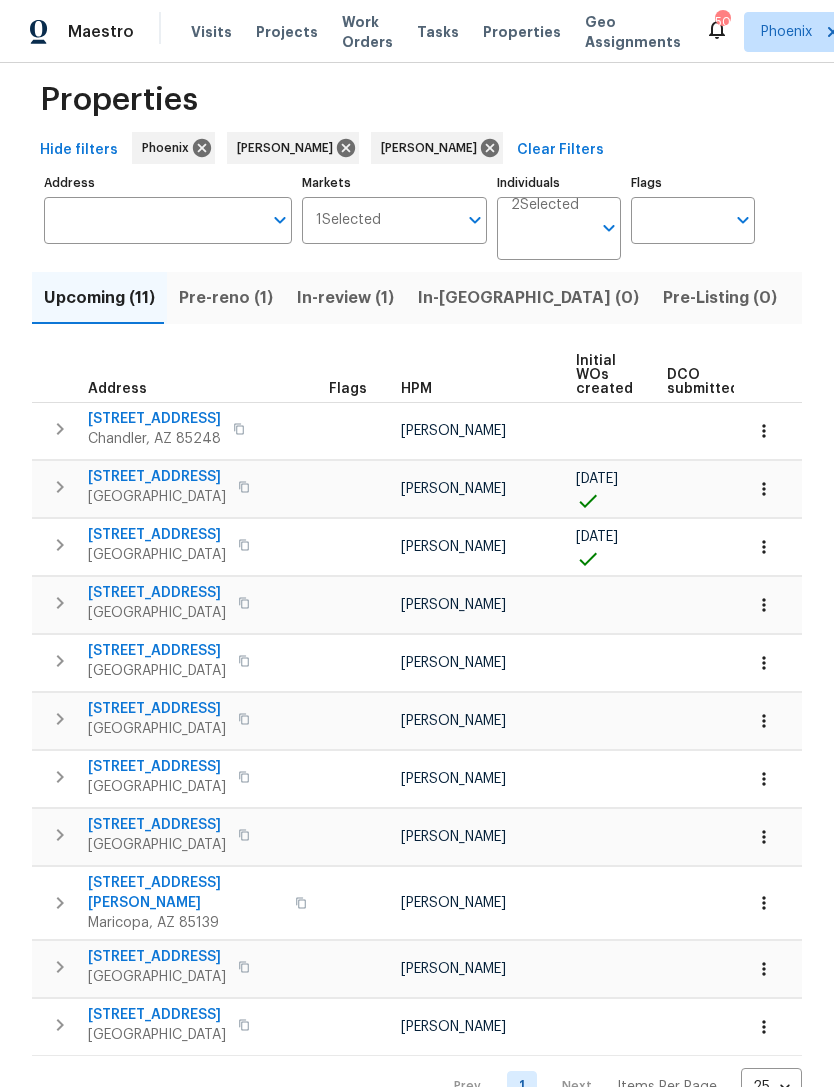 scroll, scrollTop: 35, scrollLeft: 0, axis: vertical 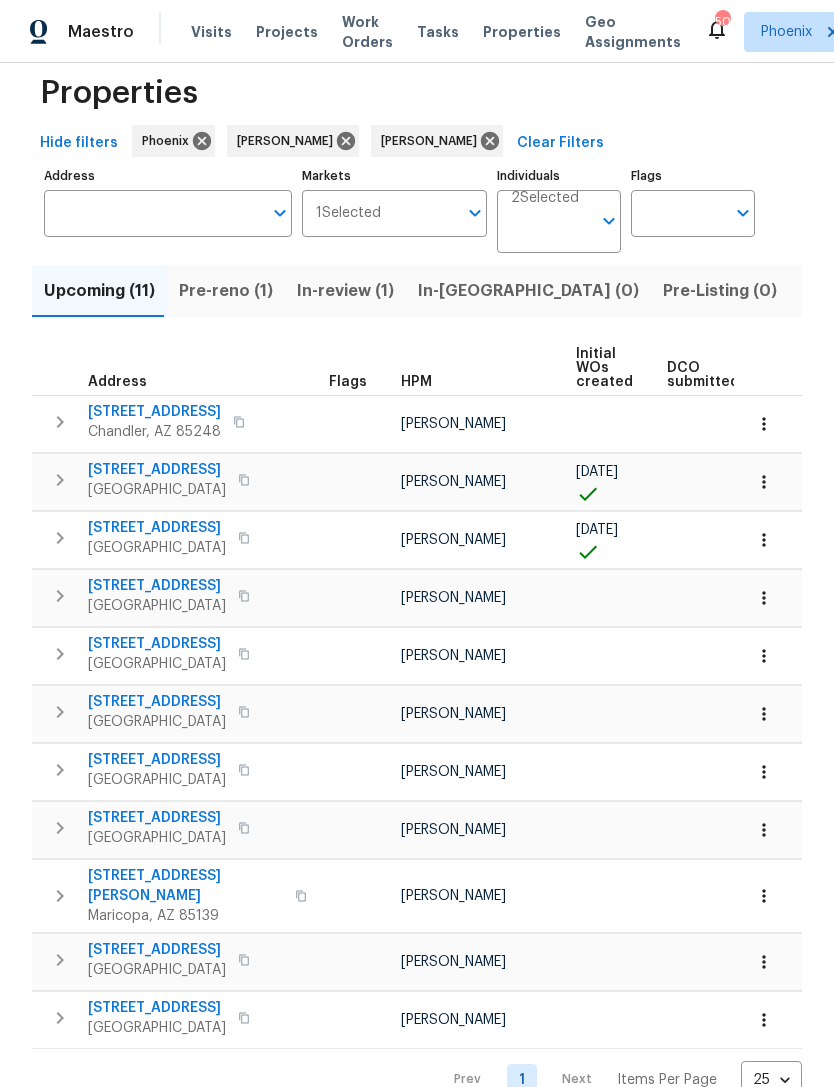 click on "Individuals" at bounding box center (551, 229) 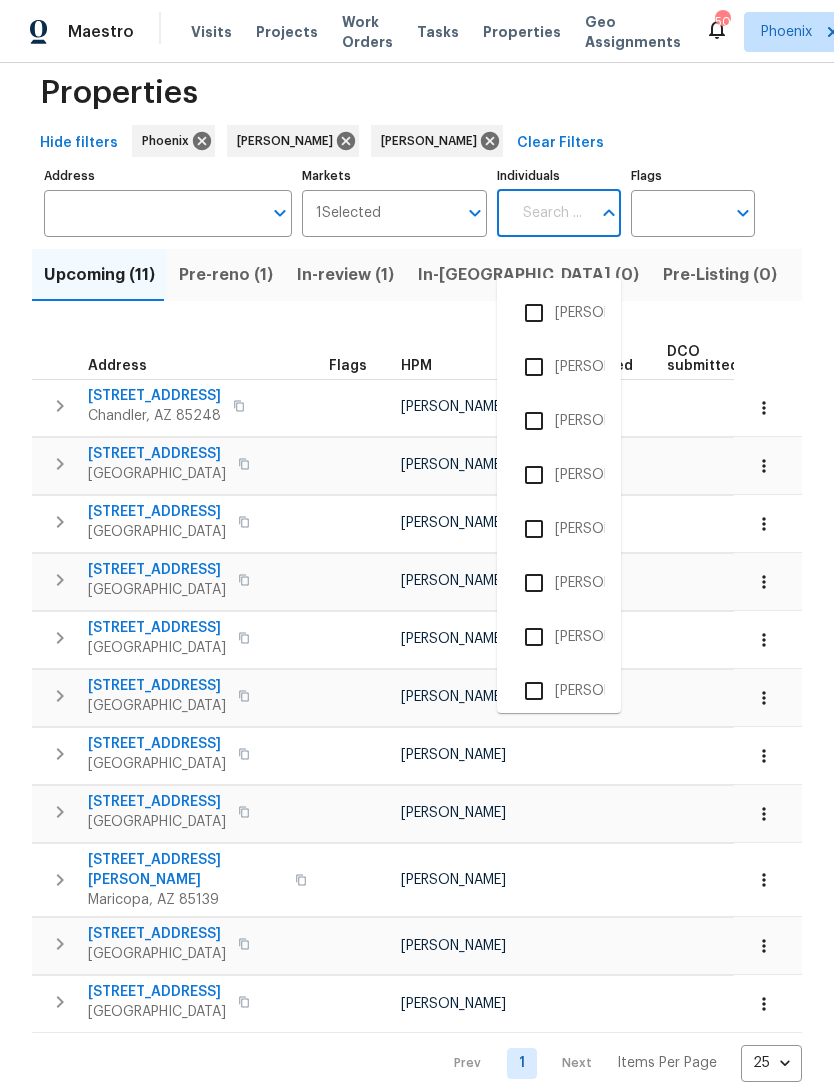 scroll, scrollTop: 18, scrollLeft: 0, axis: vertical 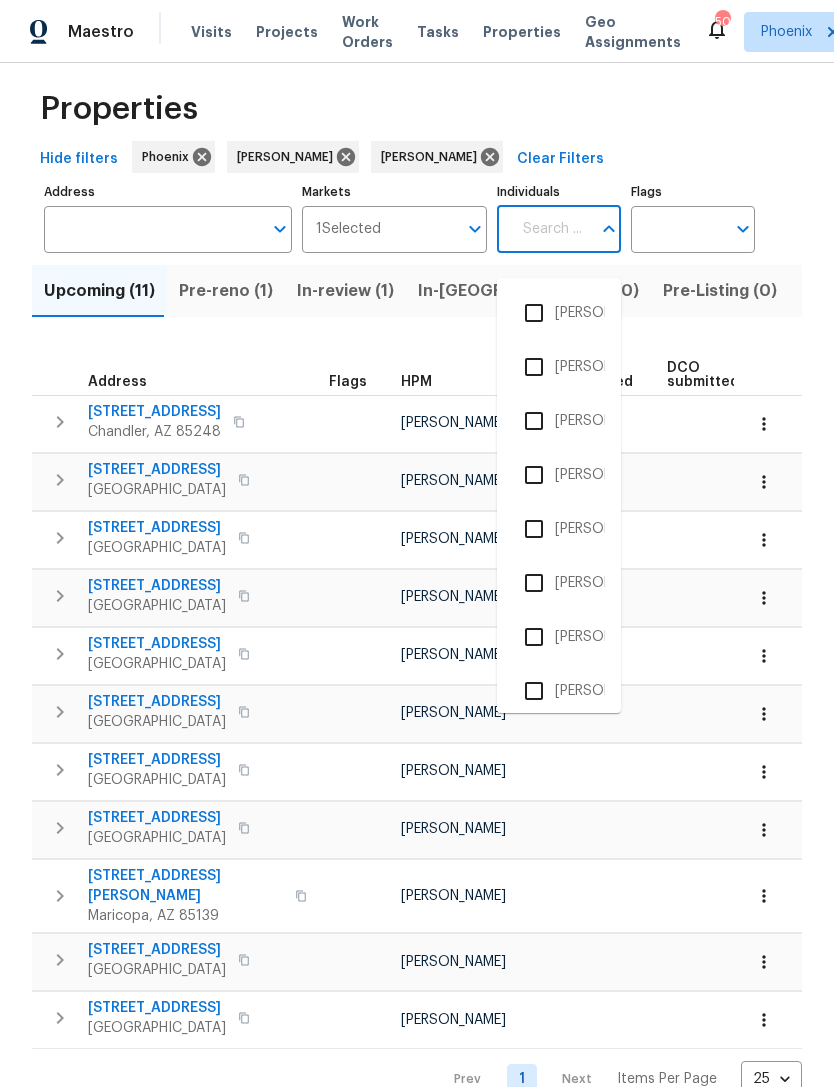 click 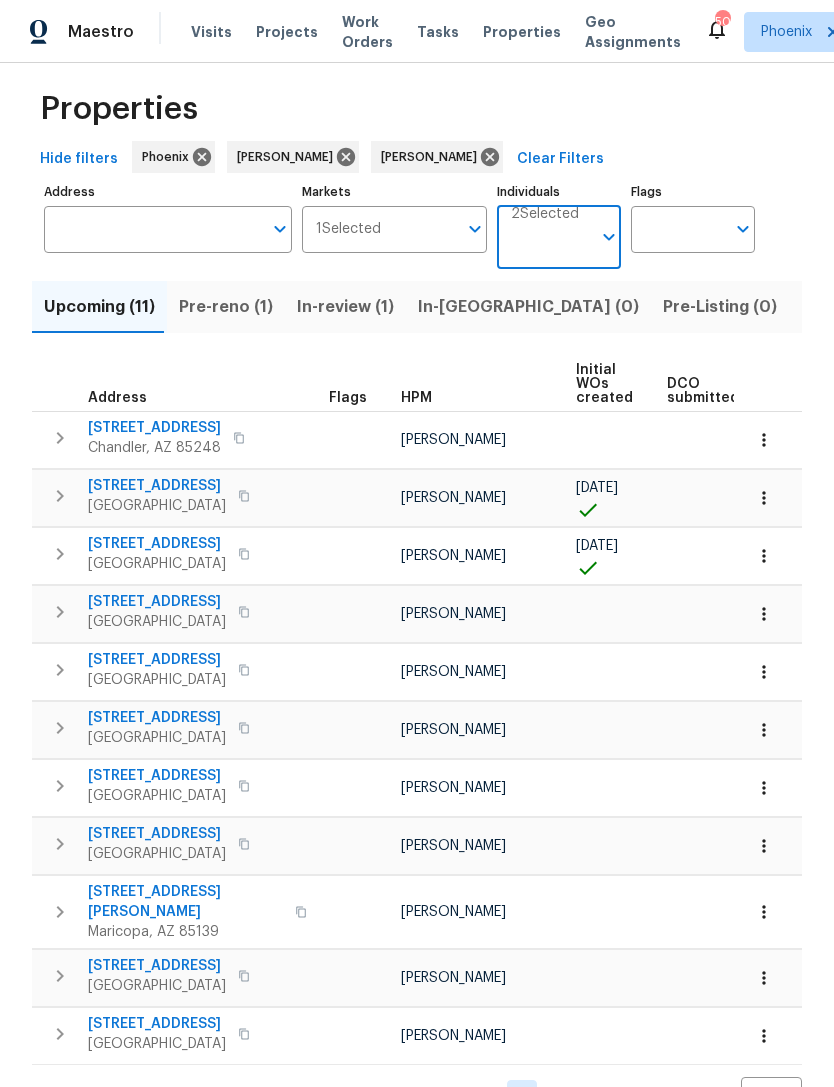 click on "2  Selected" at bounding box center [545, 214] 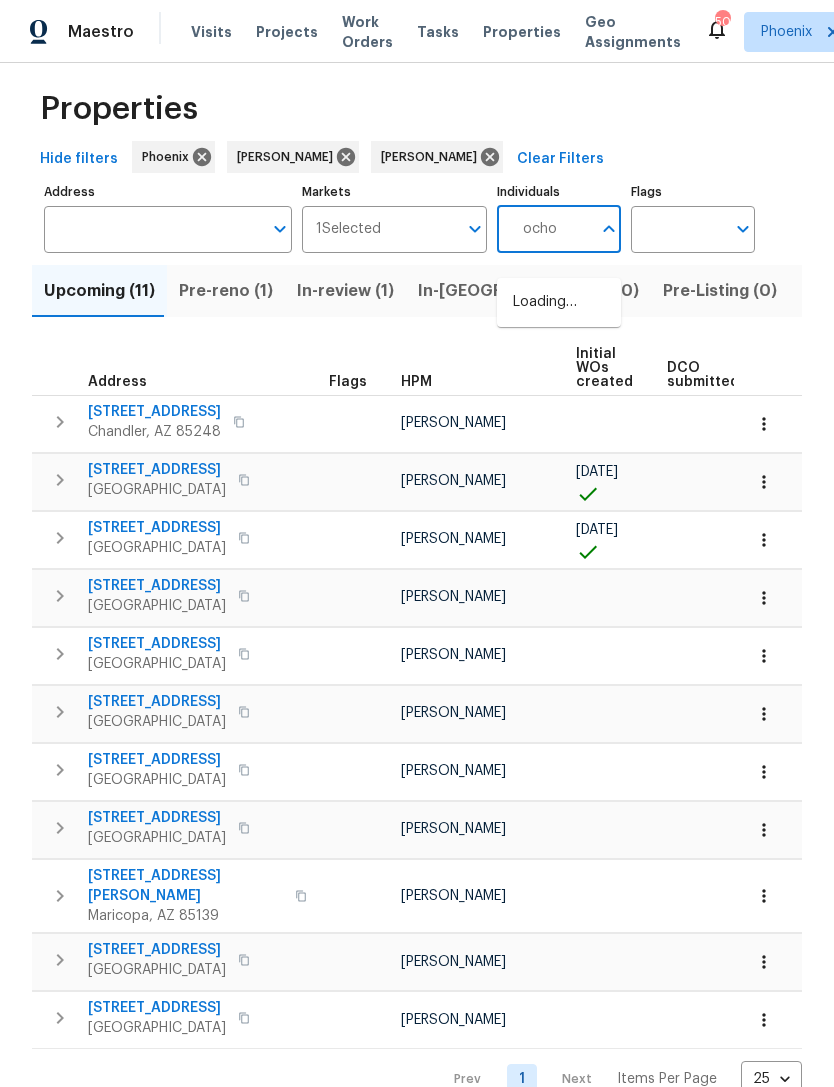 type on "ochoa" 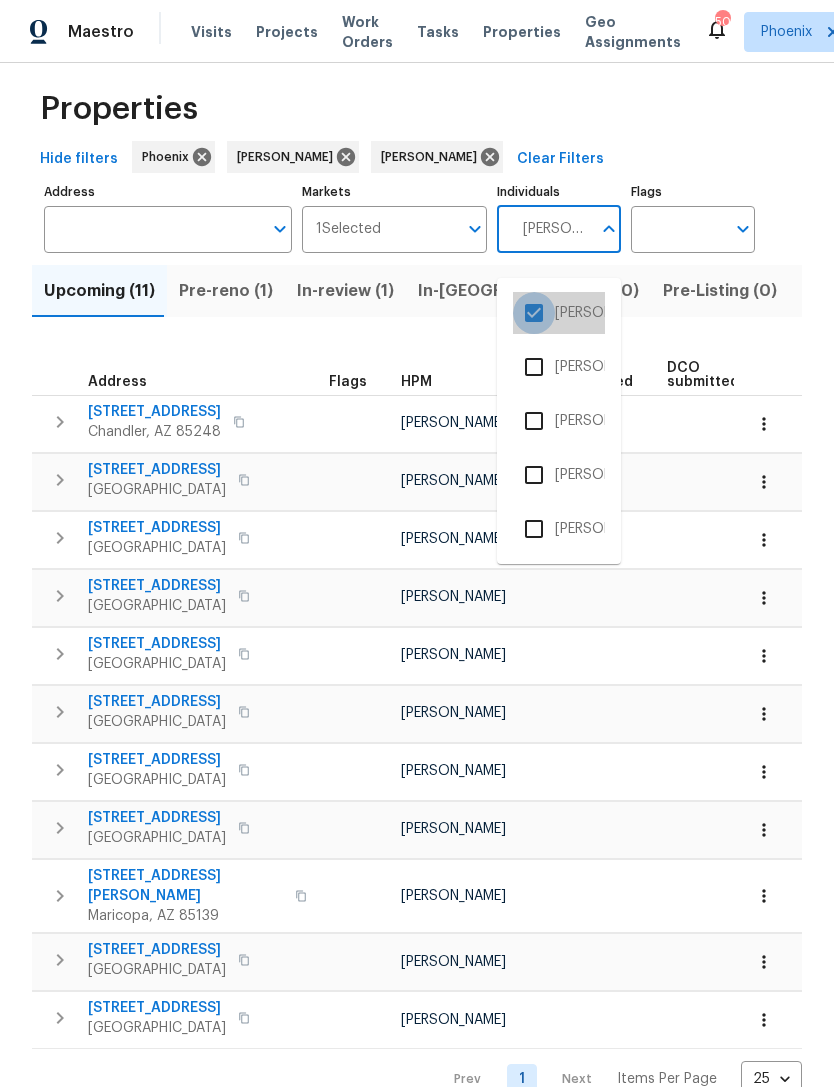 click at bounding box center [534, 313] 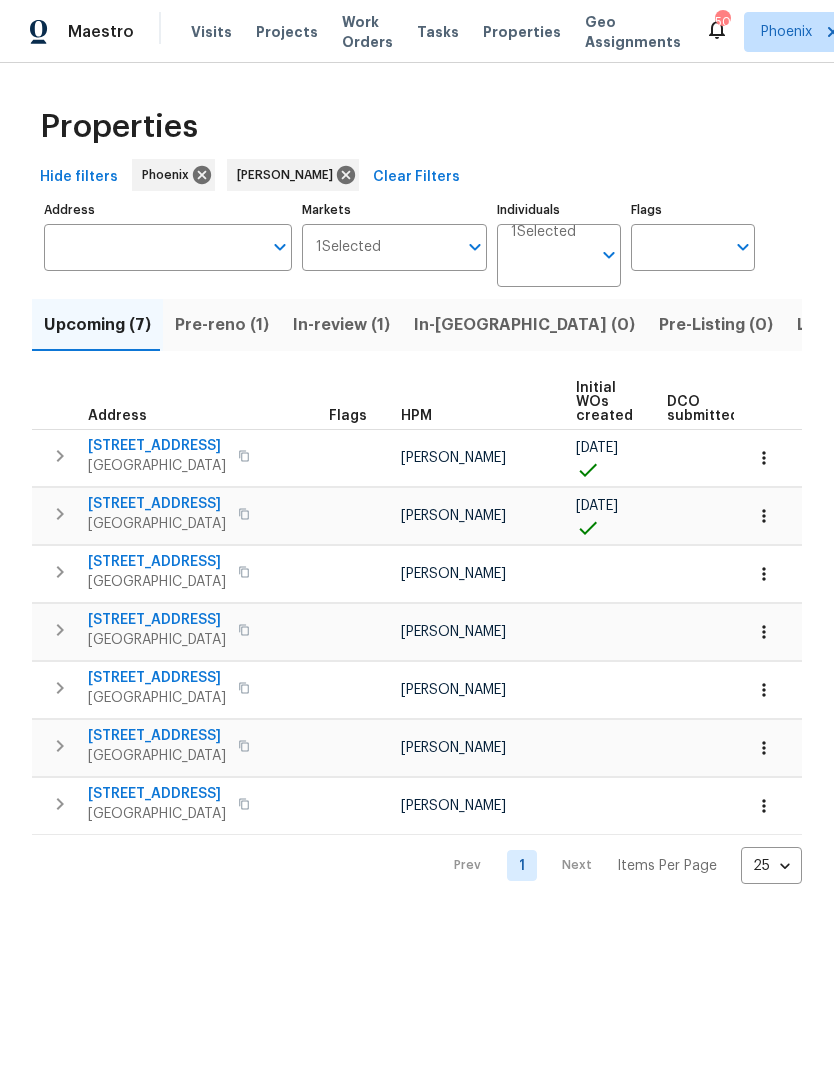 scroll, scrollTop: 0, scrollLeft: 16, axis: horizontal 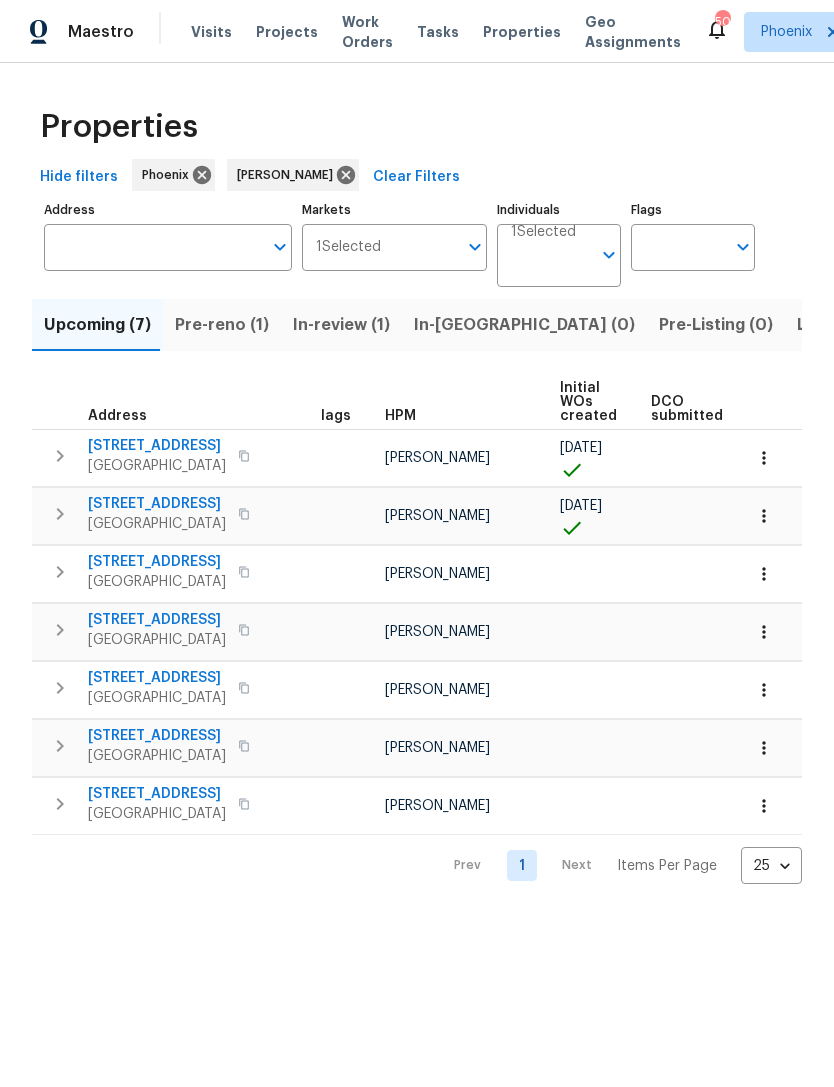 click on "Individuals" at bounding box center [551, 263] 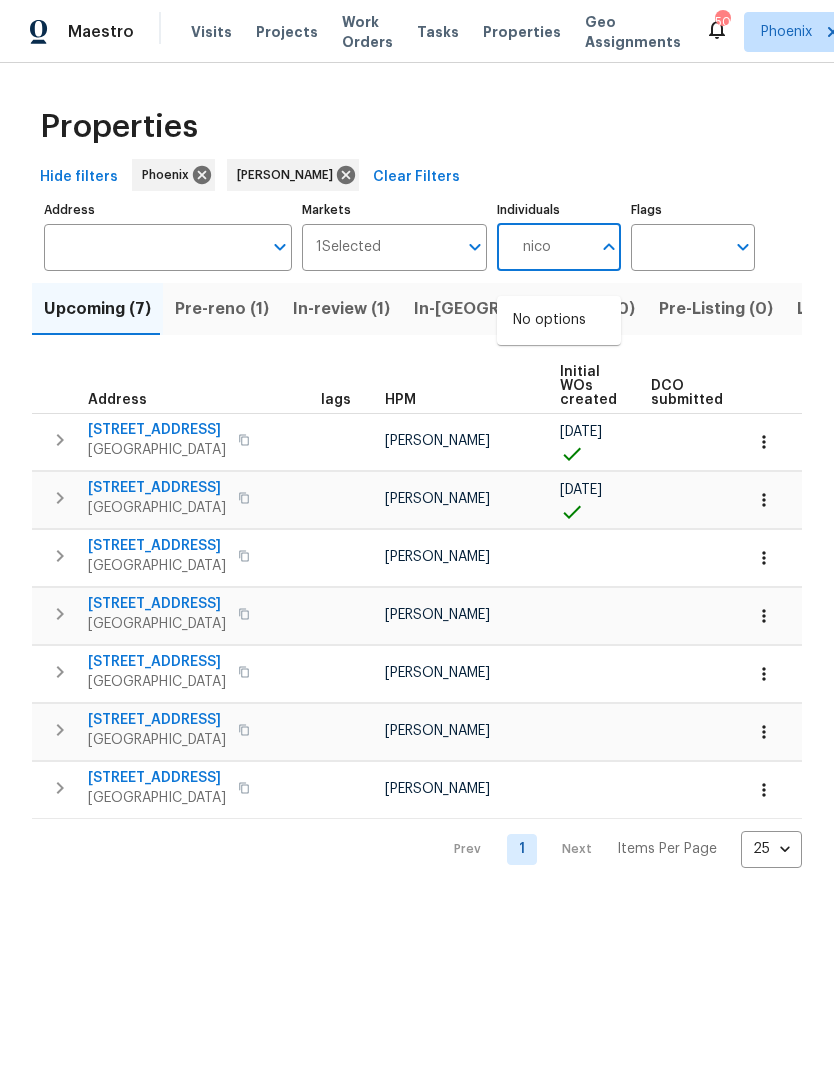type on "nicol" 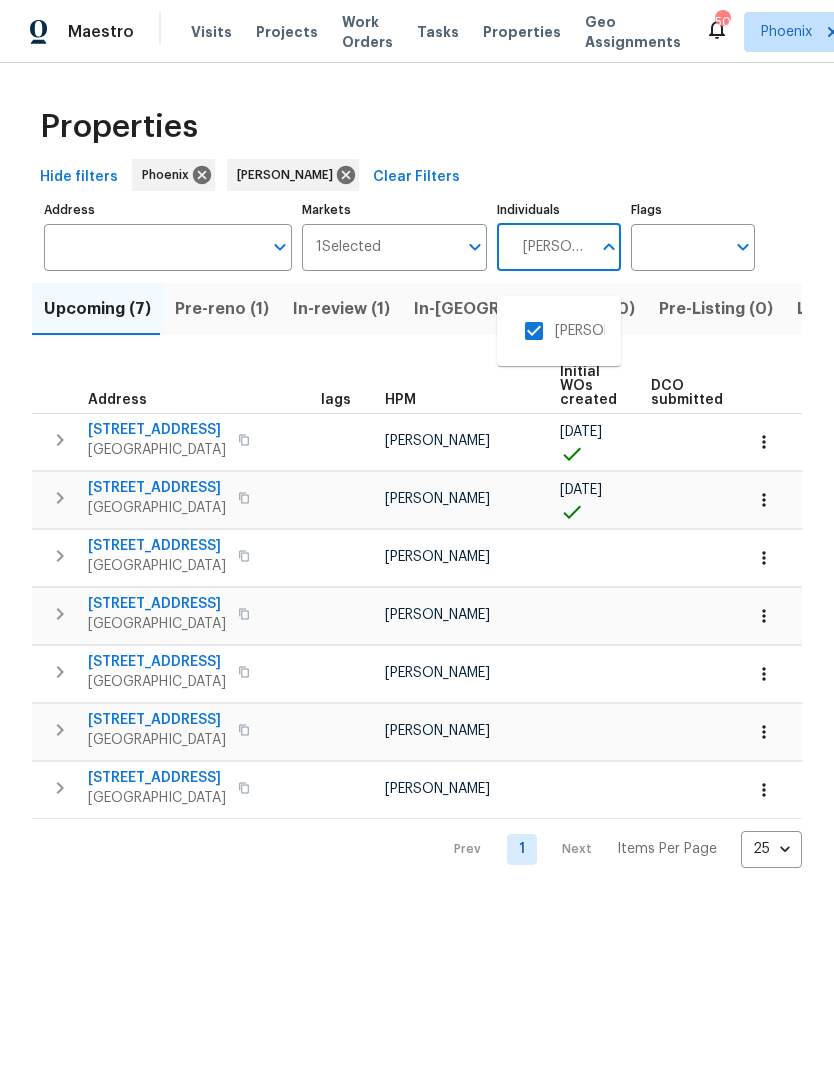 click at bounding box center (534, 331) 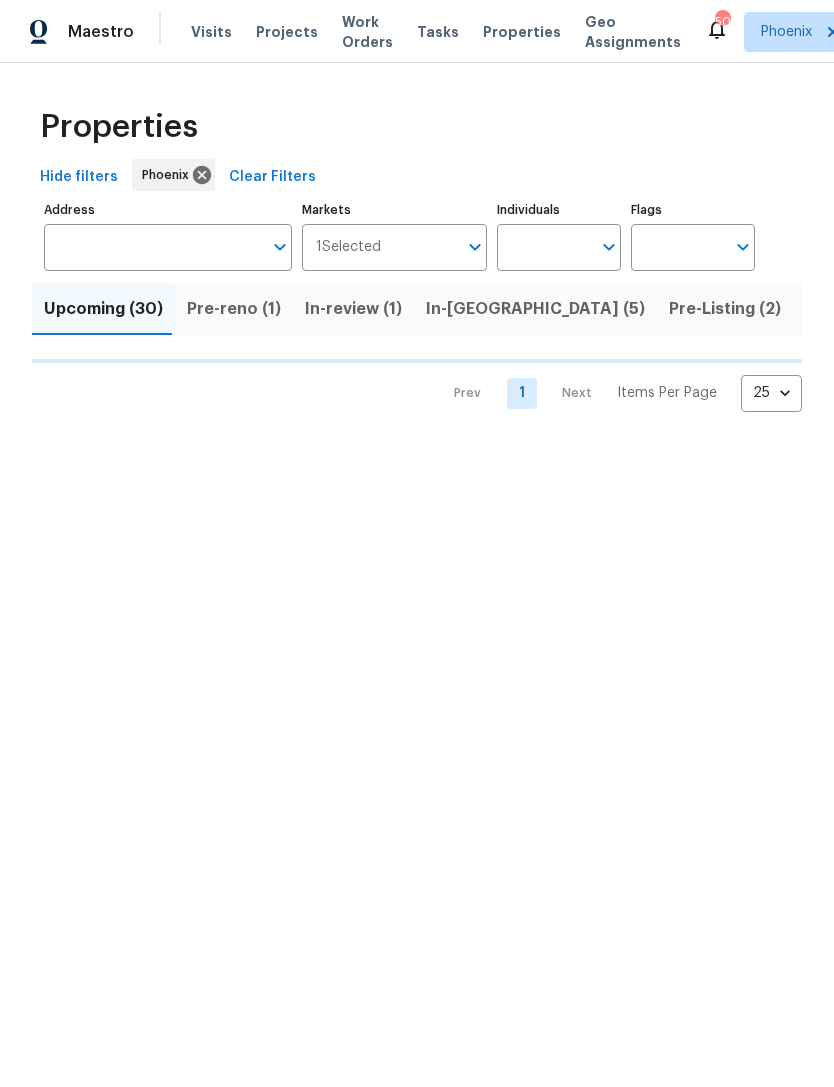 click on "Individuals" at bounding box center [544, 247] 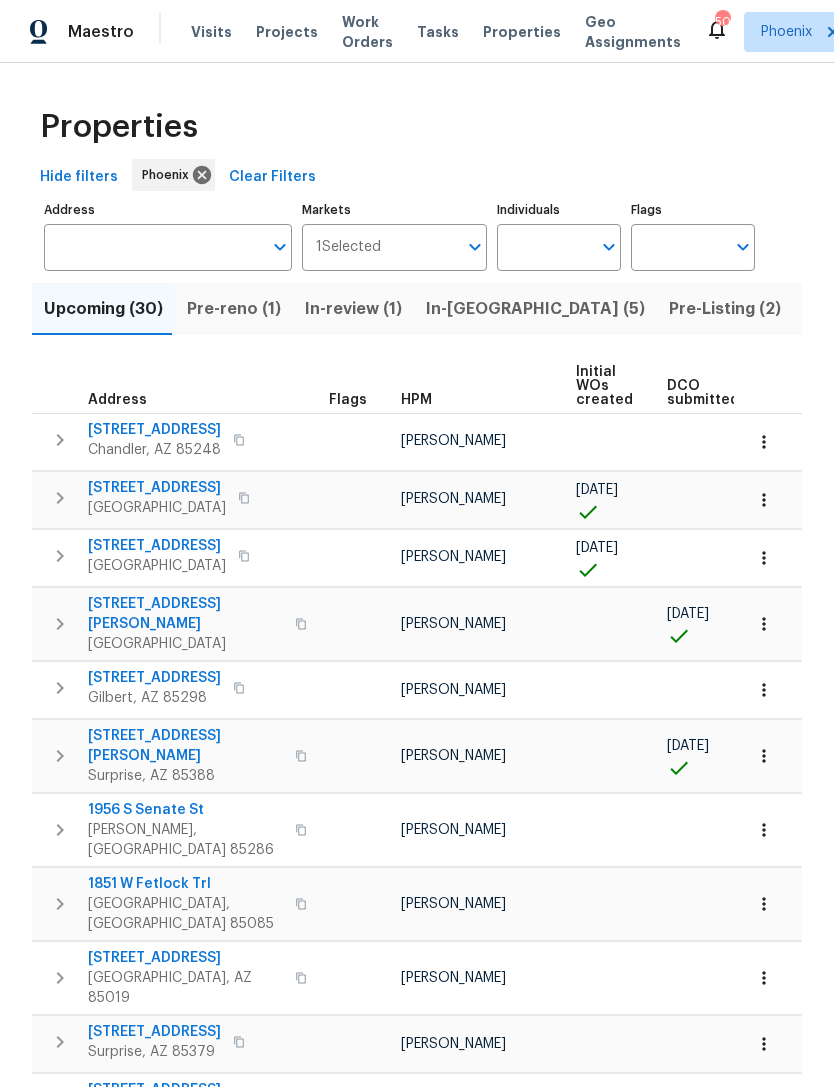 click on "Individuals" at bounding box center [544, 247] 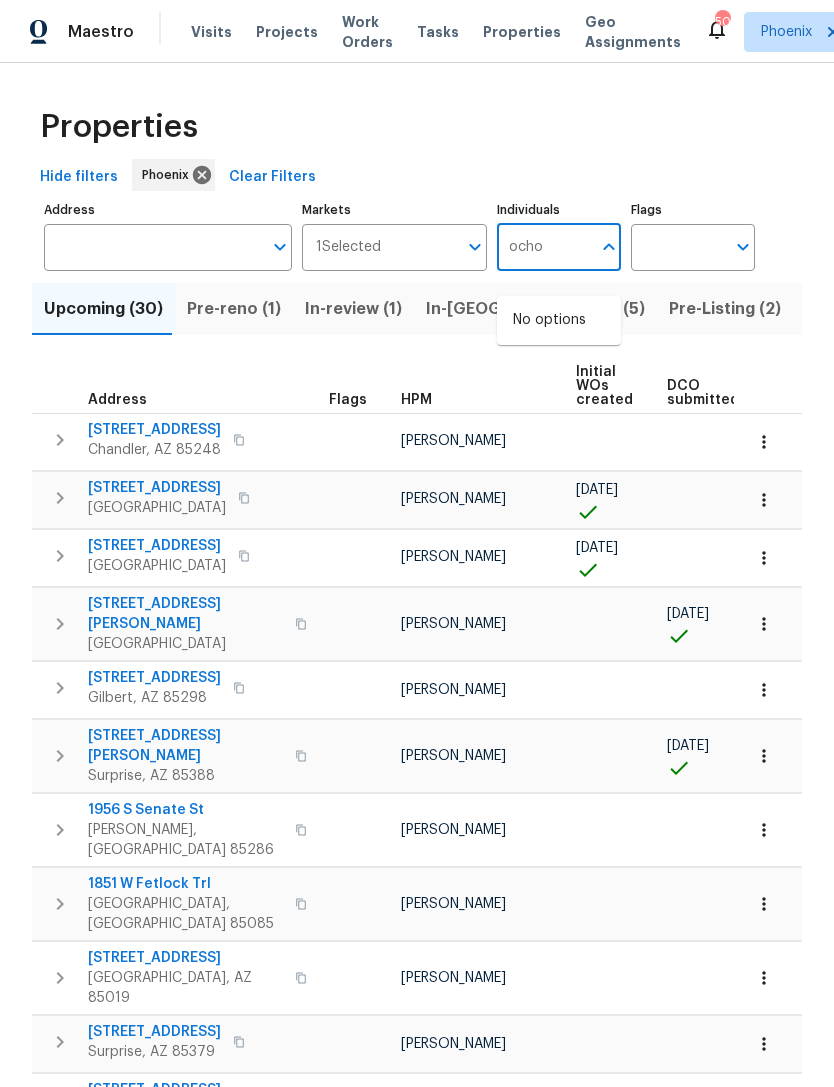 type on "ochoa" 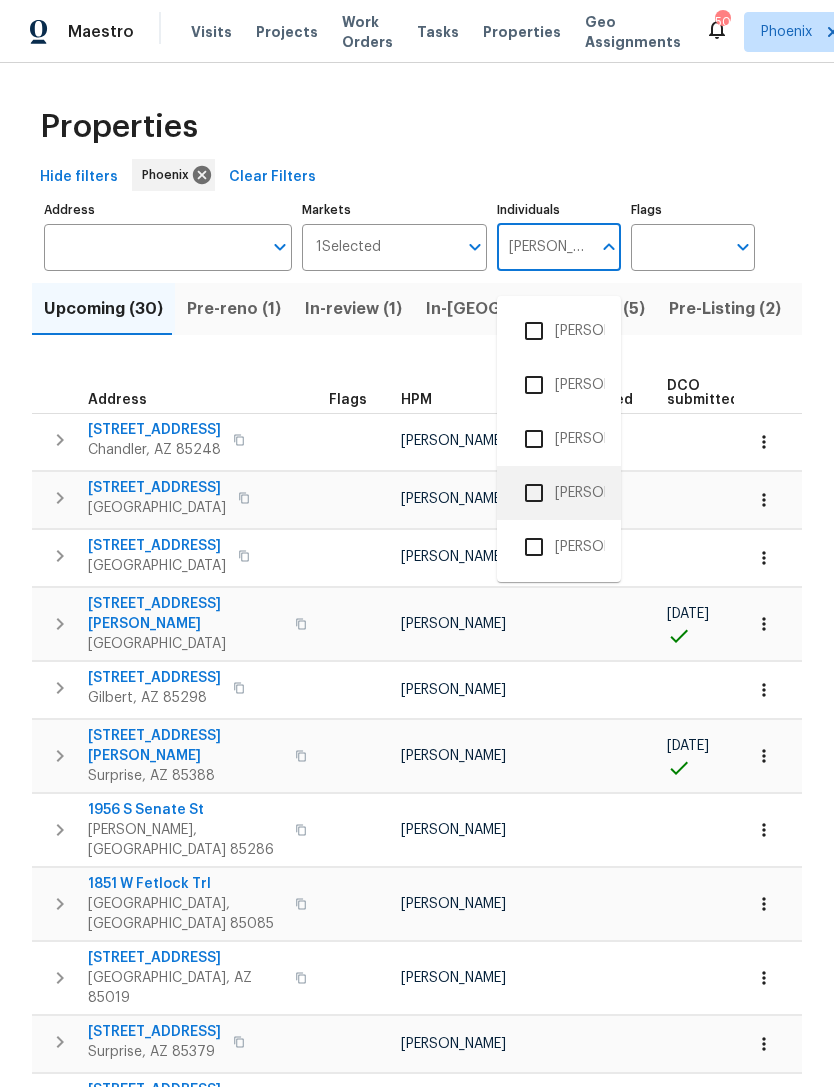 click on "[PERSON_NAME]" at bounding box center [559, 493] 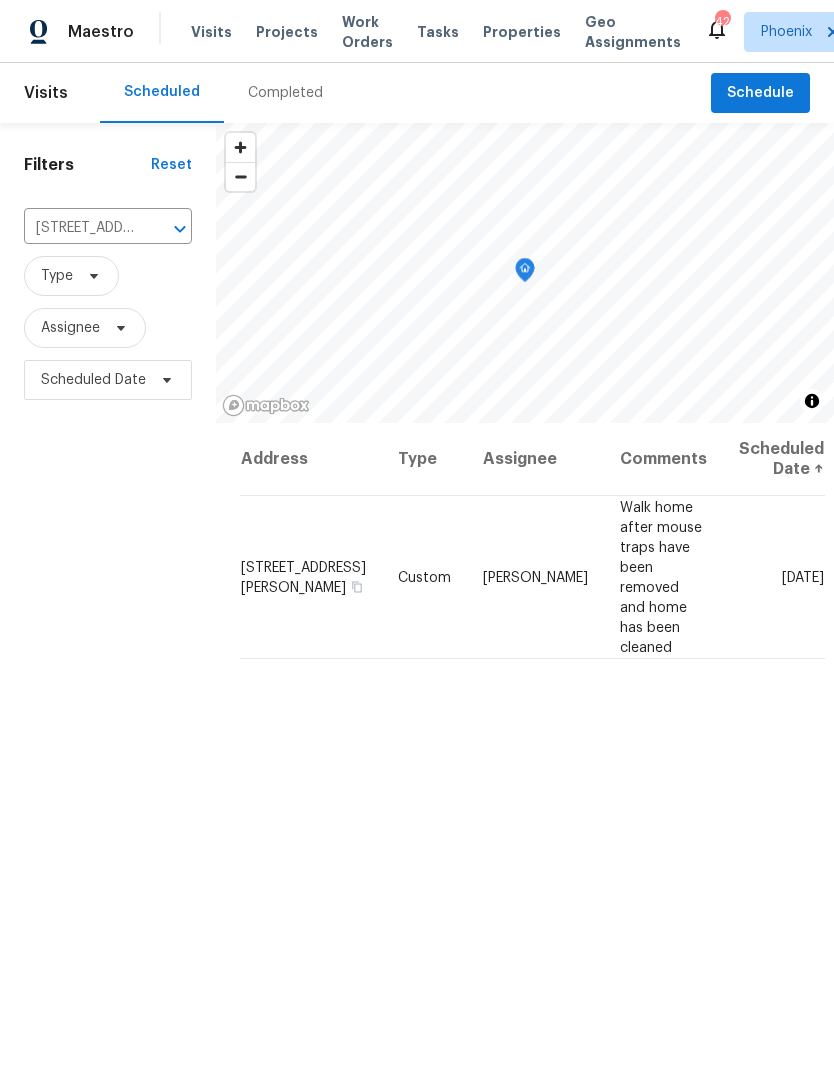 scroll, scrollTop: 3, scrollLeft: 0, axis: vertical 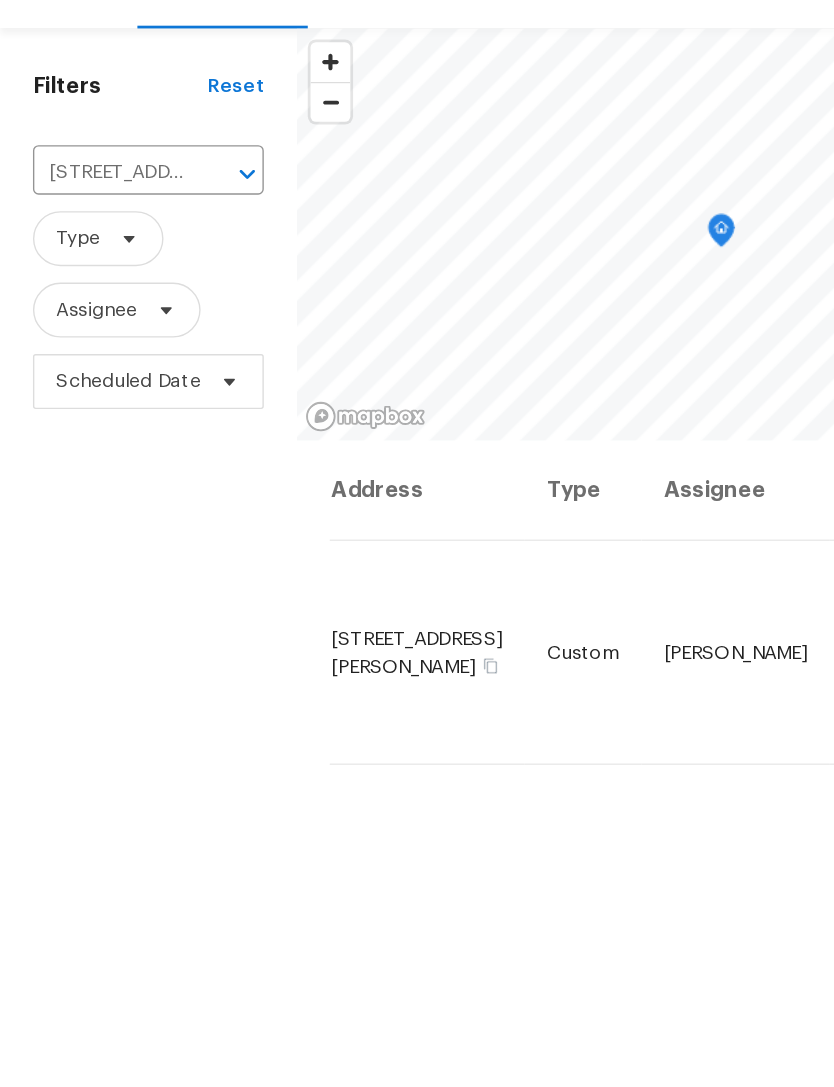 click 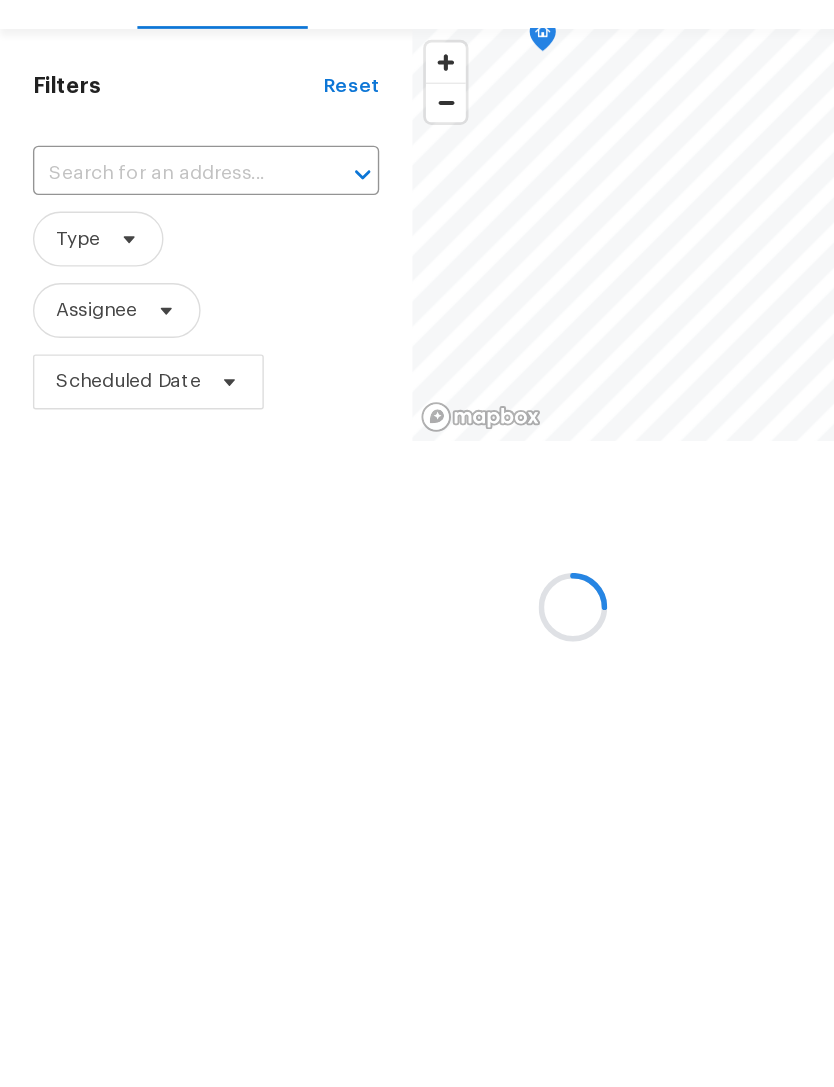 scroll, scrollTop: 105, scrollLeft: 0, axis: vertical 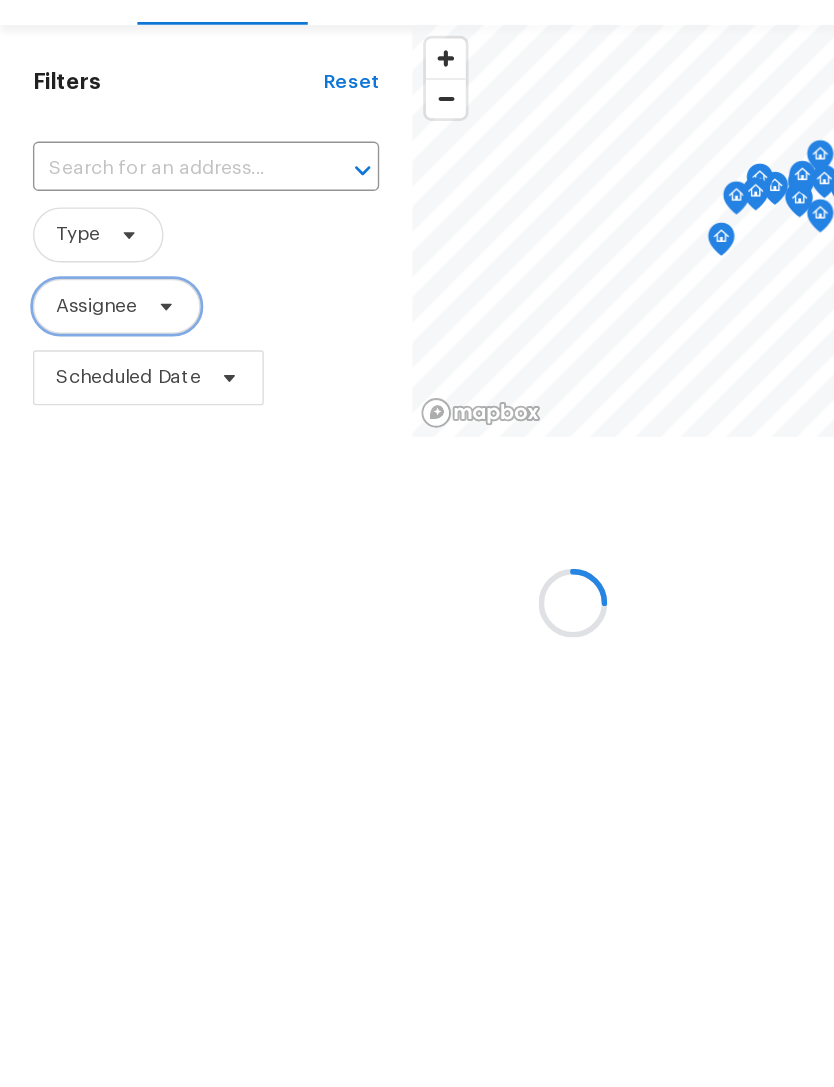 click at bounding box center [118, 328] 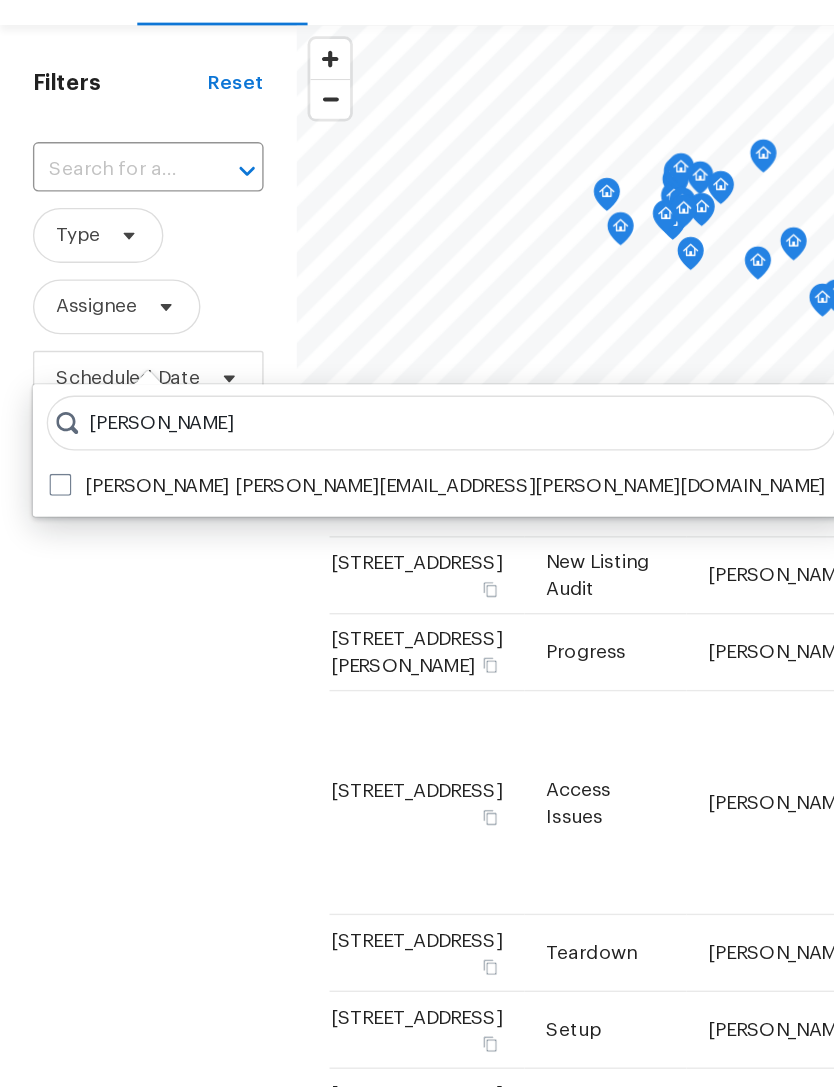 type on "Austin hatch" 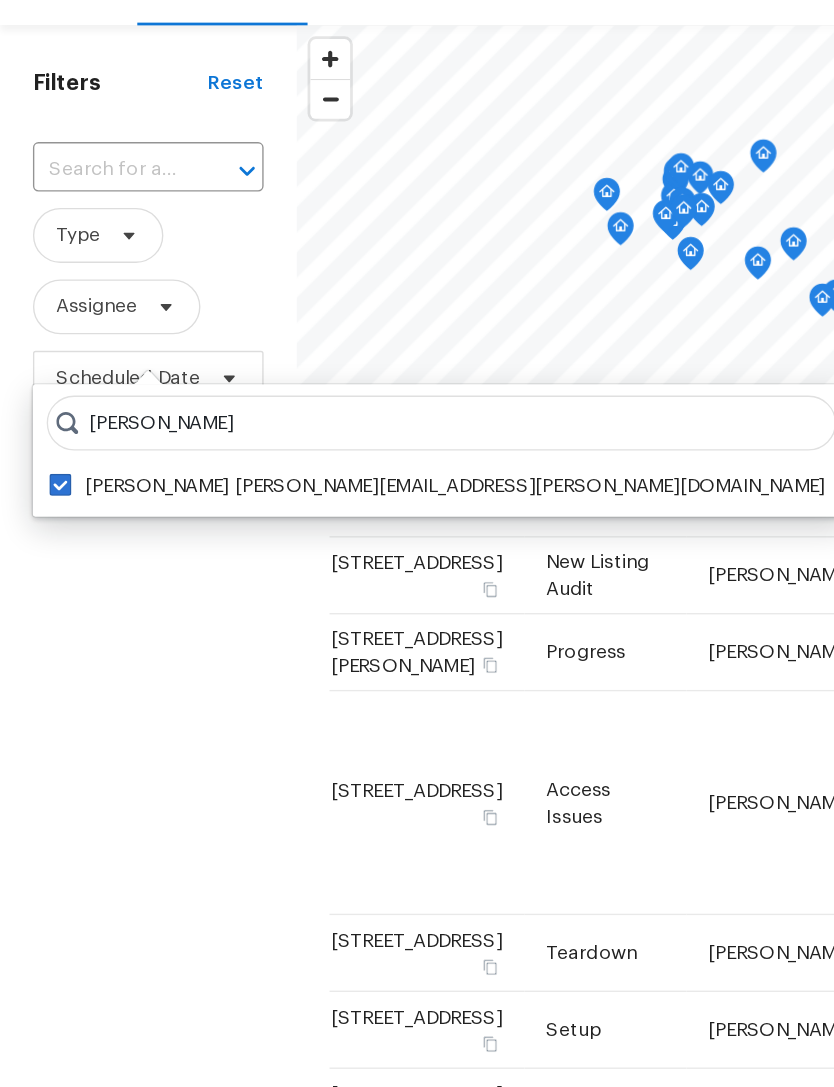 checkbox on "true" 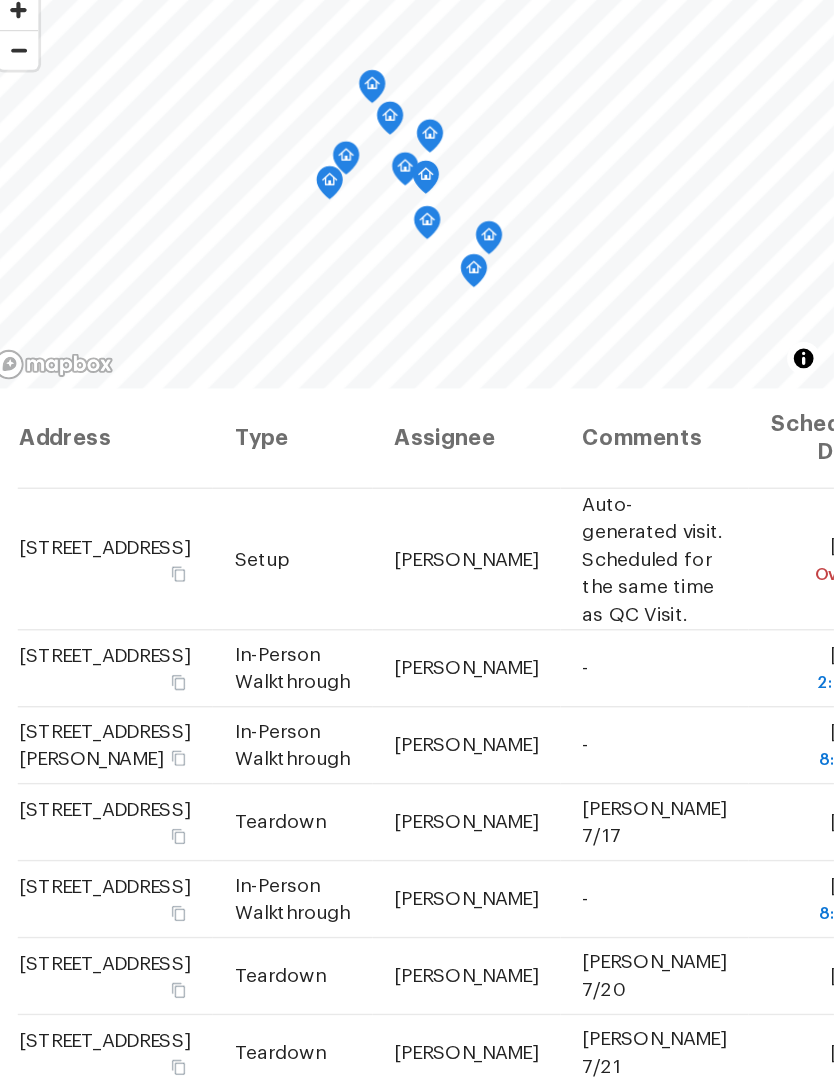 scroll, scrollTop: 126, scrollLeft: 0, axis: vertical 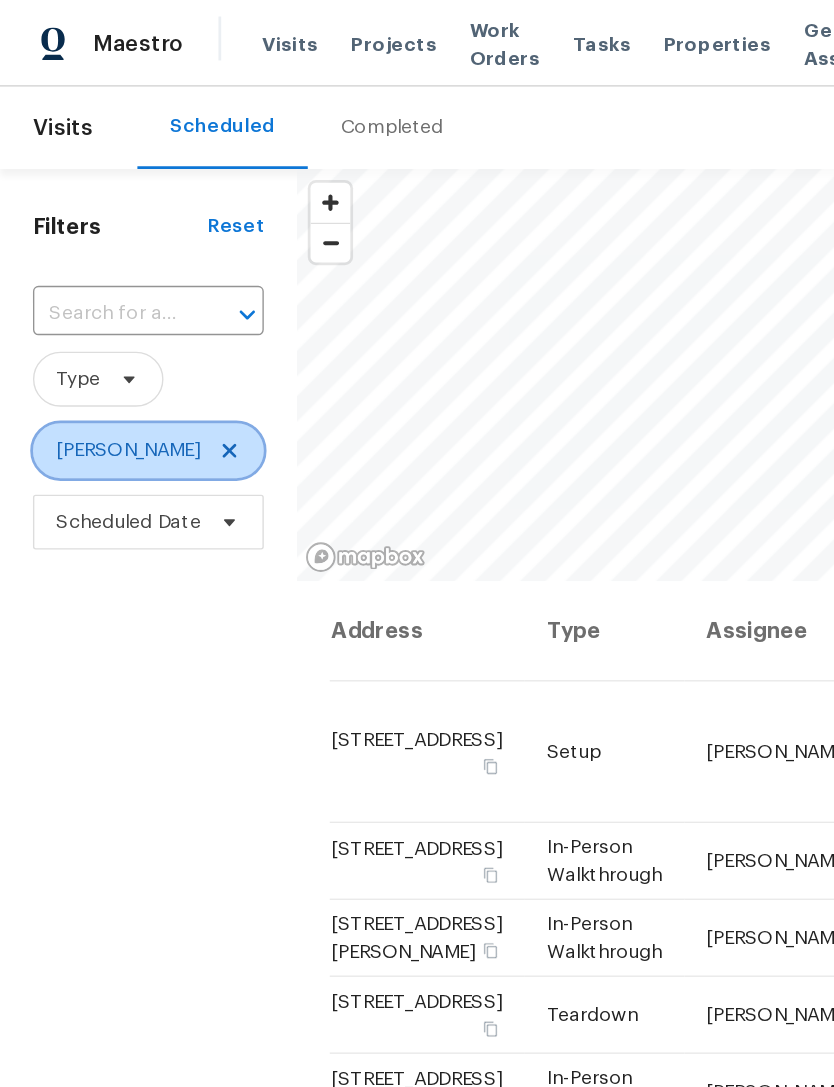 click 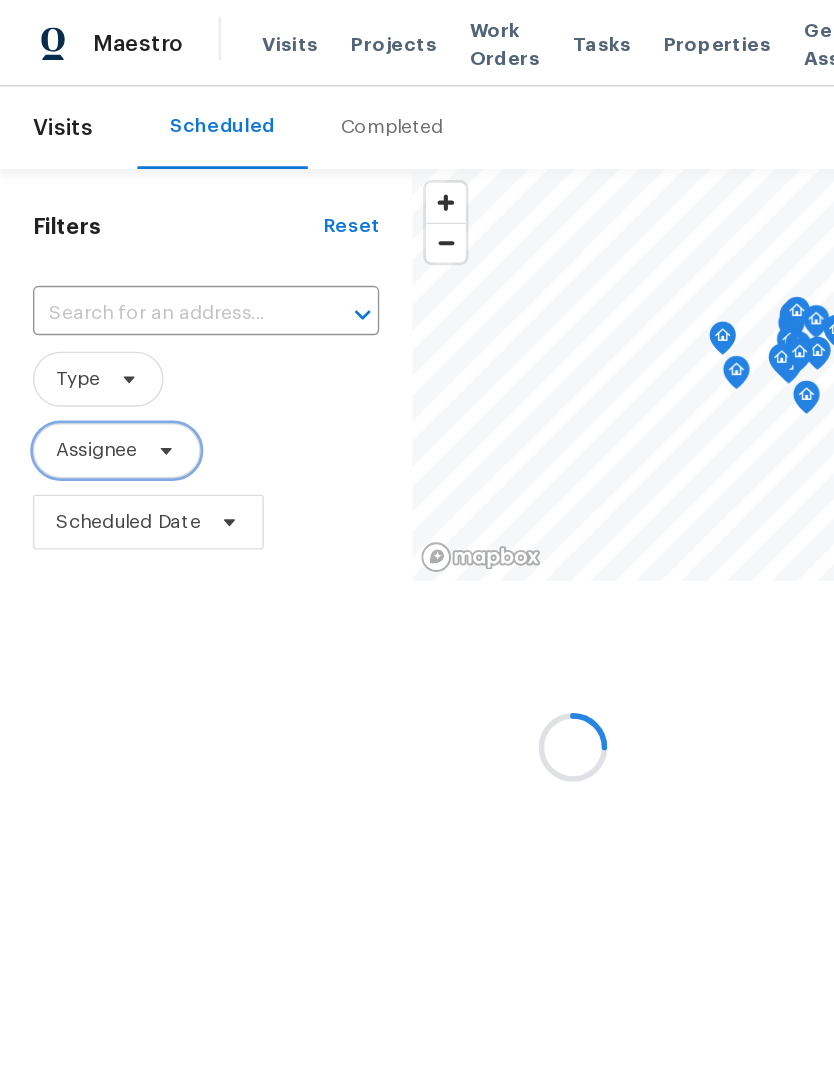 click at bounding box center [118, 328] 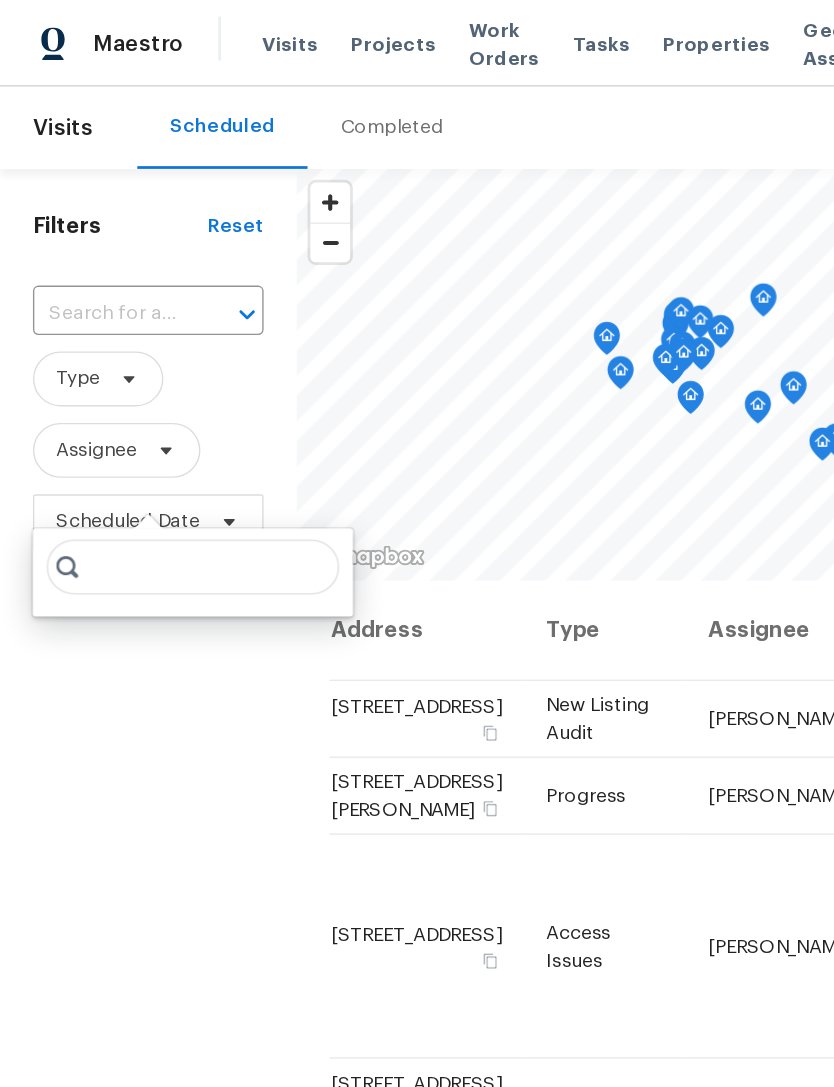 type on "C" 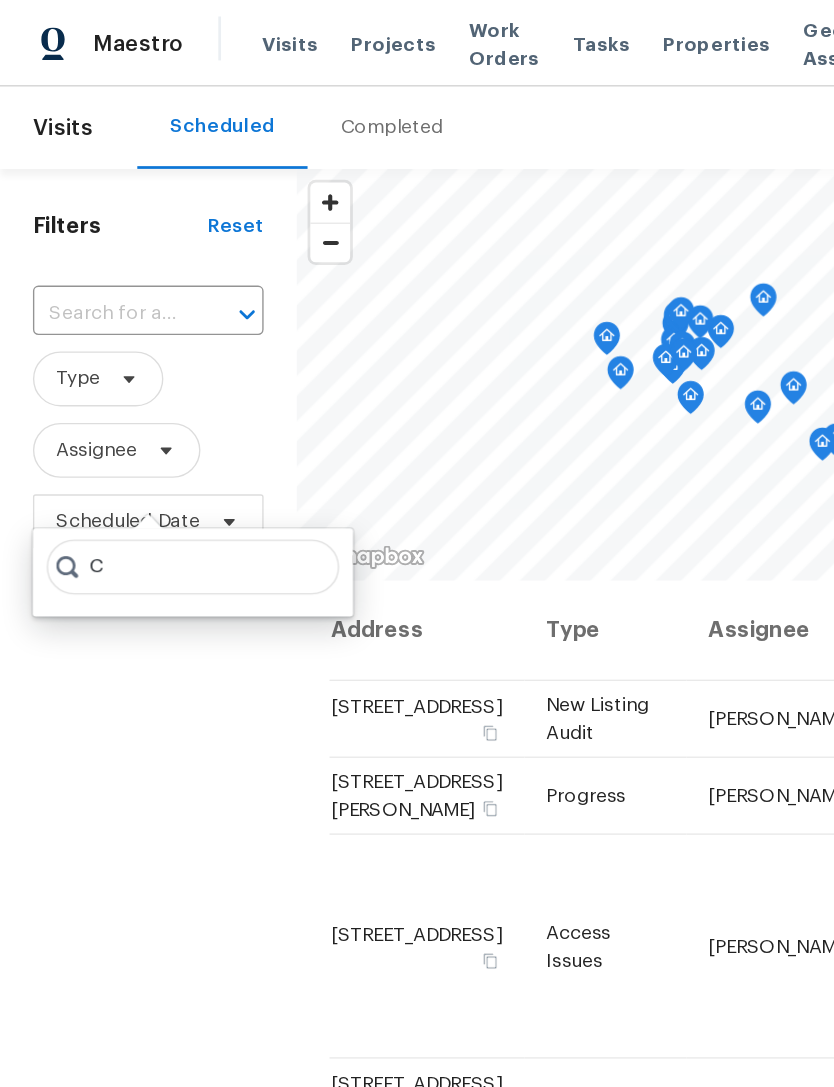type 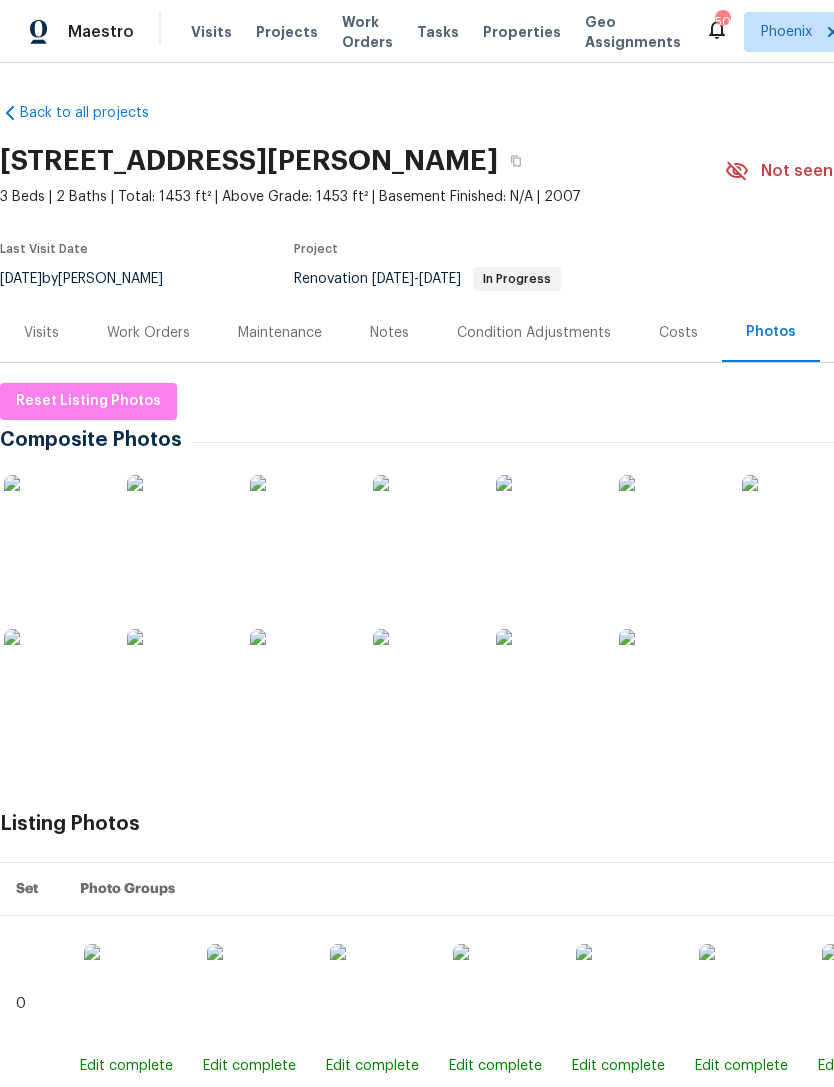 scroll, scrollTop: 0, scrollLeft: 0, axis: both 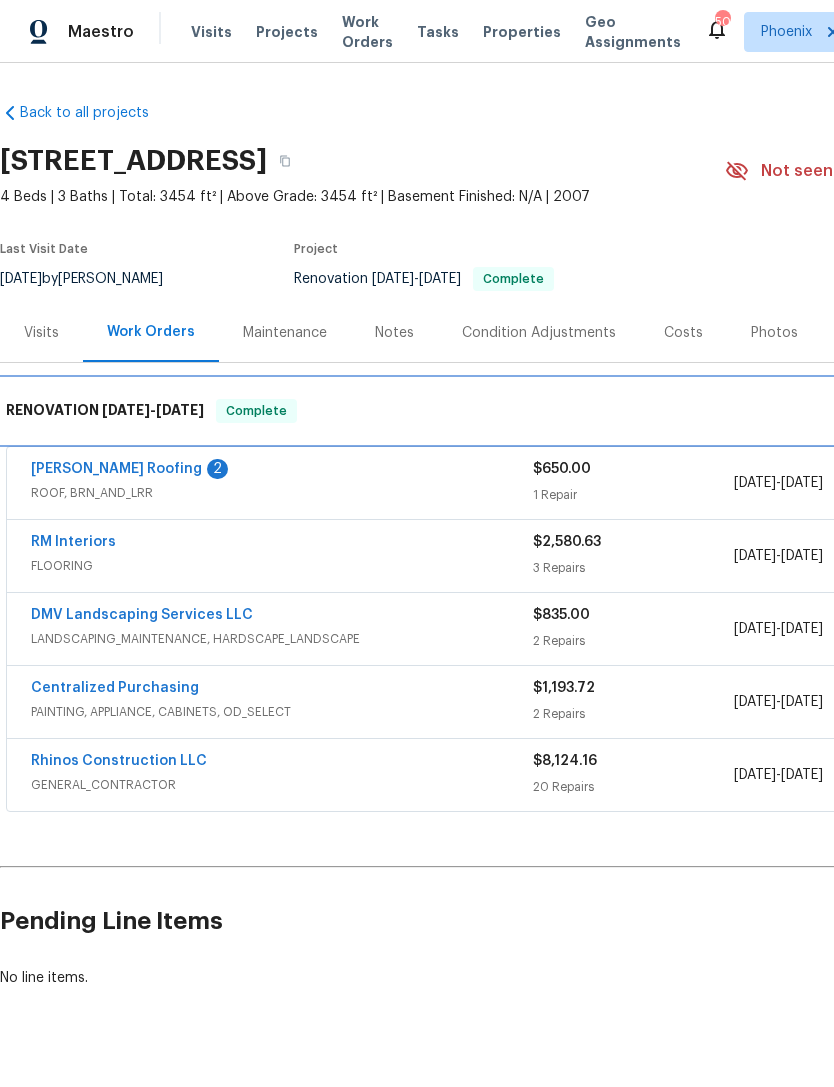 click on "RENOVATION   6/24/25  -  7/14/25 Complete" at bounding box center [565, 411] 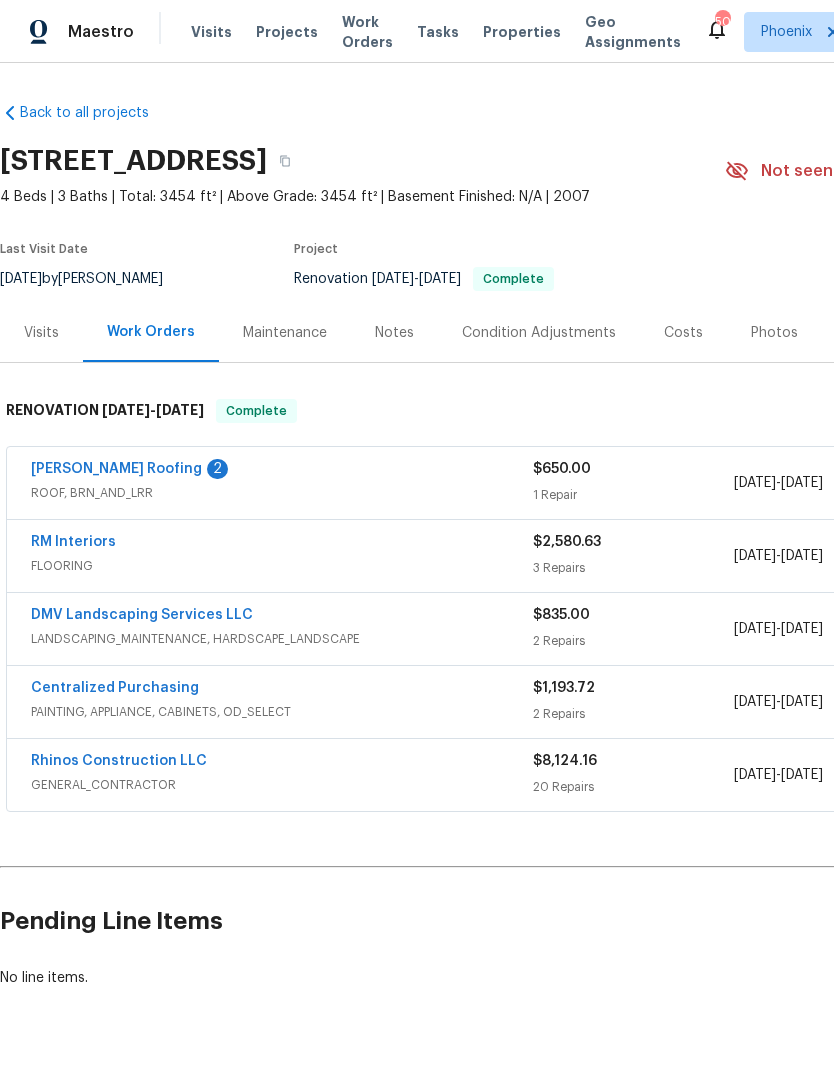click on "Stout Roofing" at bounding box center (116, 469) 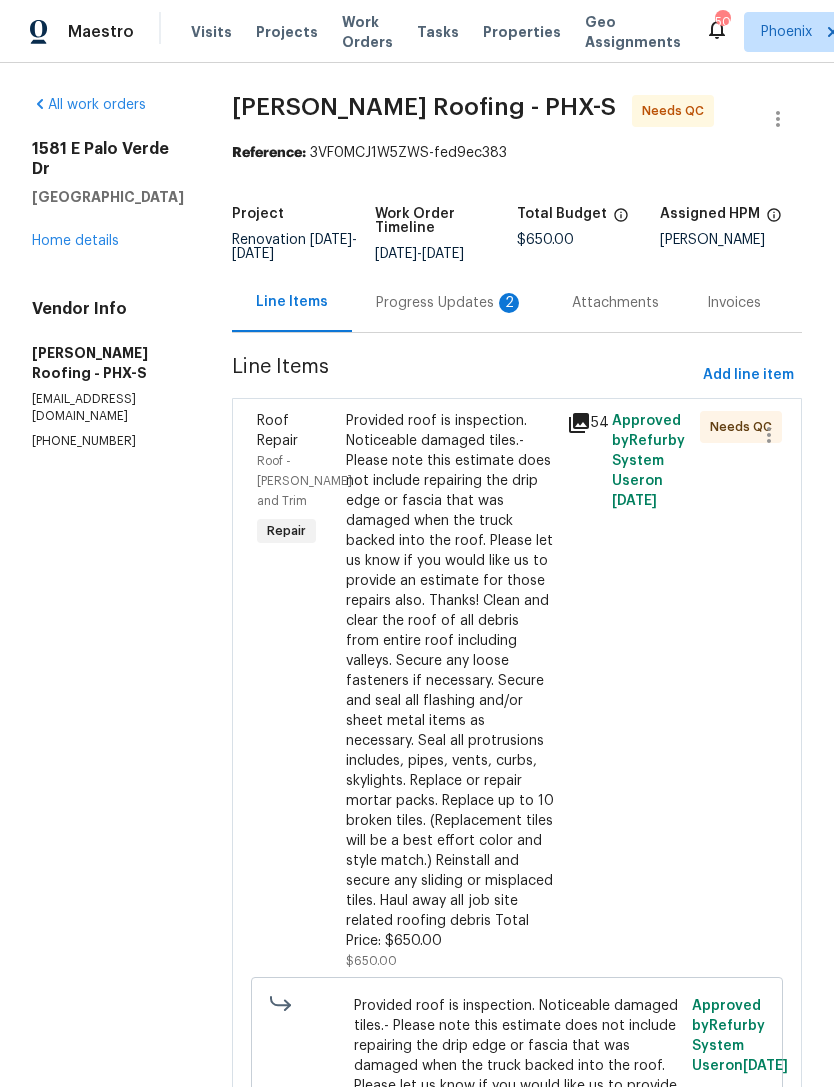 click on "Progress Updates 2" at bounding box center (450, 303) 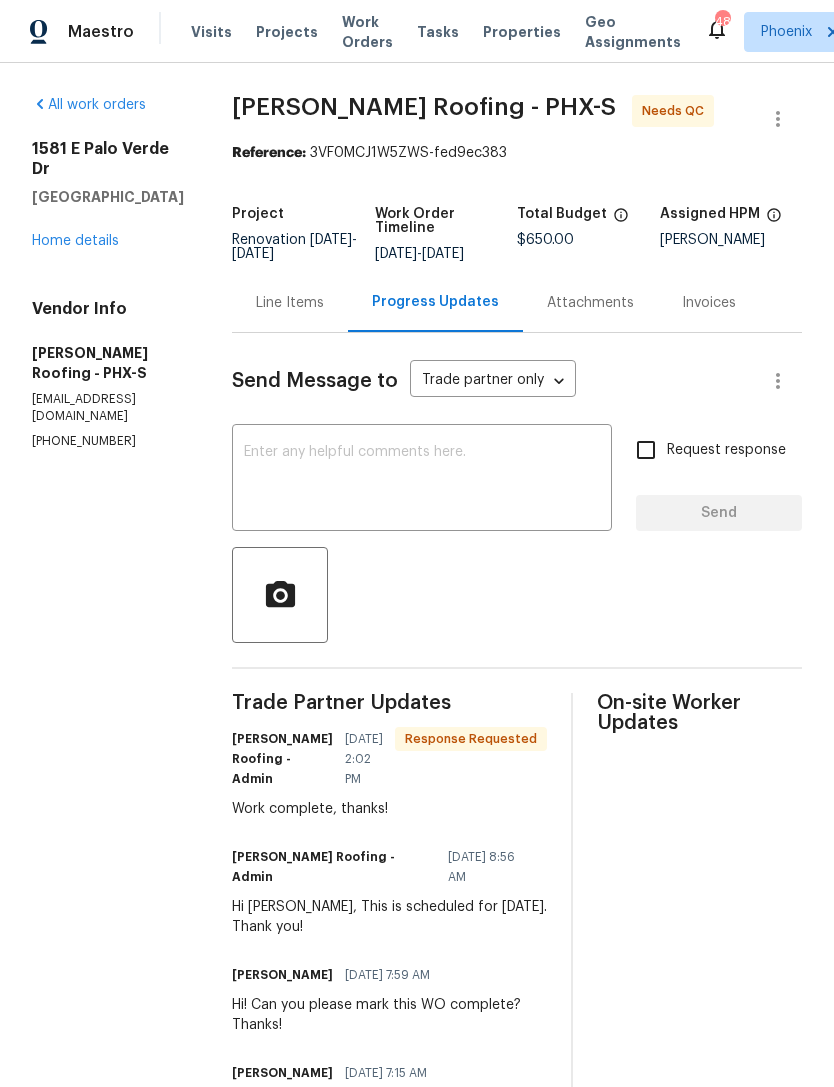 click on "Line Items" at bounding box center (290, 303) 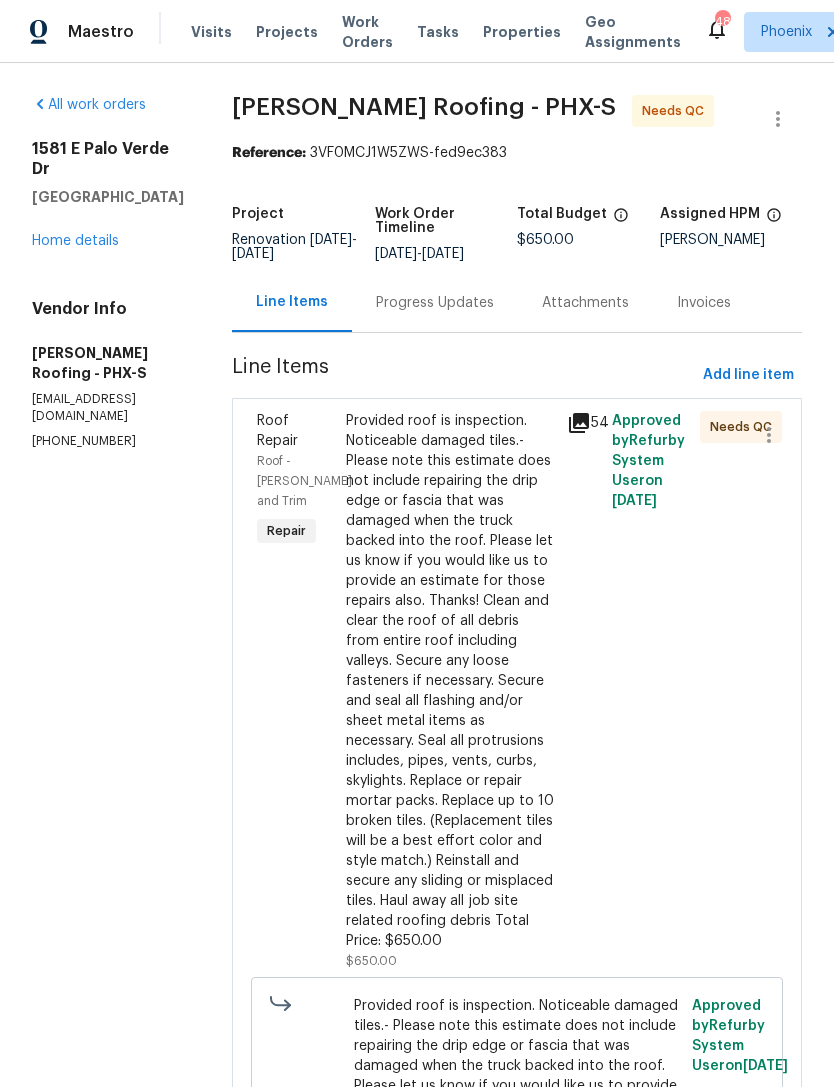 click on "Roof Repair Roof - Eaves and Trim Repair" at bounding box center (295, 691) 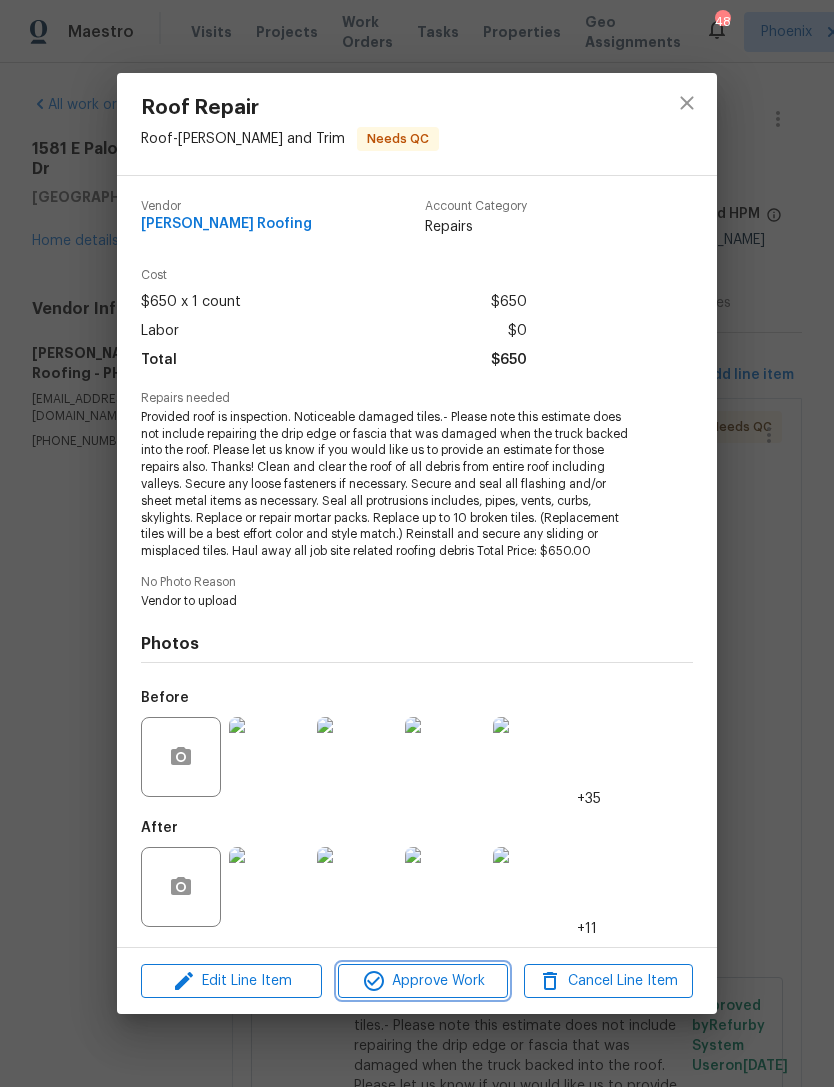 click on "Approve Work" at bounding box center (422, 981) 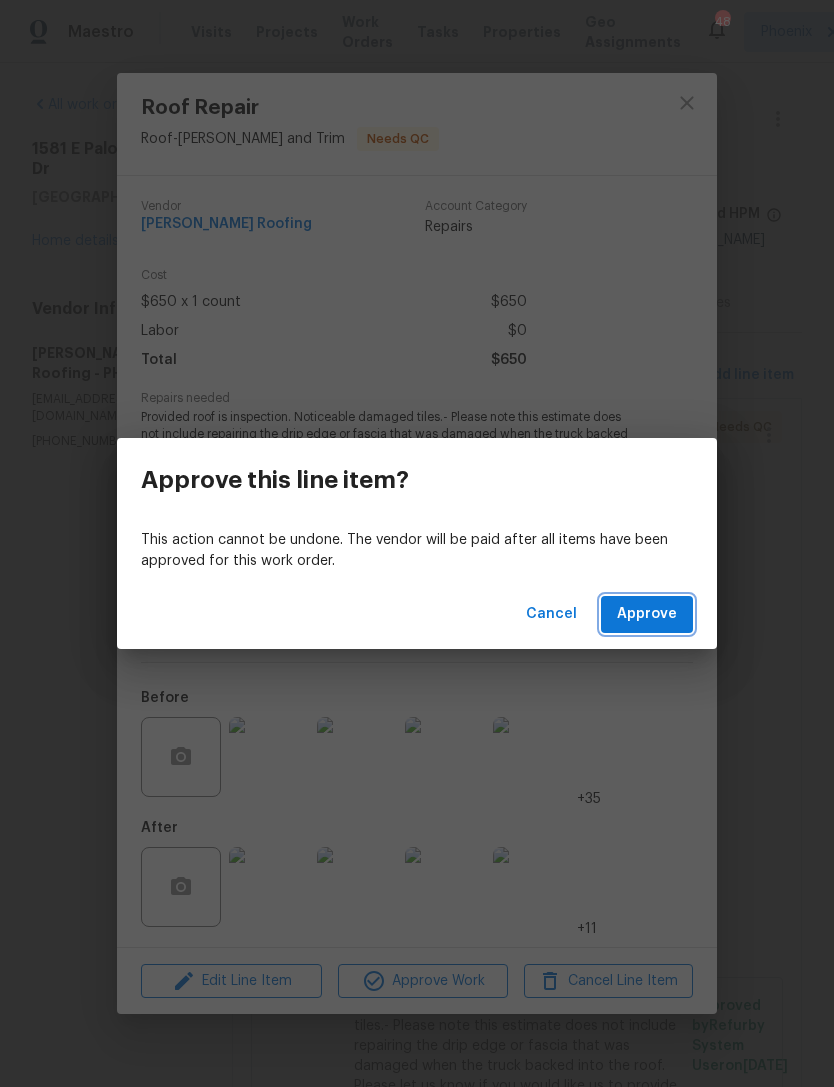 click on "Approve" at bounding box center [647, 614] 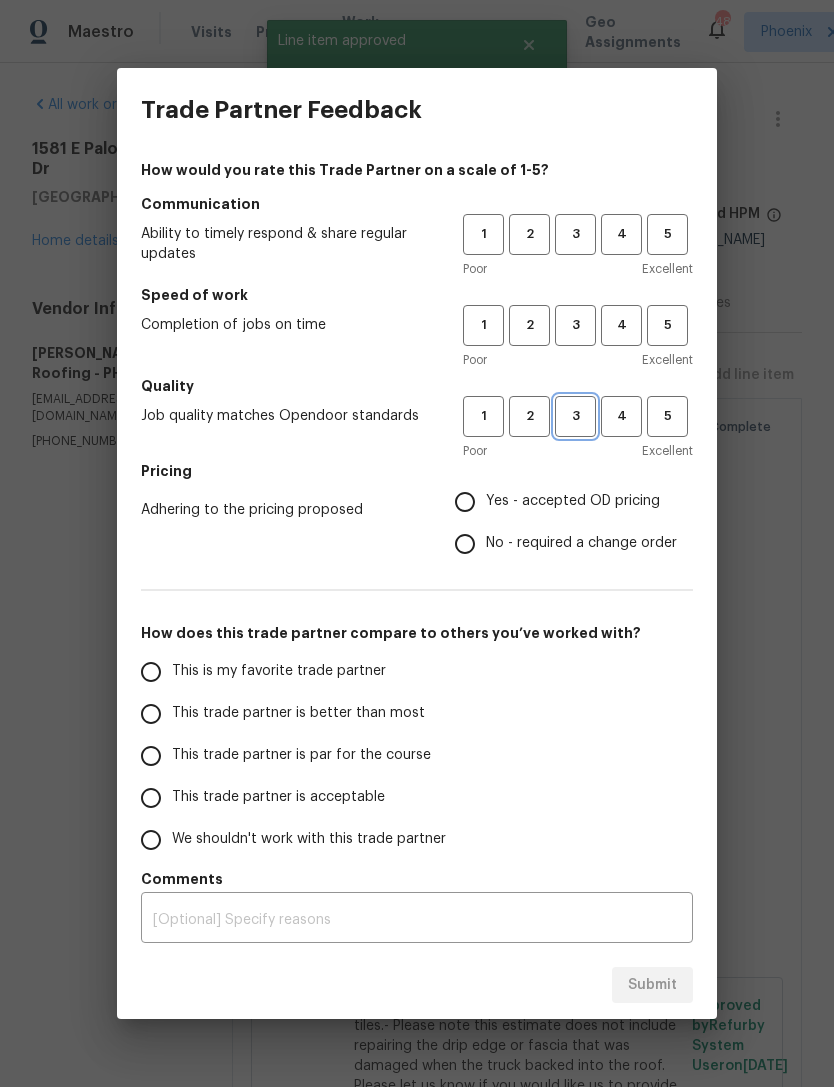 click on "3" at bounding box center (575, 416) 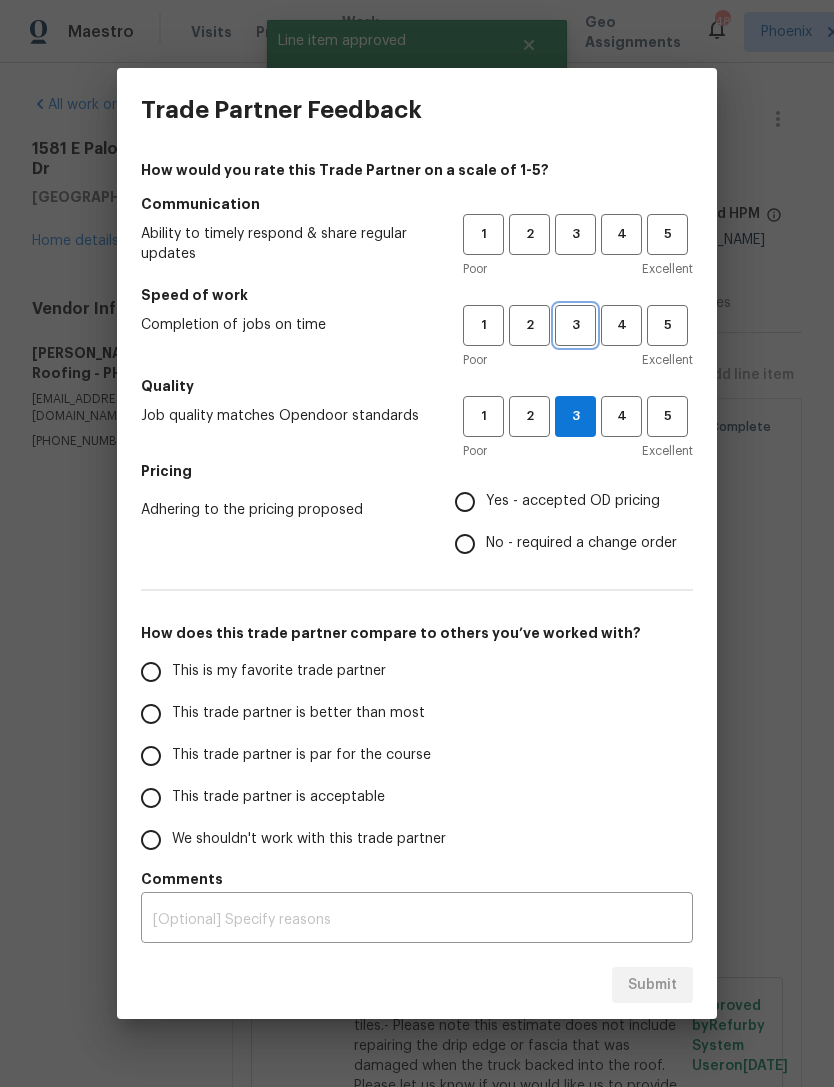 click on "3" at bounding box center (575, 325) 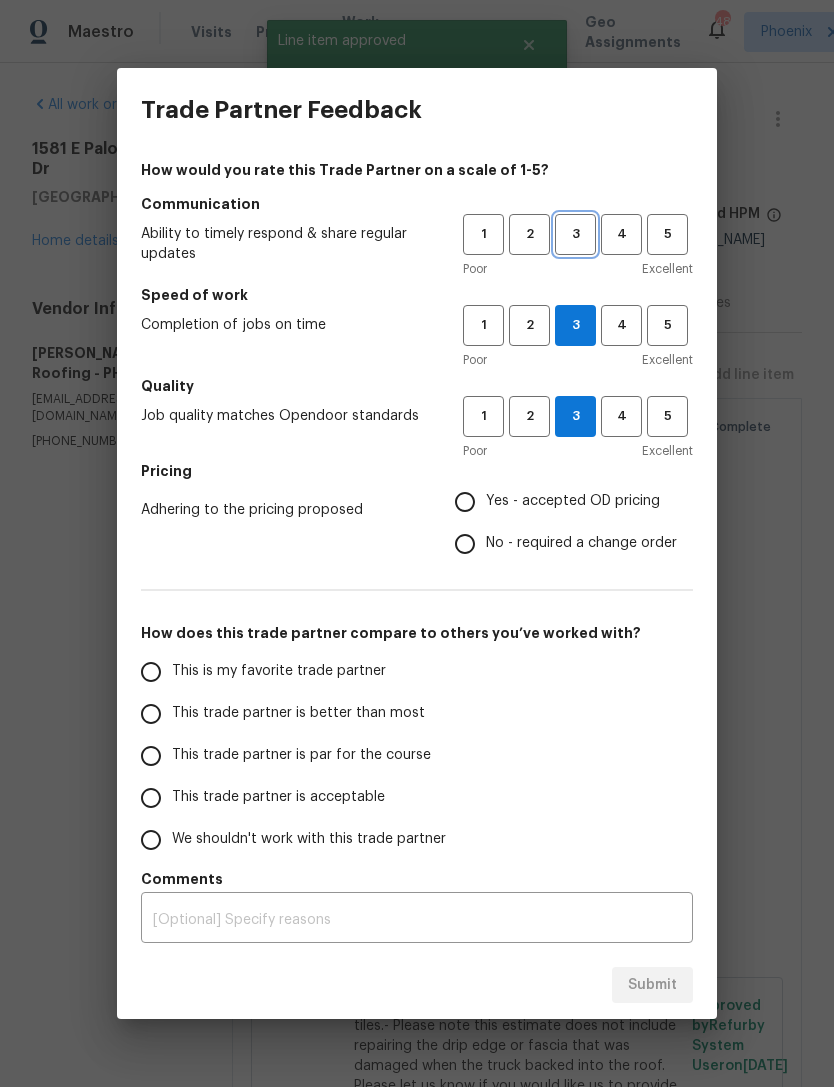 click on "3" at bounding box center [575, 234] 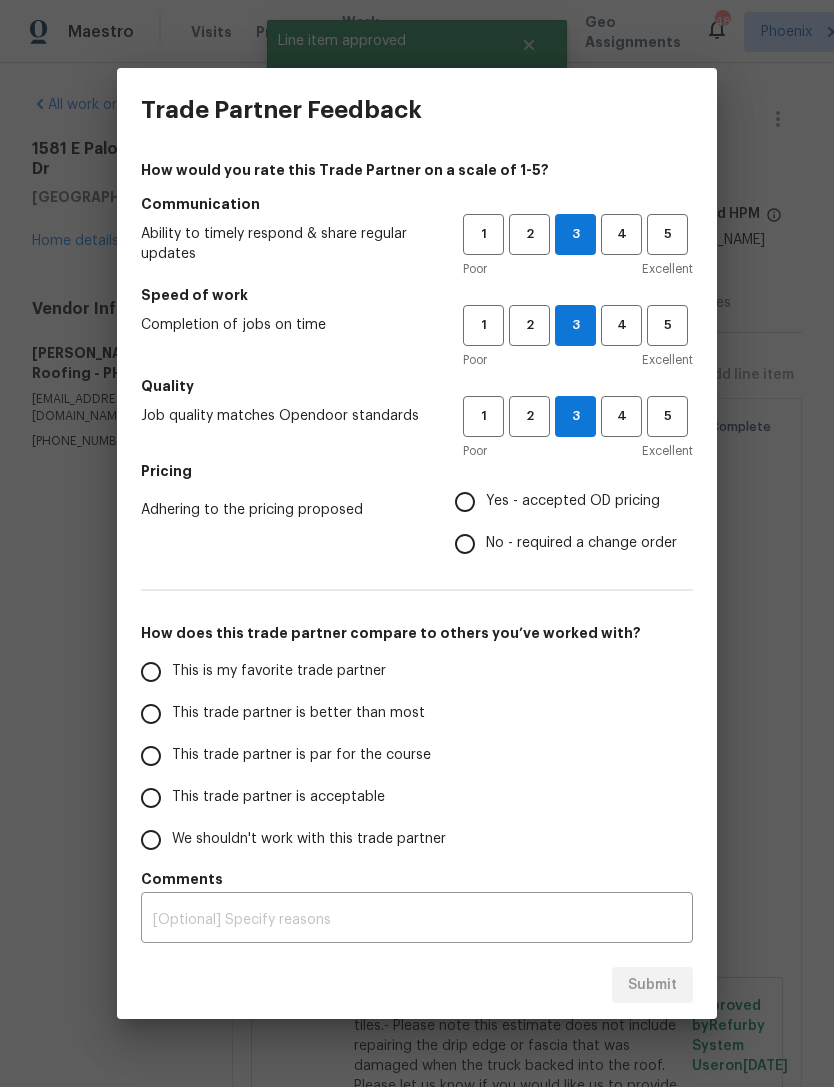 click on "Yes - accepted OD pricing" at bounding box center (465, 502) 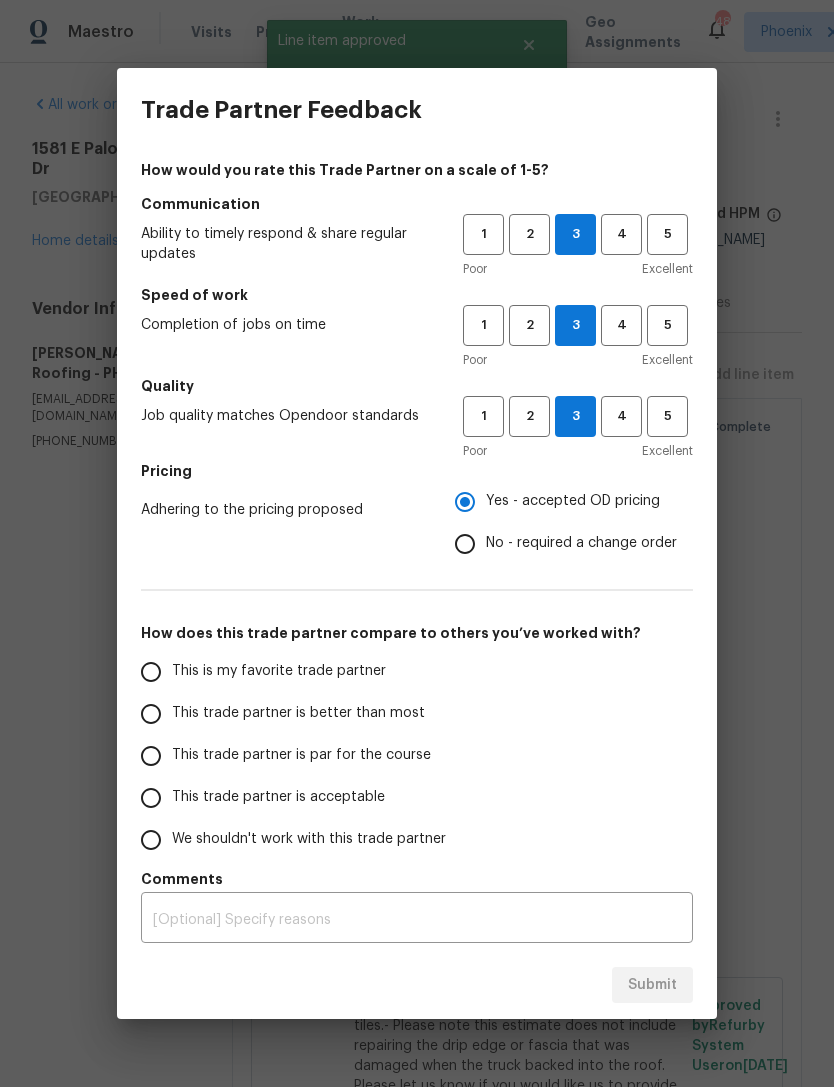 click on "This is my favorite trade partner" at bounding box center (151, 672) 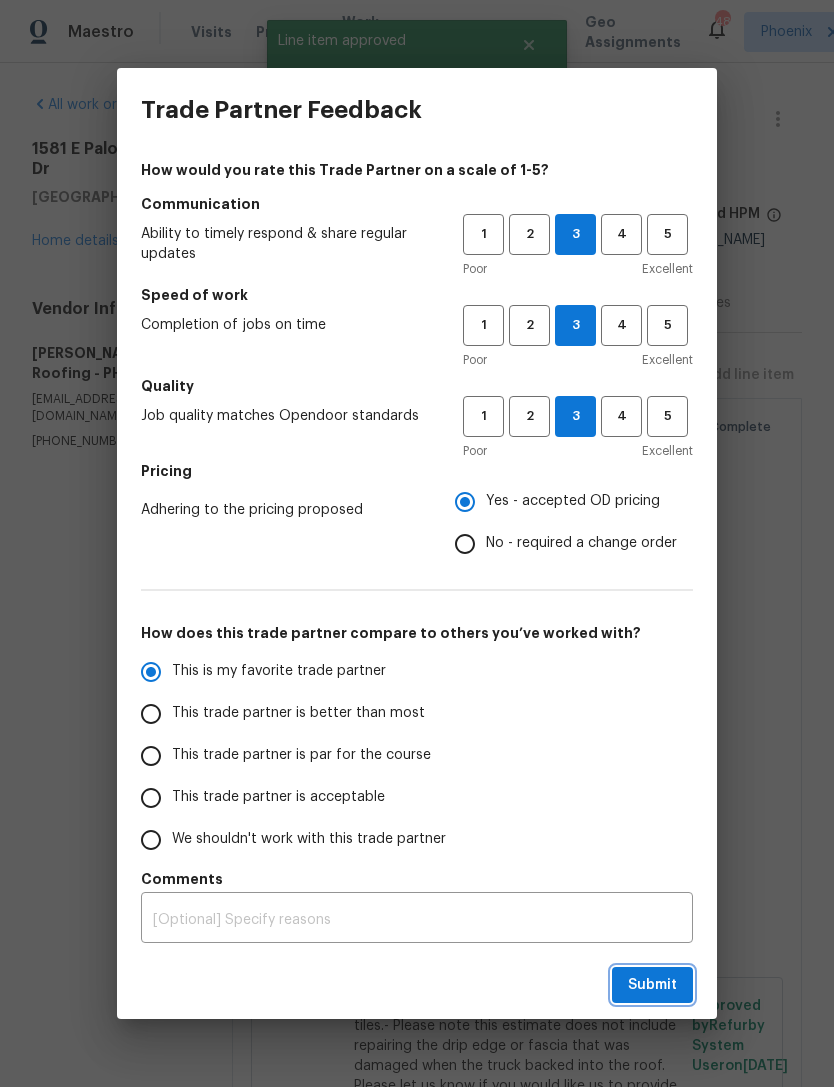 click on "Submit" at bounding box center [652, 985] 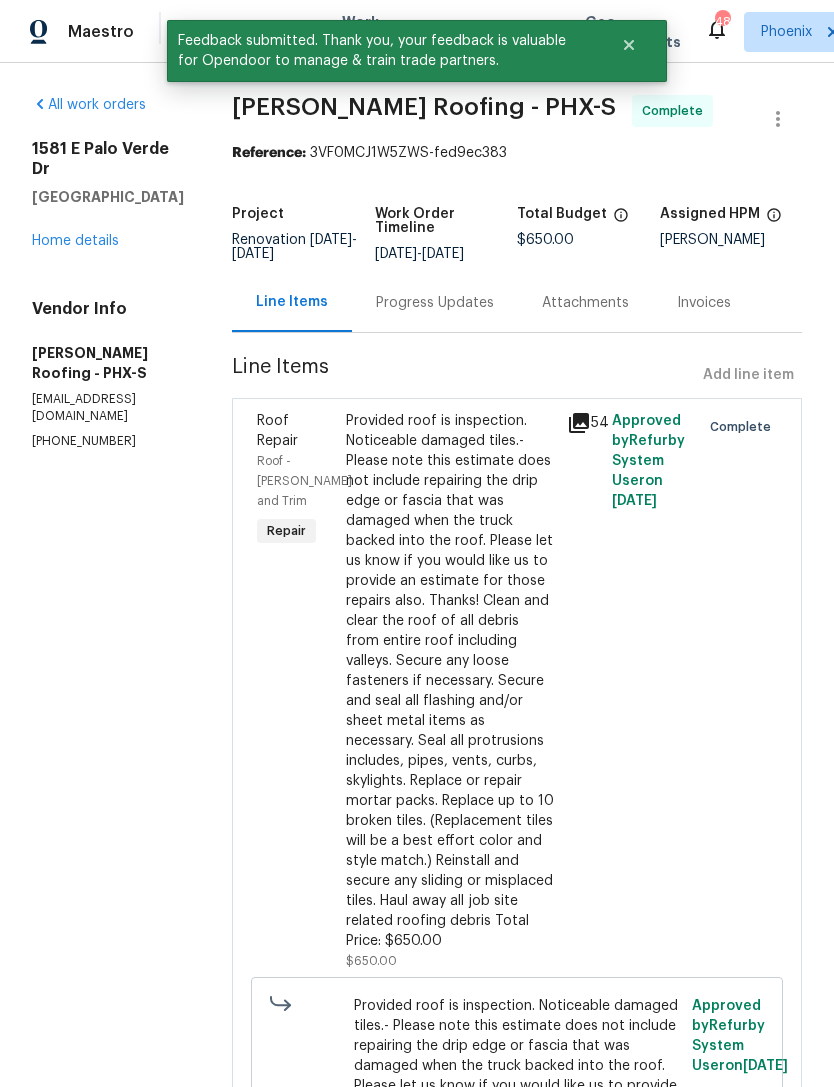 click on "Home details" at bounding box center (75, 241) 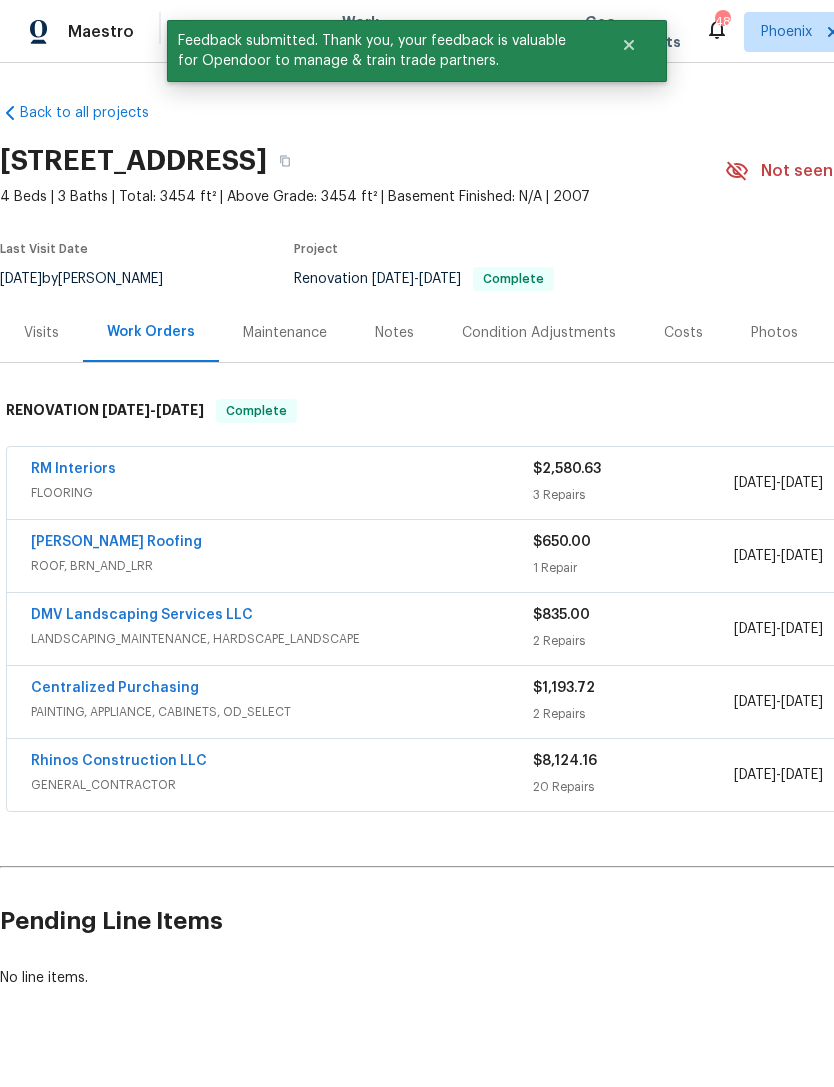 scroll, scrollTop: 0, scrollLeft: 0, axis: both 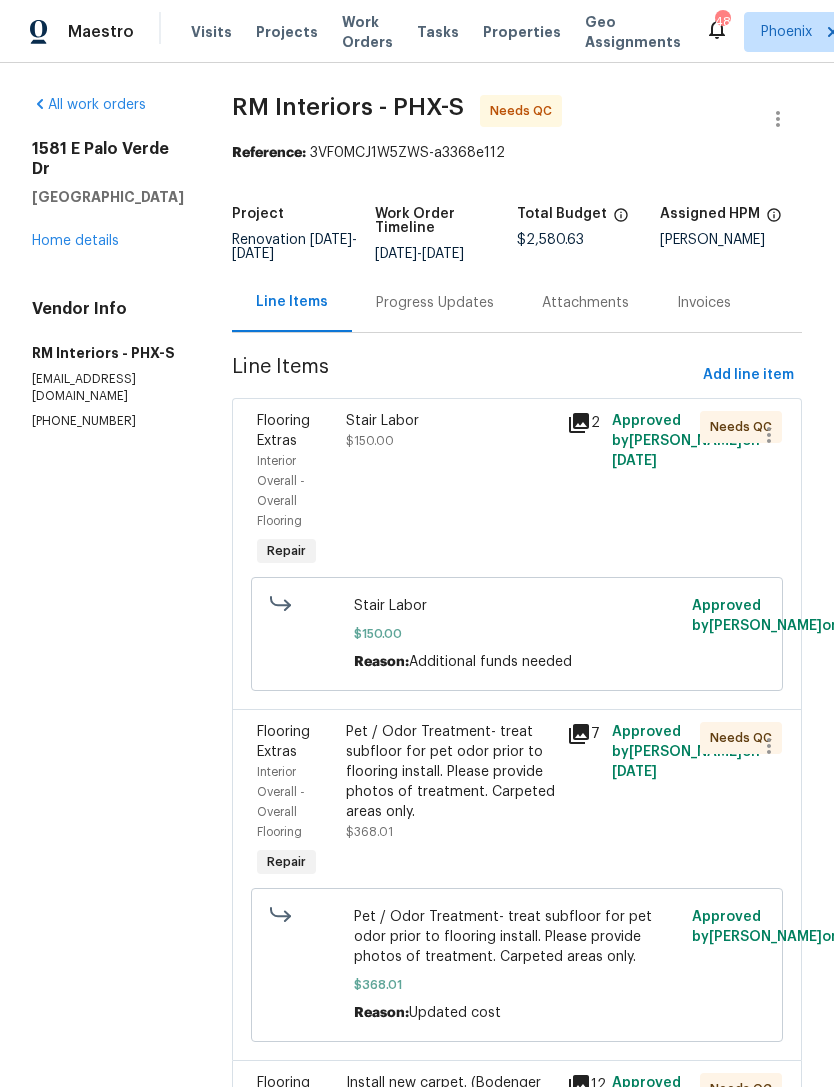 click on "Stair Labor $150.00" at bounding box center (451, 491) 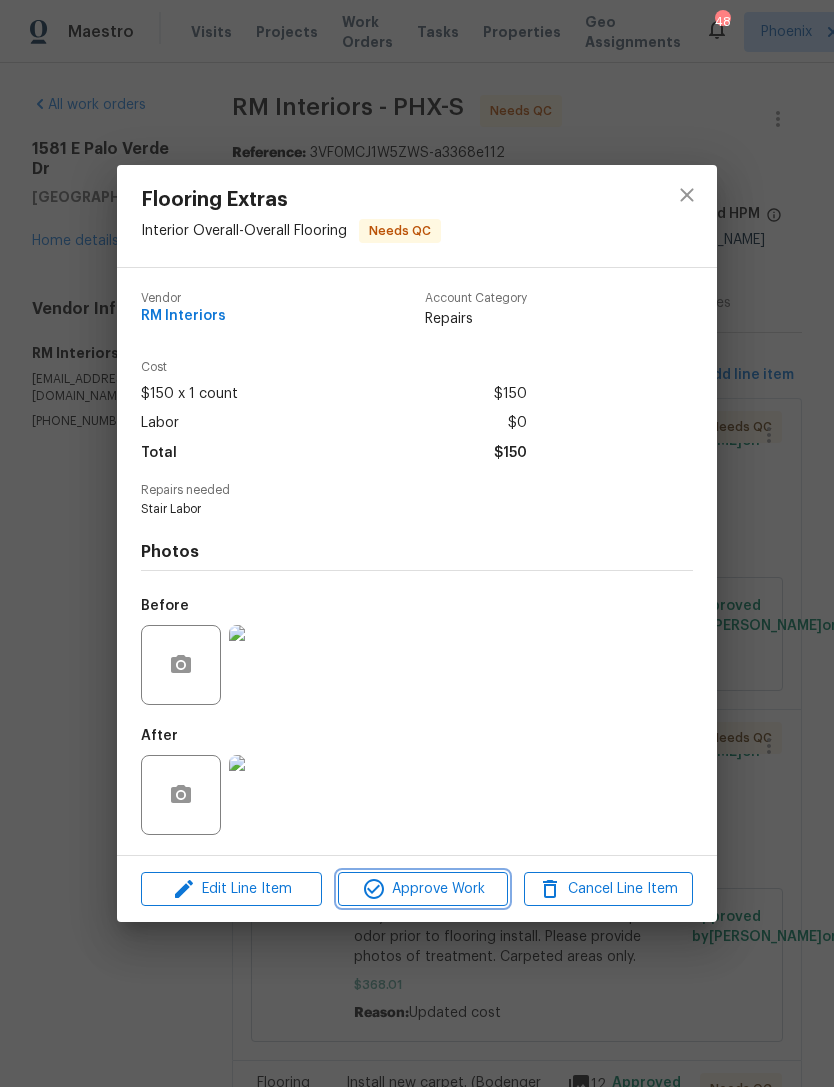 click on "Approve Work" at bounding box center (422, 889) 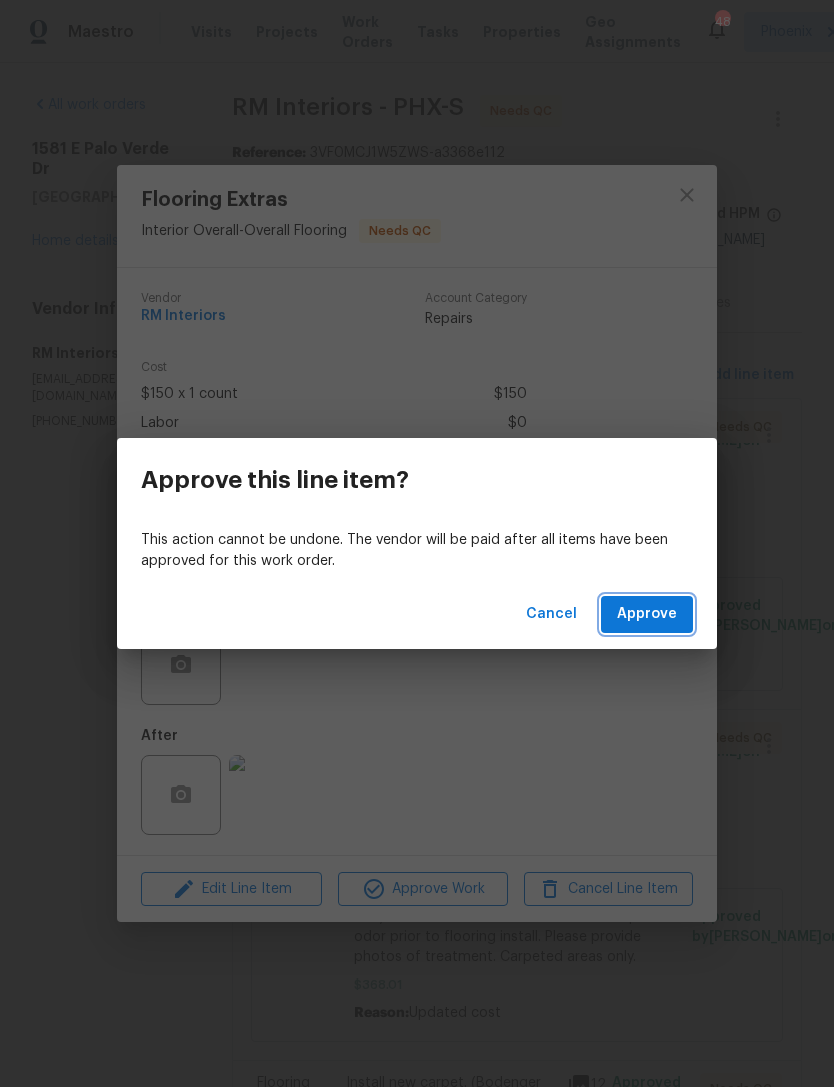 click on "Approve" at bounding box center [647, 614] 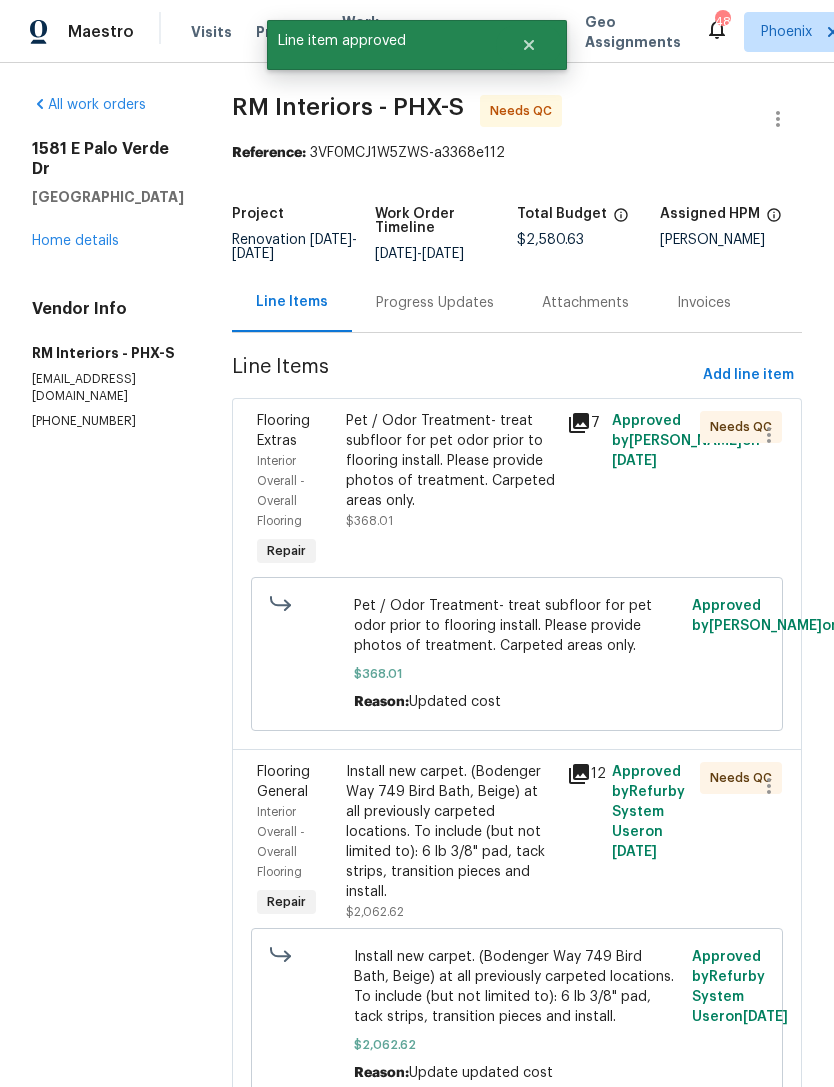 click on "Pet / Odor Treatment- treat subfloor for pet odor prior to flooring install. Please provide photos of treatment. Carpeted areas only." at bounding box center [451, 461] 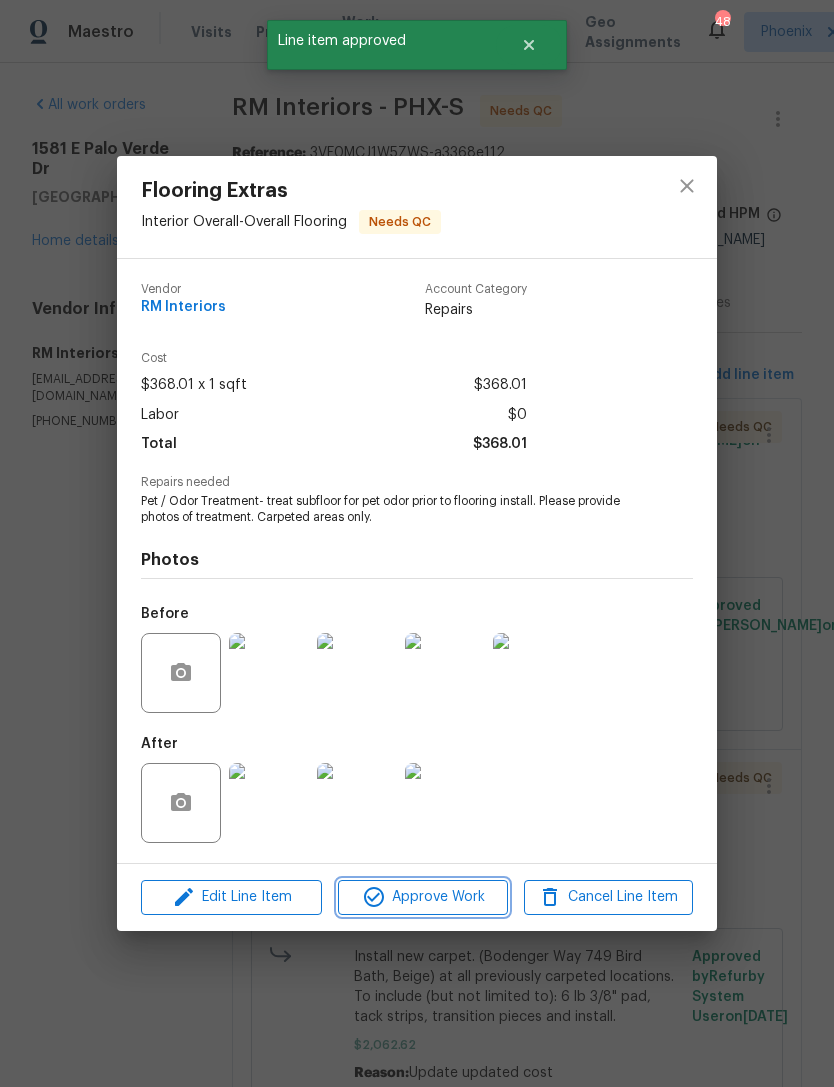 click on "Approve Work" at bounding box center (422, 897) 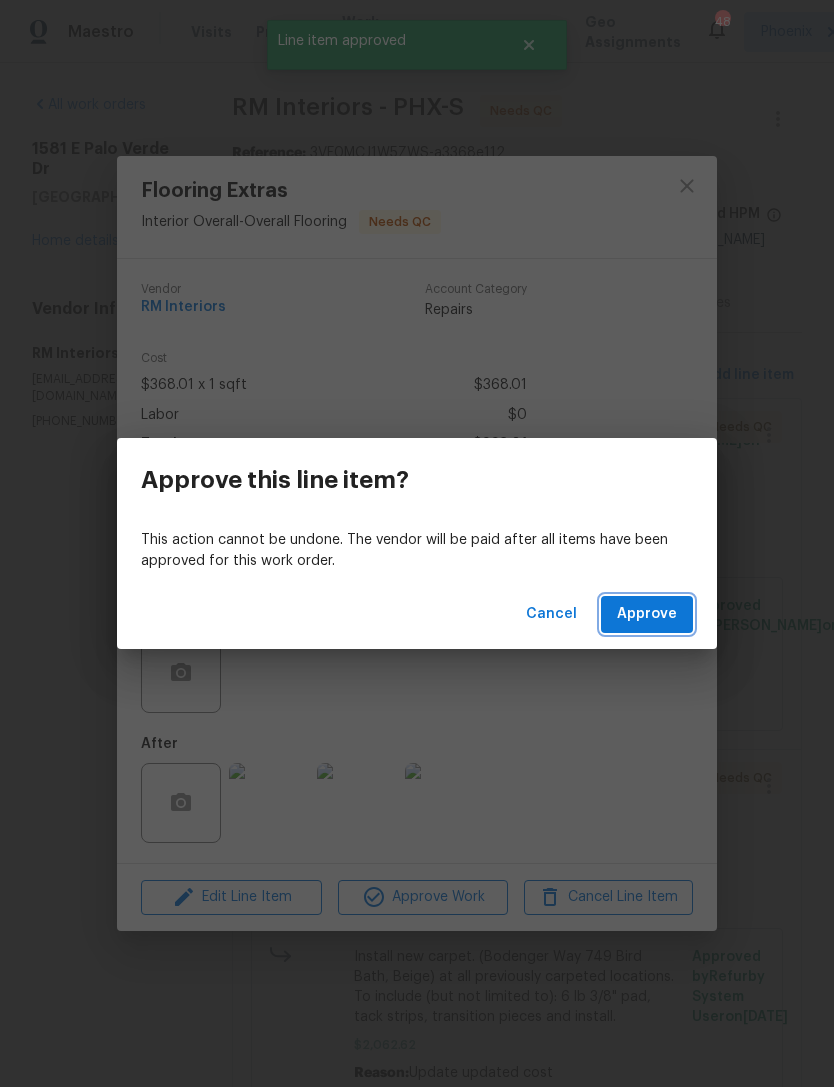 click on "Approve" at bounding box center (647, 614) 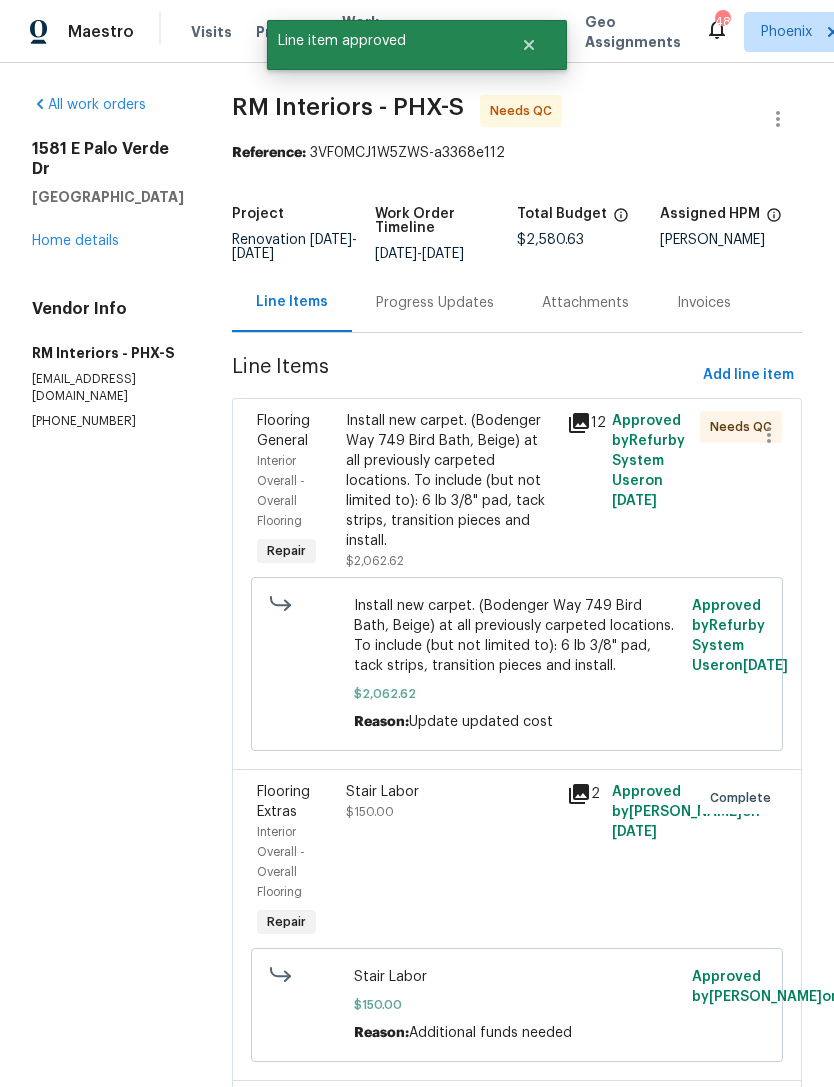 click on "Install new carpet. (Bodenger Way 749 Bird Bath, Beige) at all previously carpeted locations. To include (but not limited to): 6 lb 3/8" pad, tack strips, transition pieces and install." at bounding box center [451, 481] 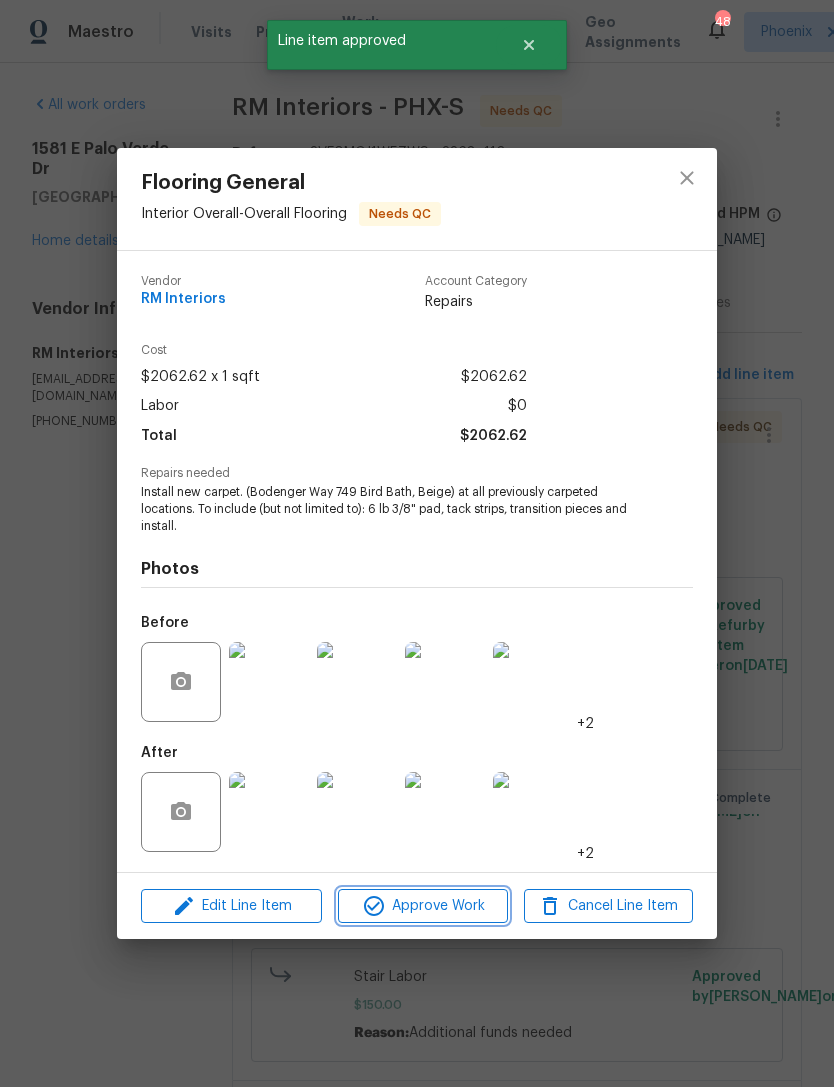 click on "Approve Work" at bounding box center (422, 906) 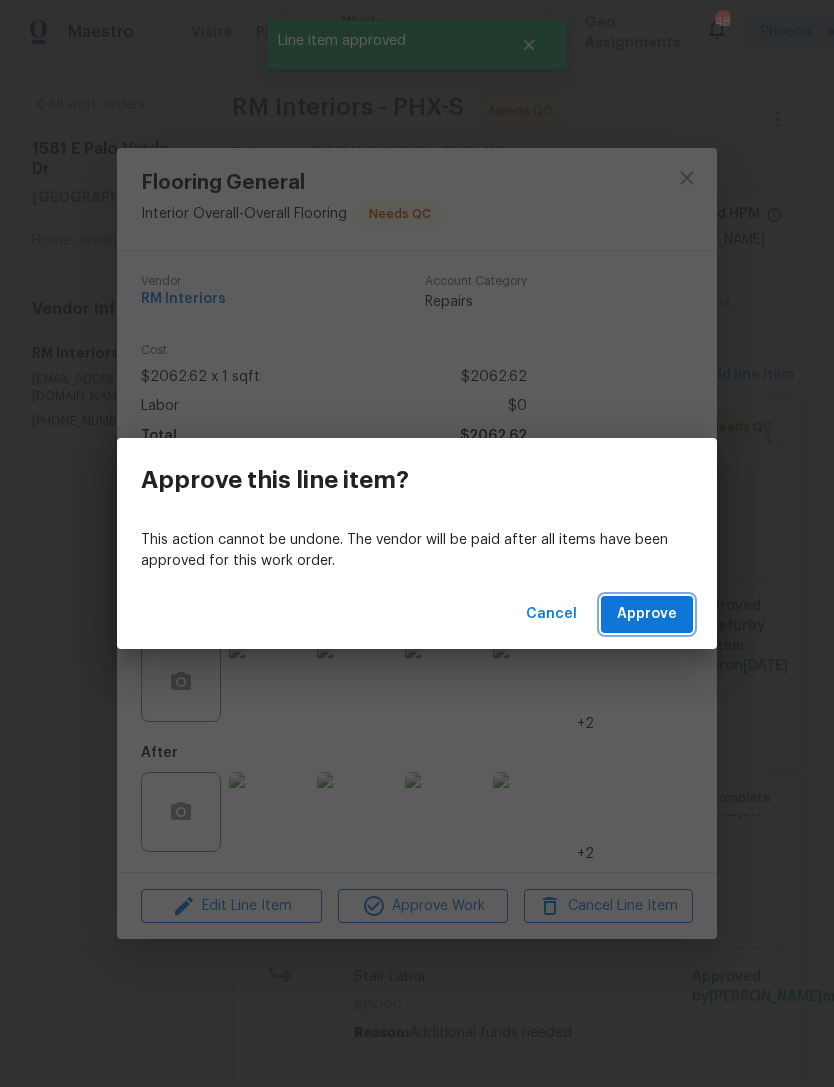 click on "Approve" at bounding box center (647, 614) 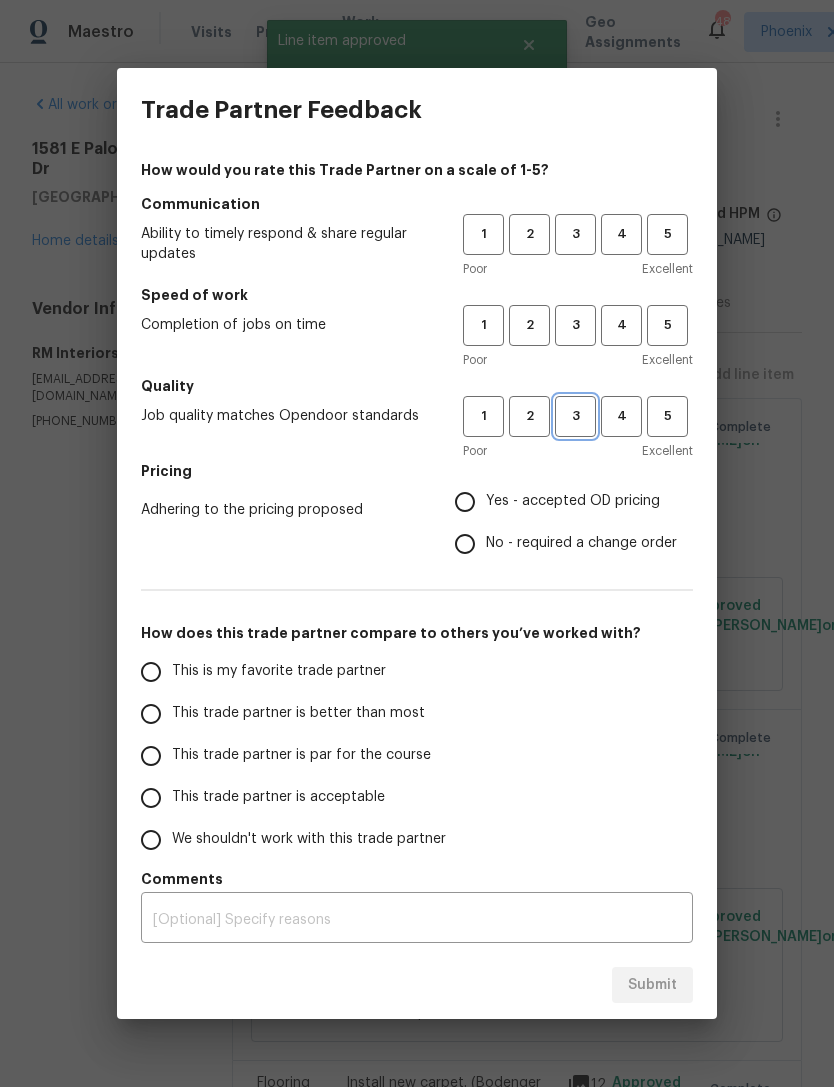 click on "3" at bounding box center [575, 416] 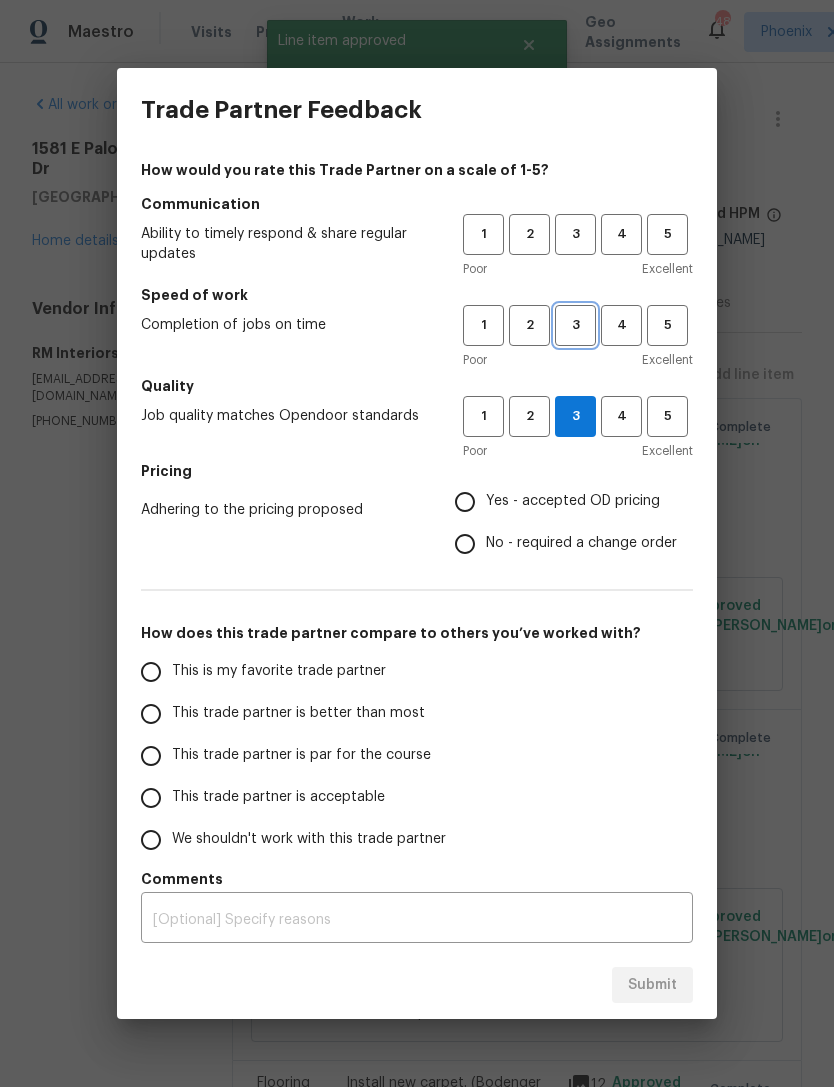 click on "3" at bounding box center [575, 325] 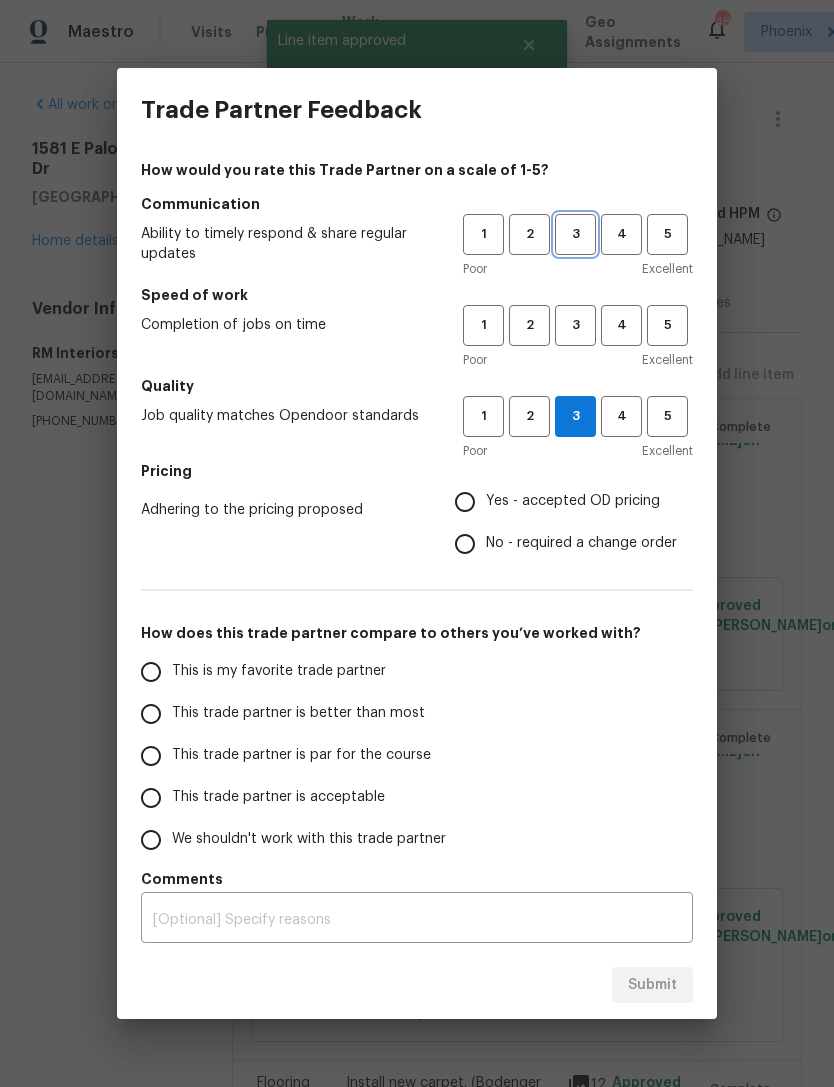 click on "3" at bounding box center [575, 234] 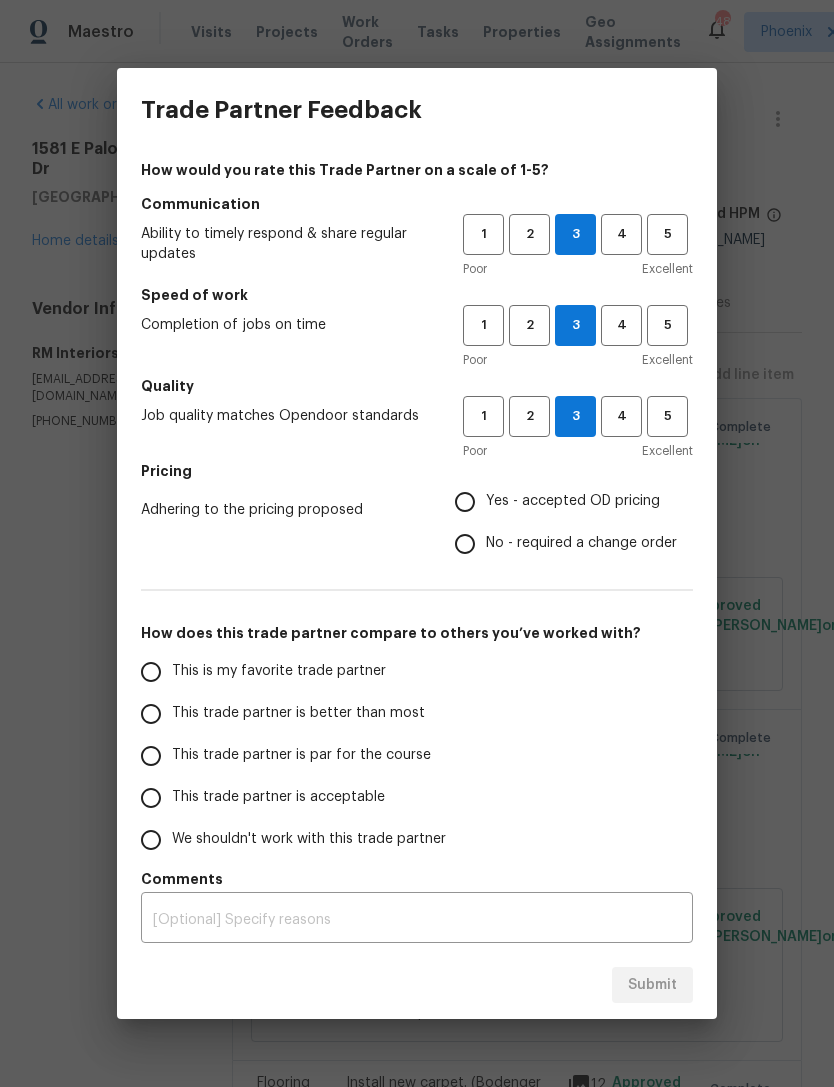 click on "Yes - accepted OD pricing" at bounding box center [465, 502] 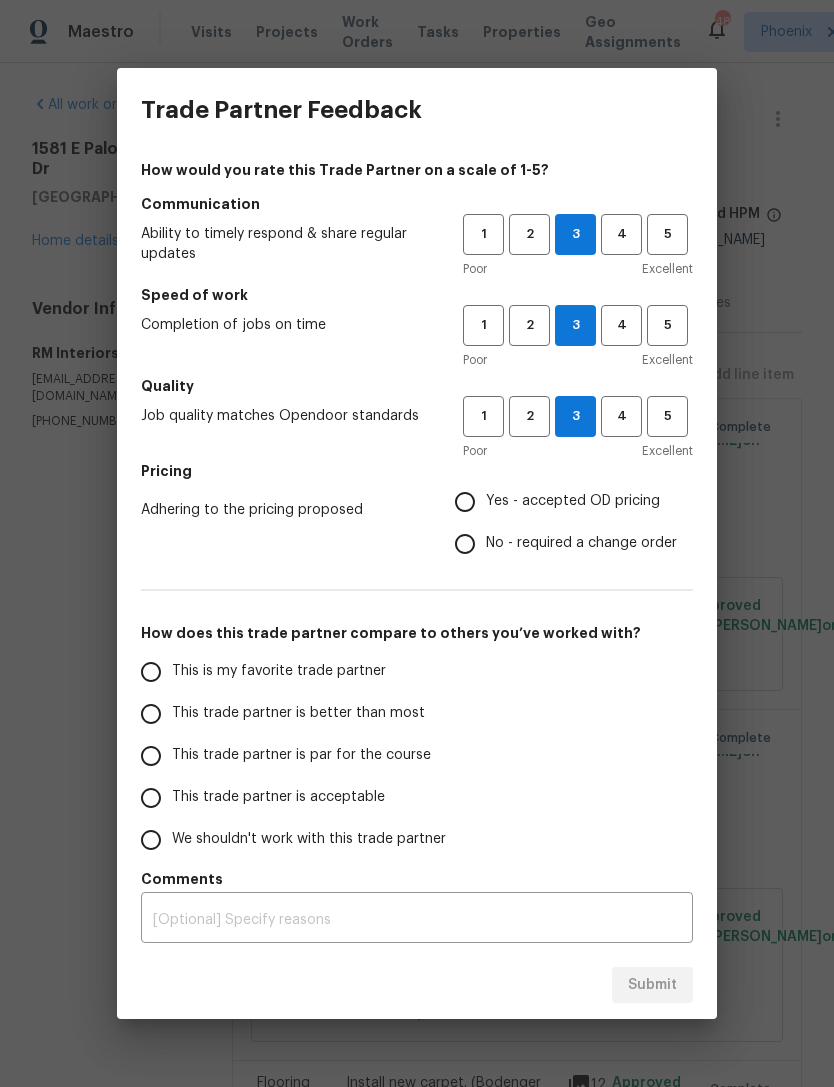 radio on "true" 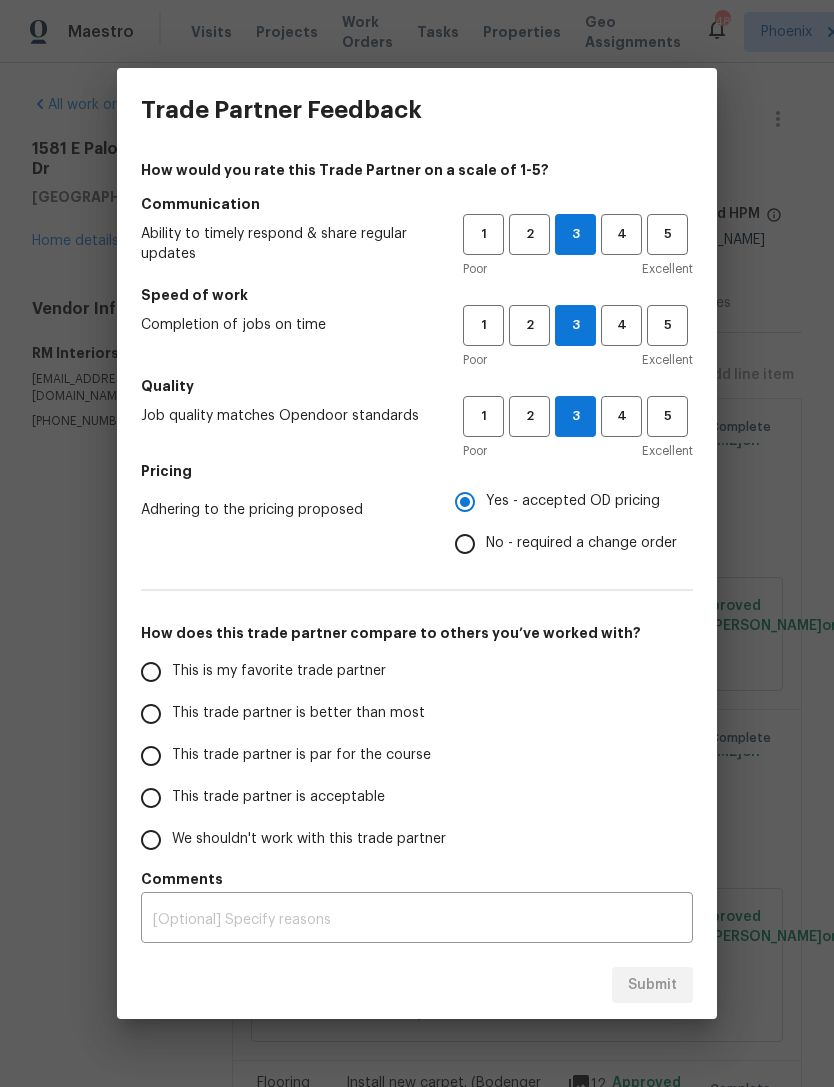 click on "This is my favorite trade partner" at bounding box center (151, 672) 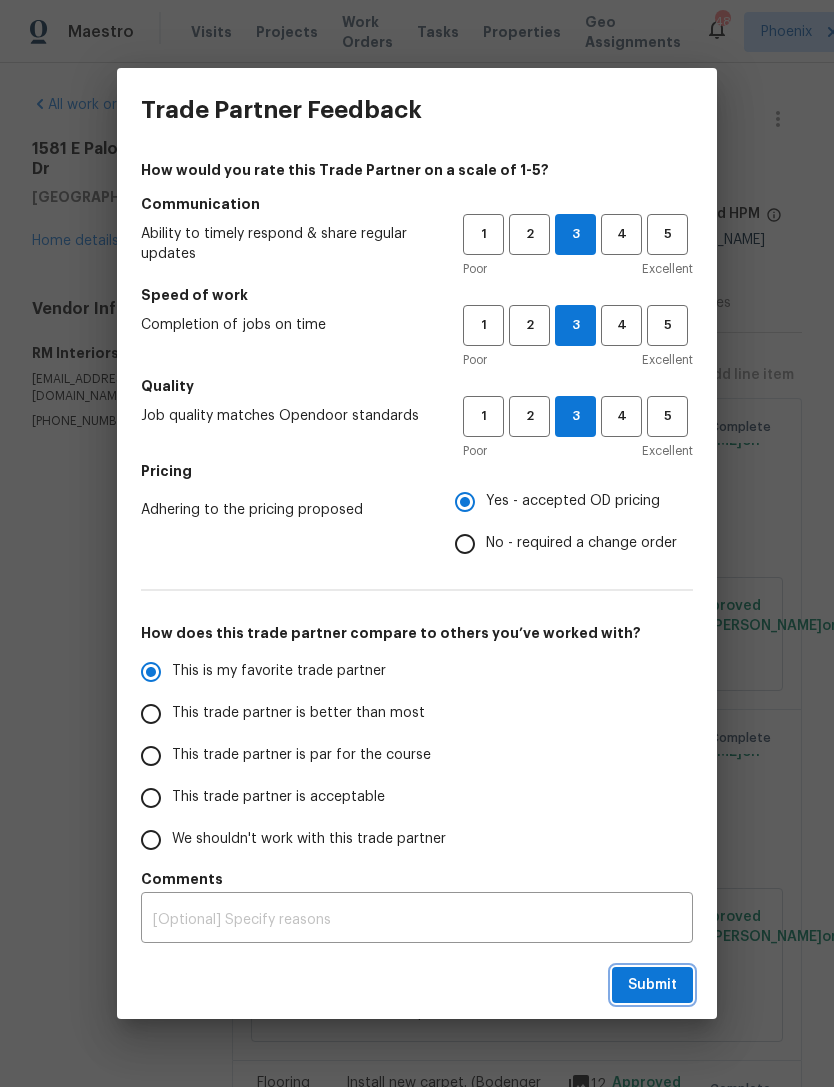 click on "Submit" at bounding box center [652, 985] 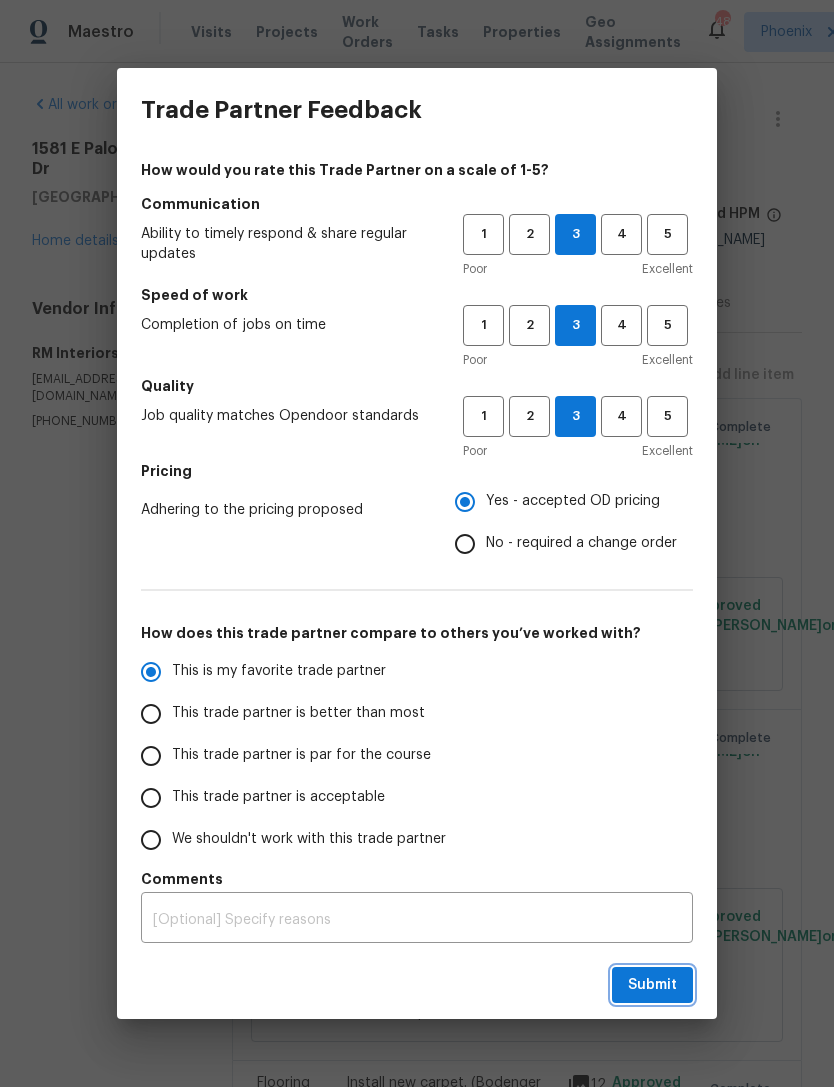 radio on "true" 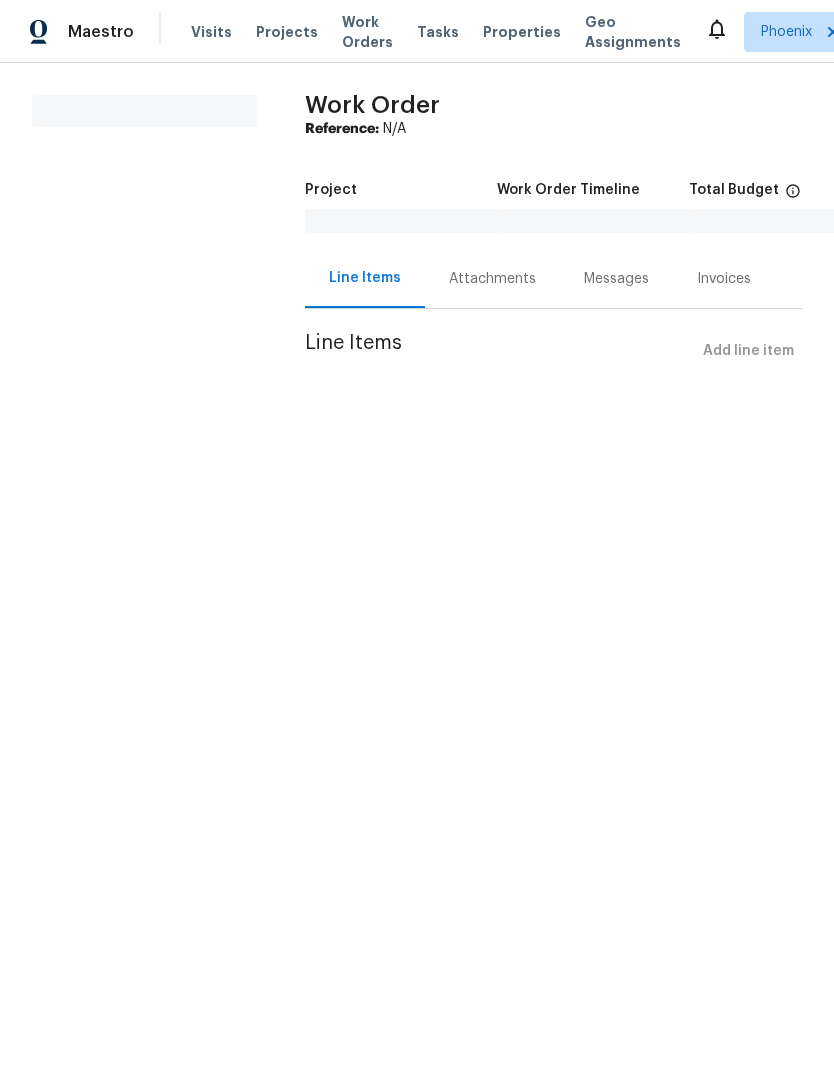 scroll, scrollTop: 0, scrollLeft: 0, axis: both 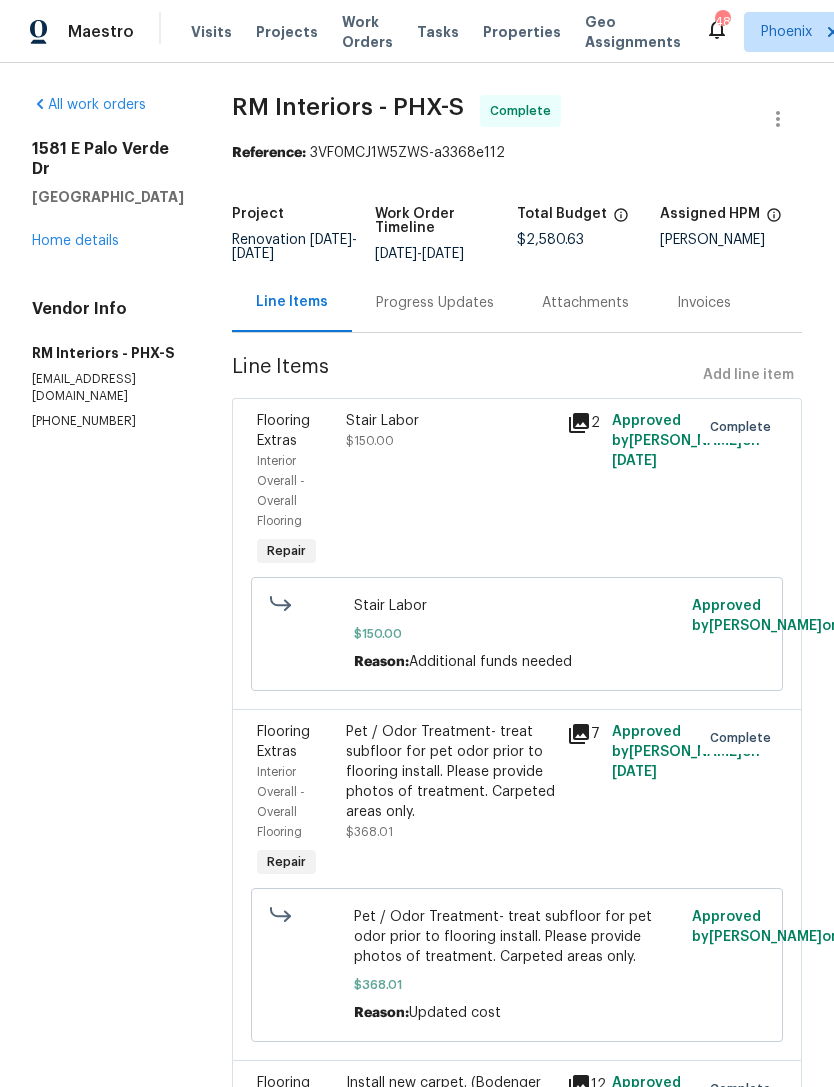 click on "Work Orders" at bounding box center (367, 32) 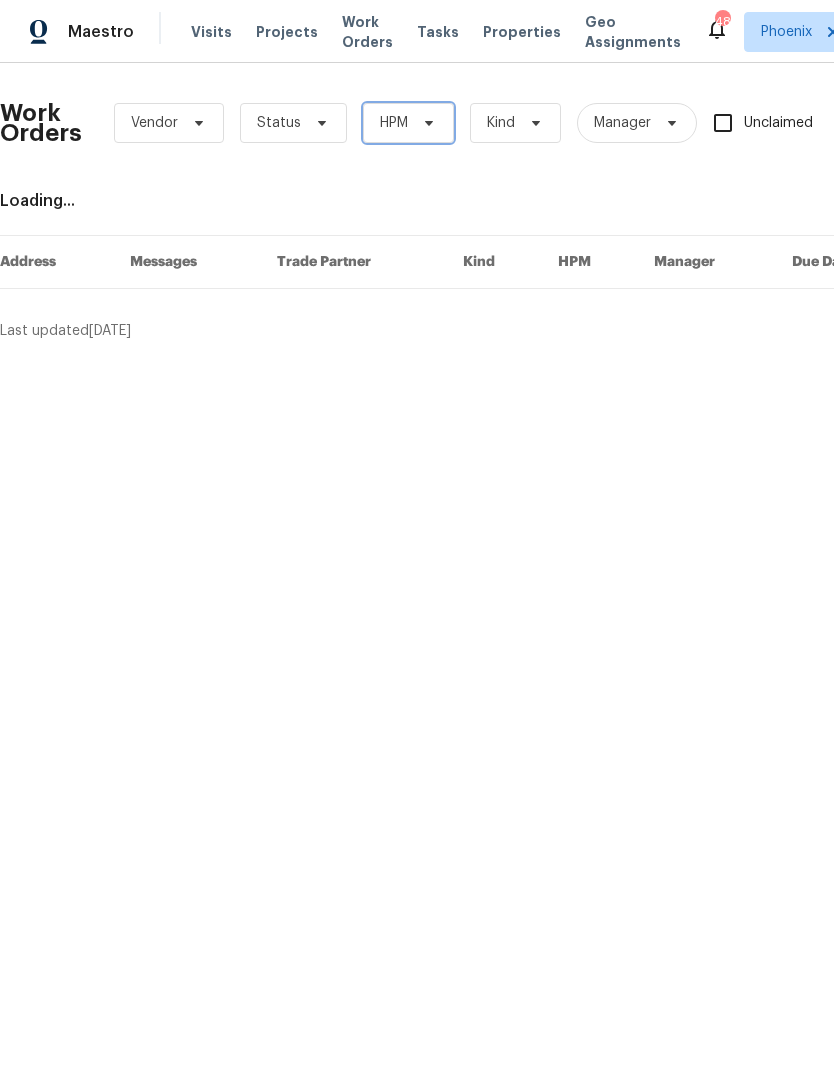 click at bounding box center [426, 123] 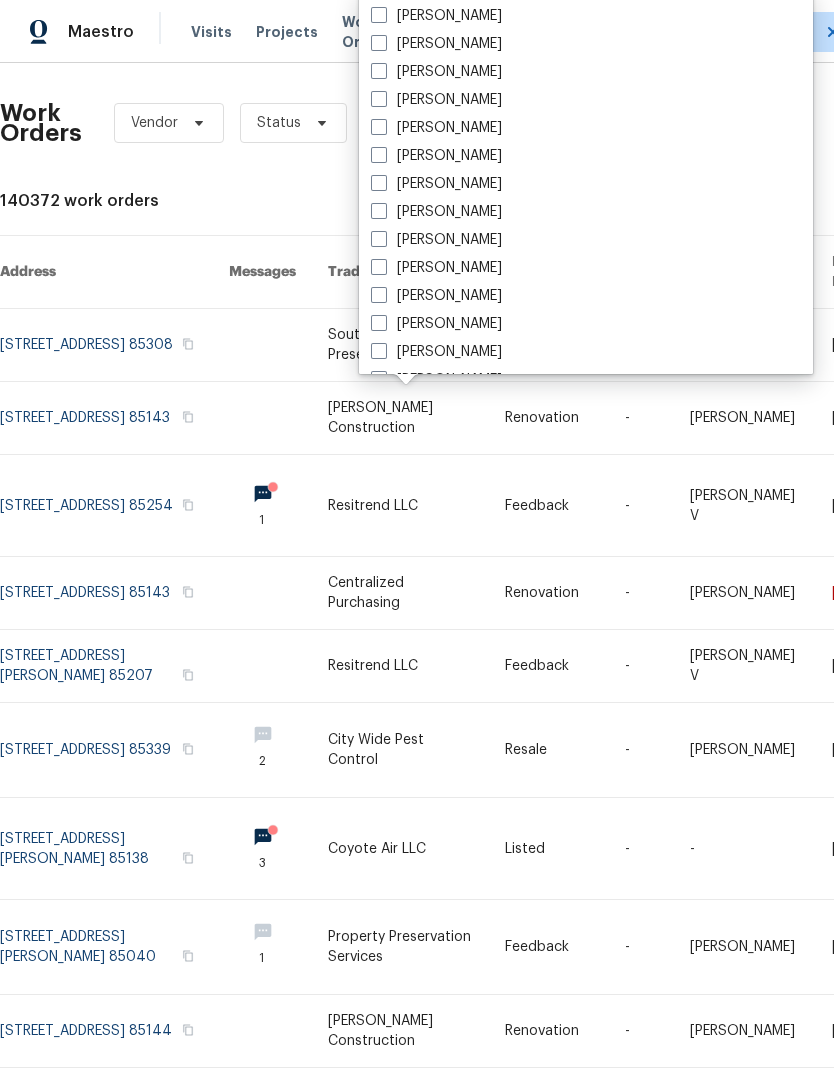 scroll, scrollTop: 907, scrollLeft: 0, axis: vertical 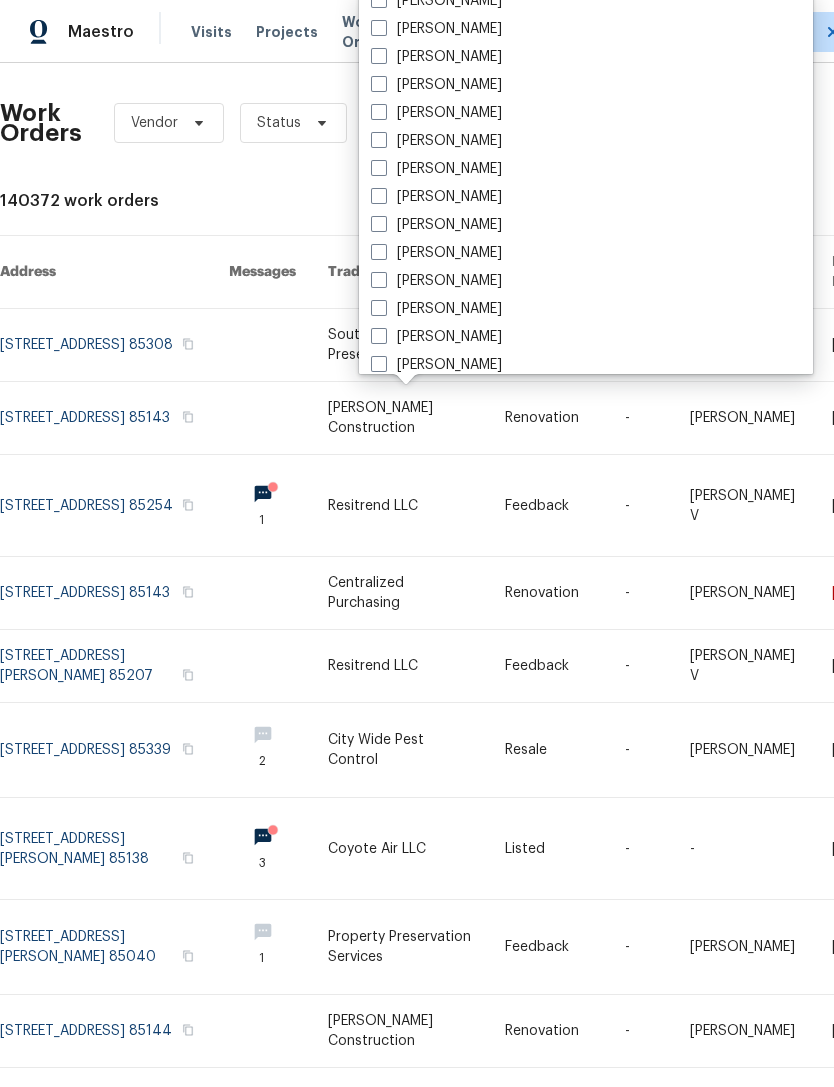click on "[PERSON_NAME]" at bounding box center (436, 253) 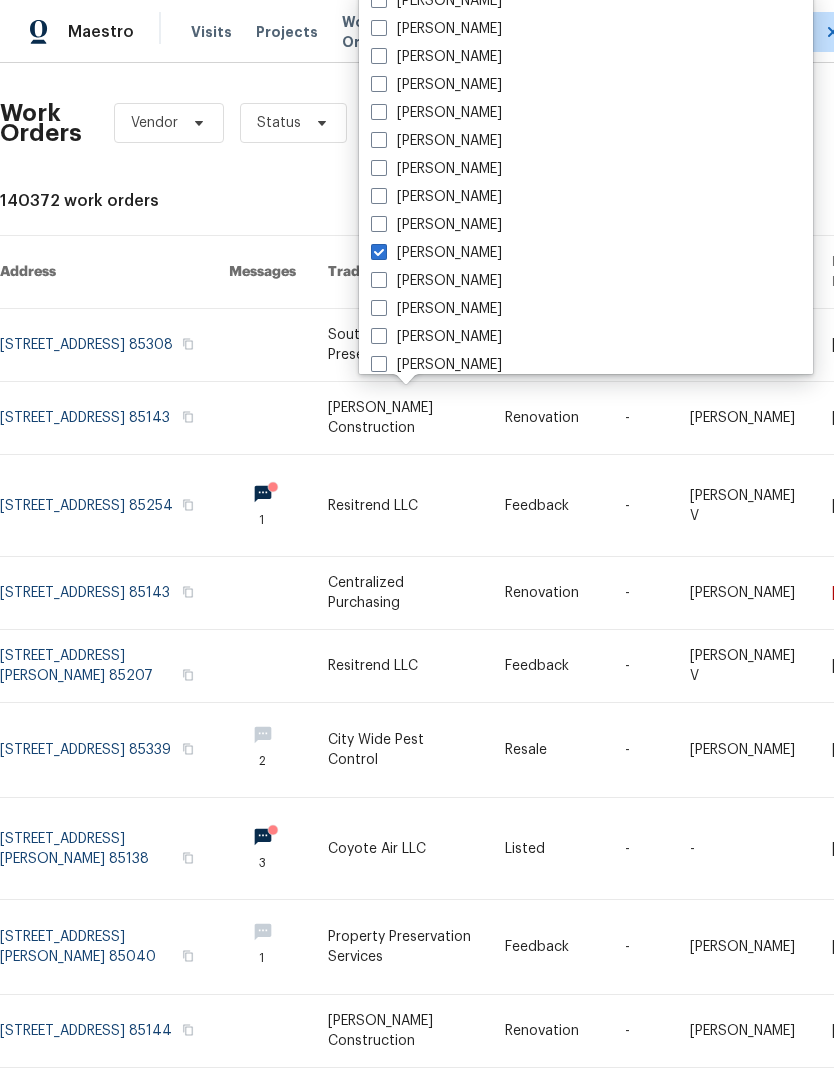 checkbox on "true" 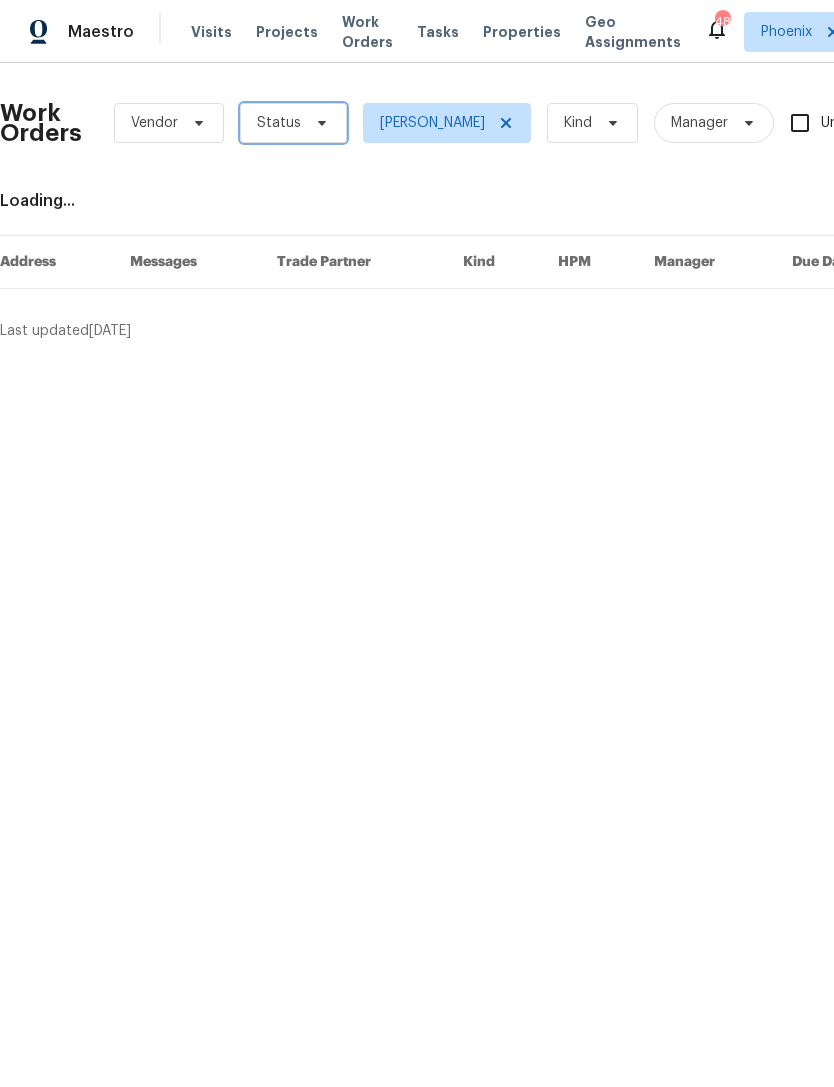 click on "Status" at bounding box center [293, 123] 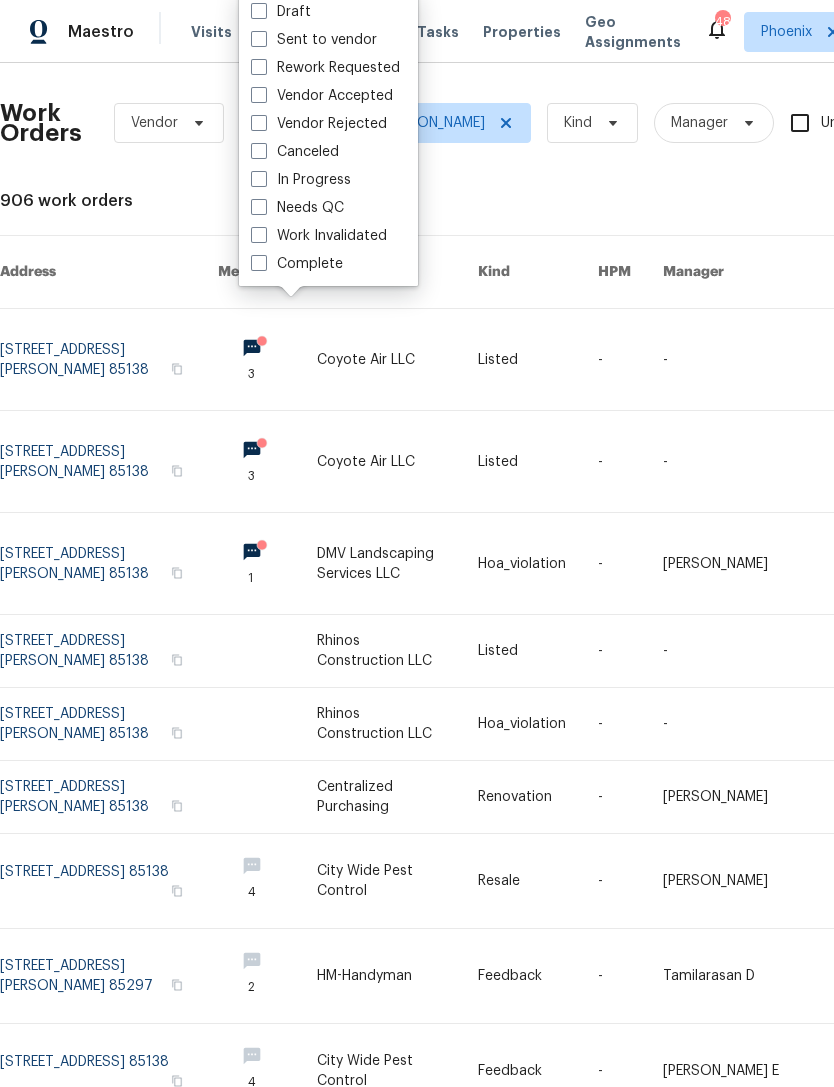 click on "Needs QC" at bounding box center [297, 208] 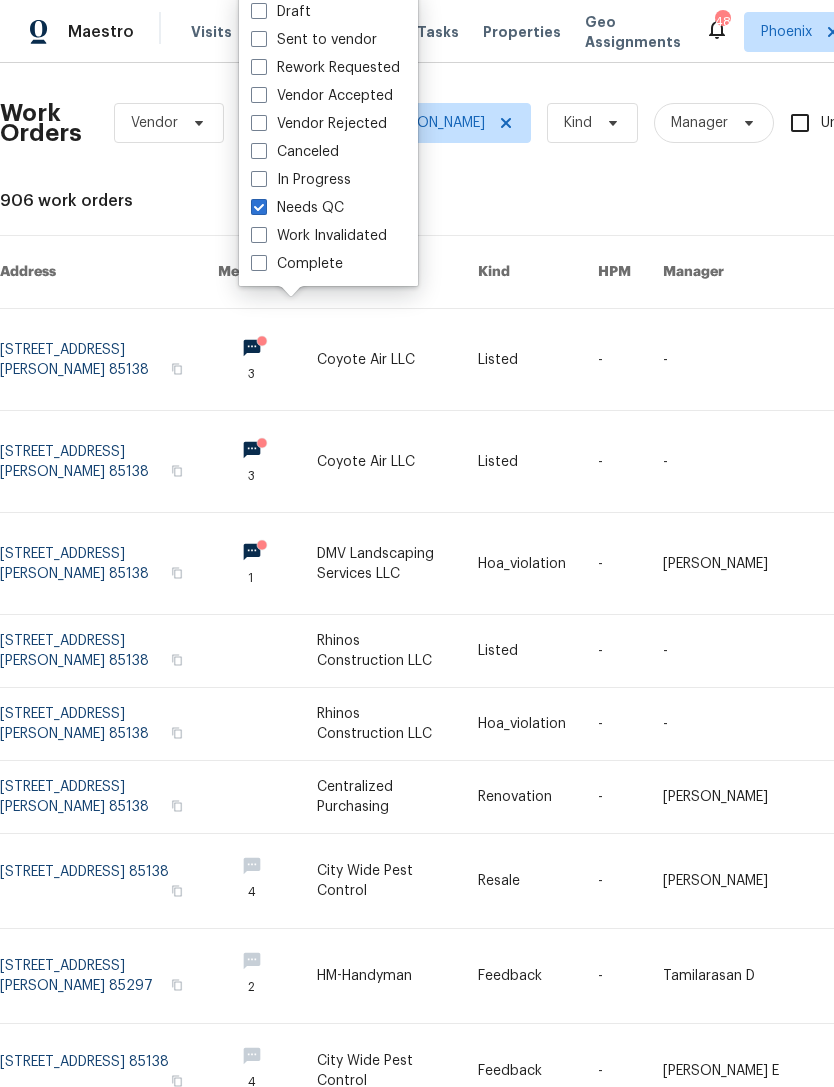 checkbox on "true" 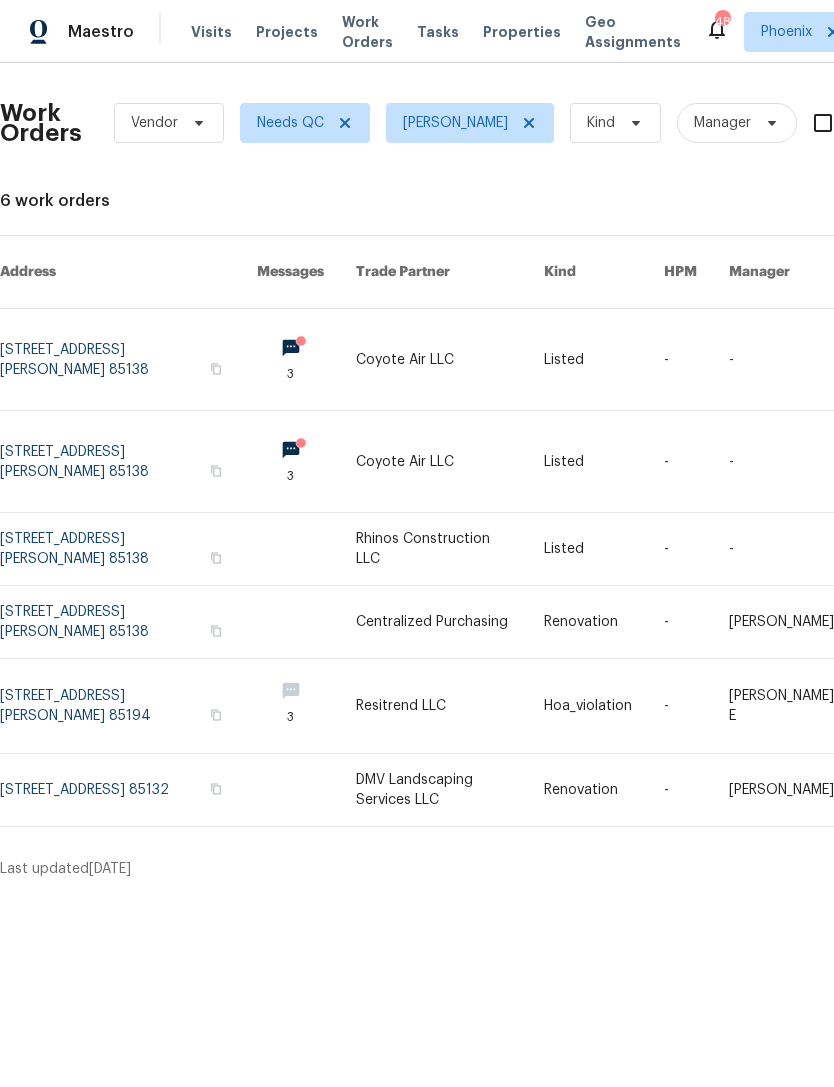 click at bounding box center (128, 359) 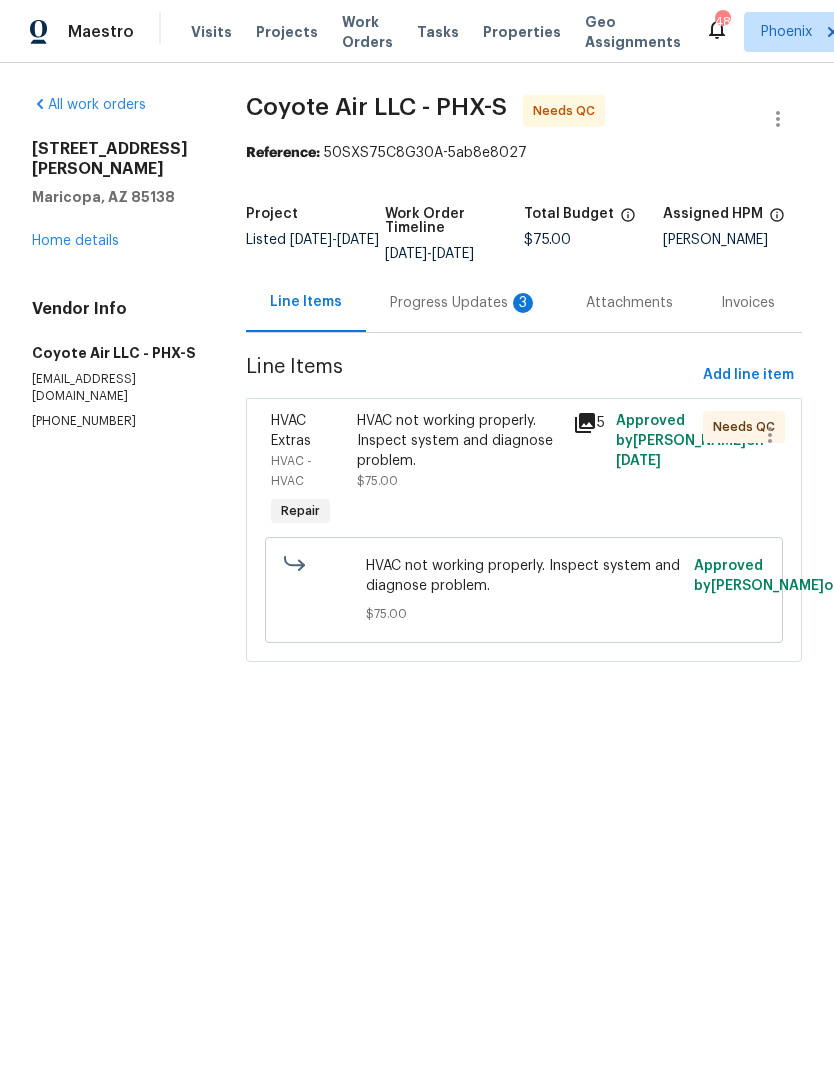 click on "Progress Updates 3" at bounding box center (464, 302) 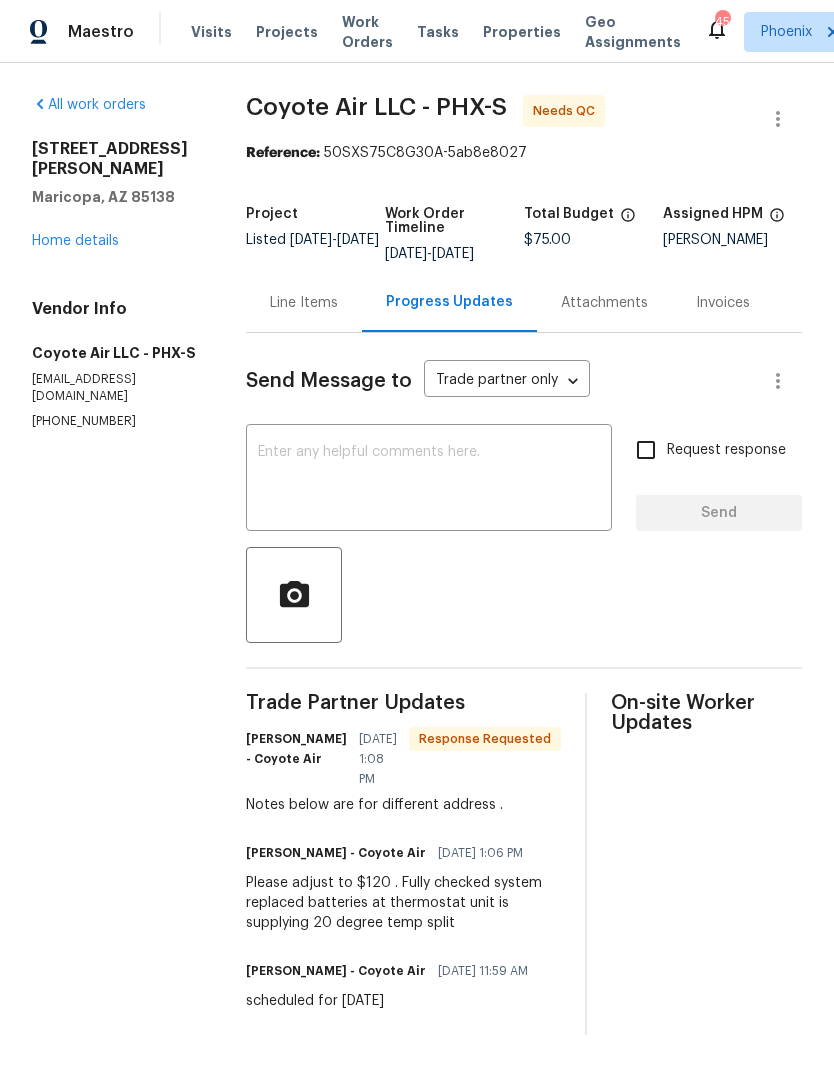 scroll, scrollTop: 1, scrollLeft: 0, axis: vertical 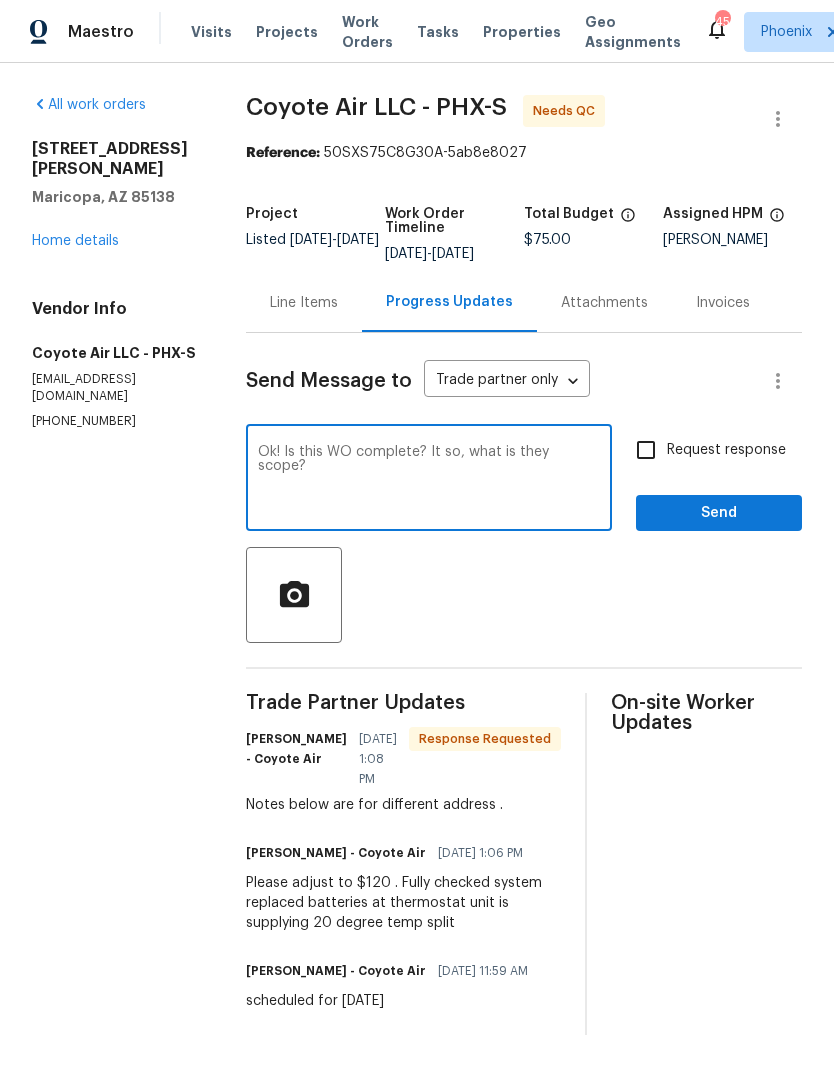 click on "Ok! Is this WO complete? It so, what is they scope?" at bounding box center (429, 480) 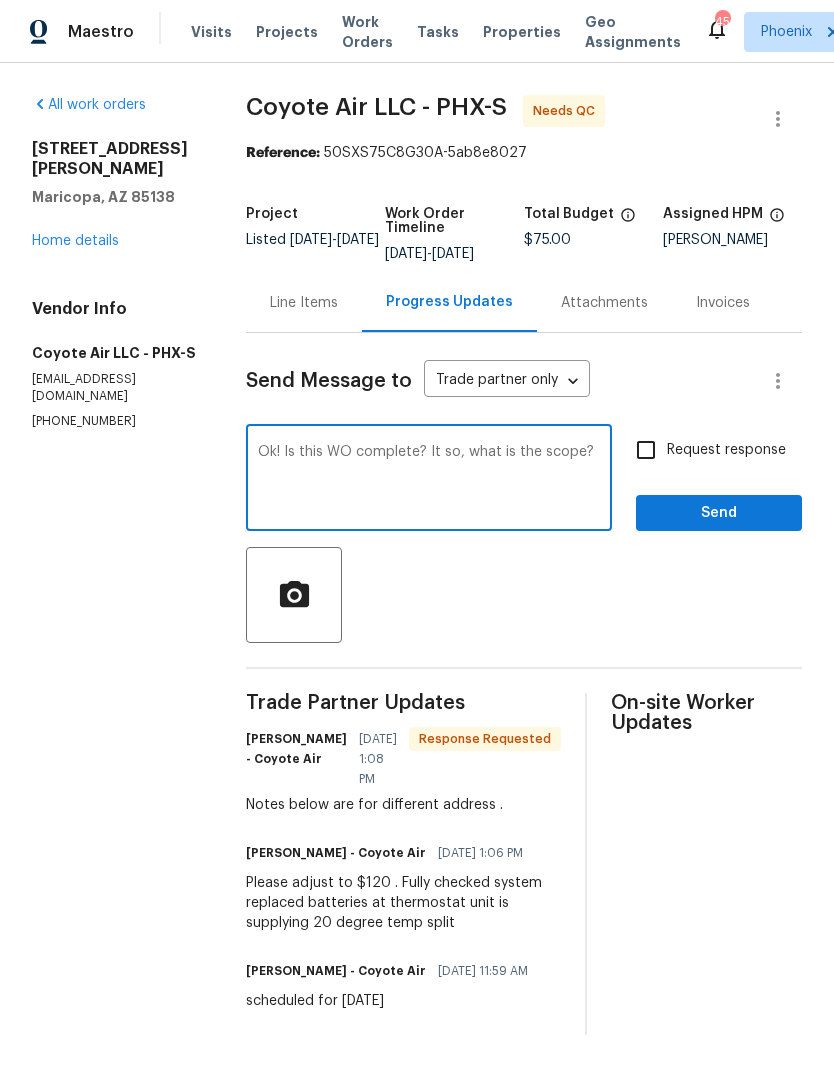 click on "Ok! Is this WO complete? It so, what is the scope?" at bounding box center (429, 480) 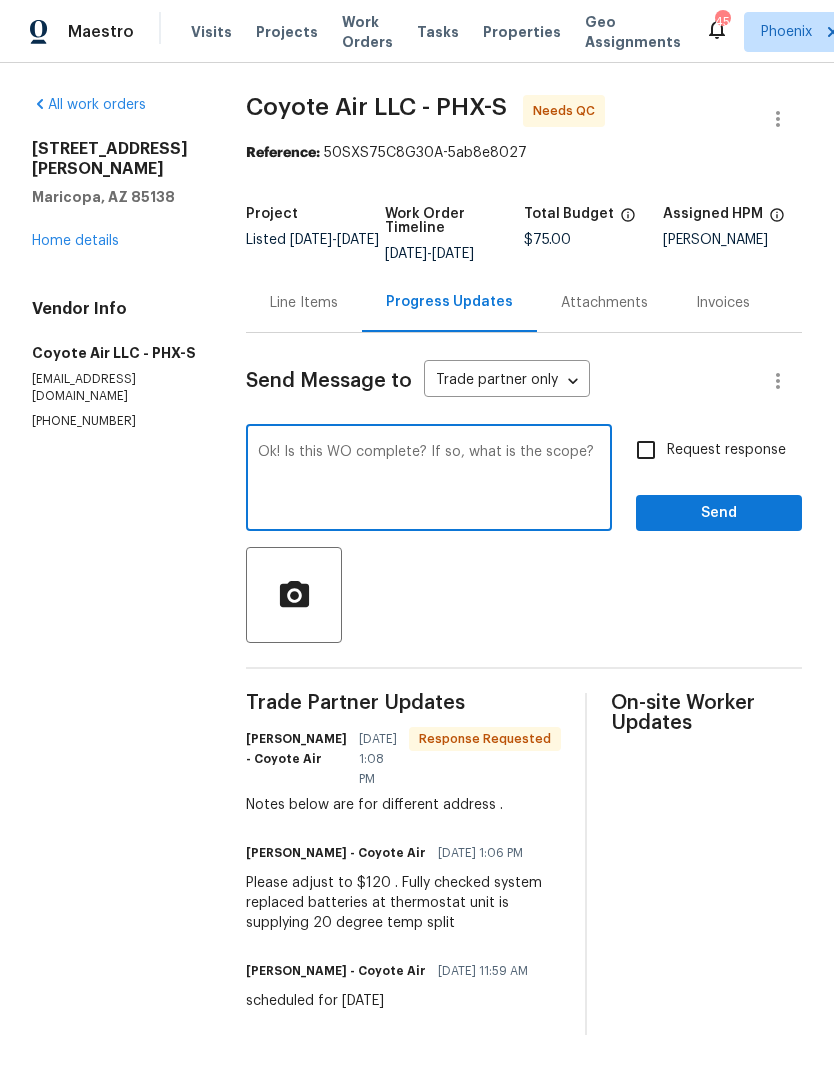 type on "Ok! Is this WO complete? If so, what is the scope?" 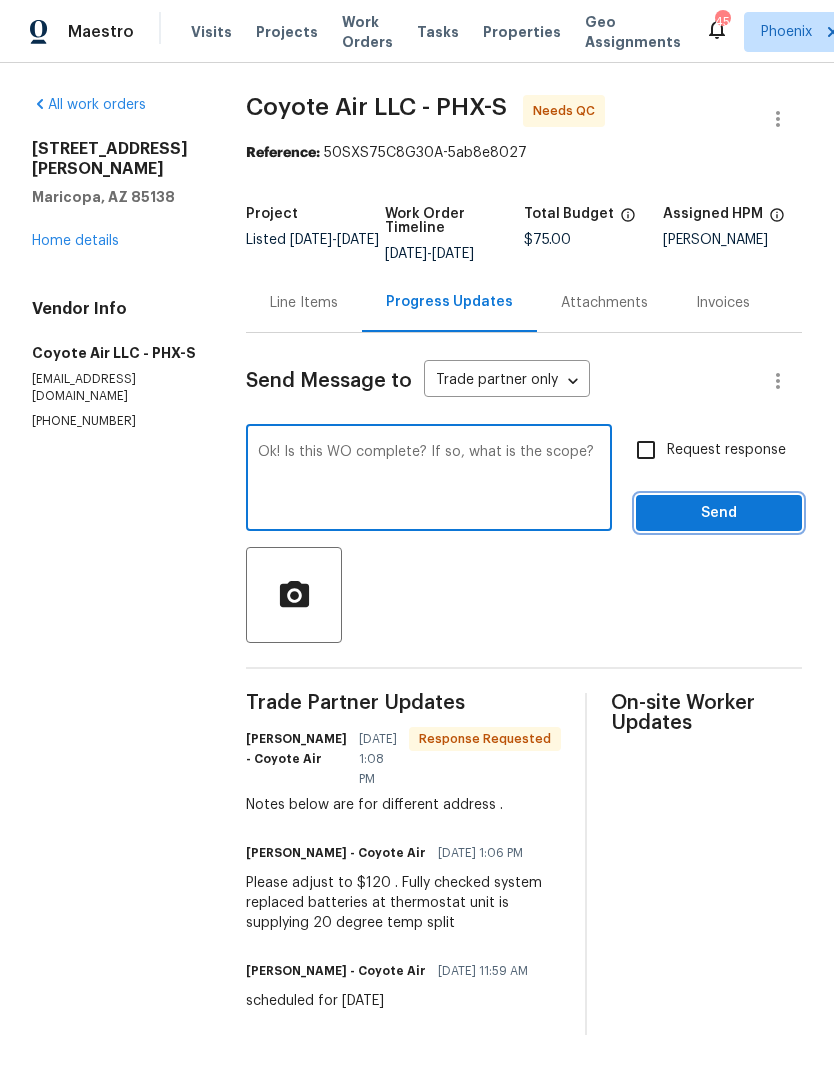 click on "Send" at bounding box center (719, 513) 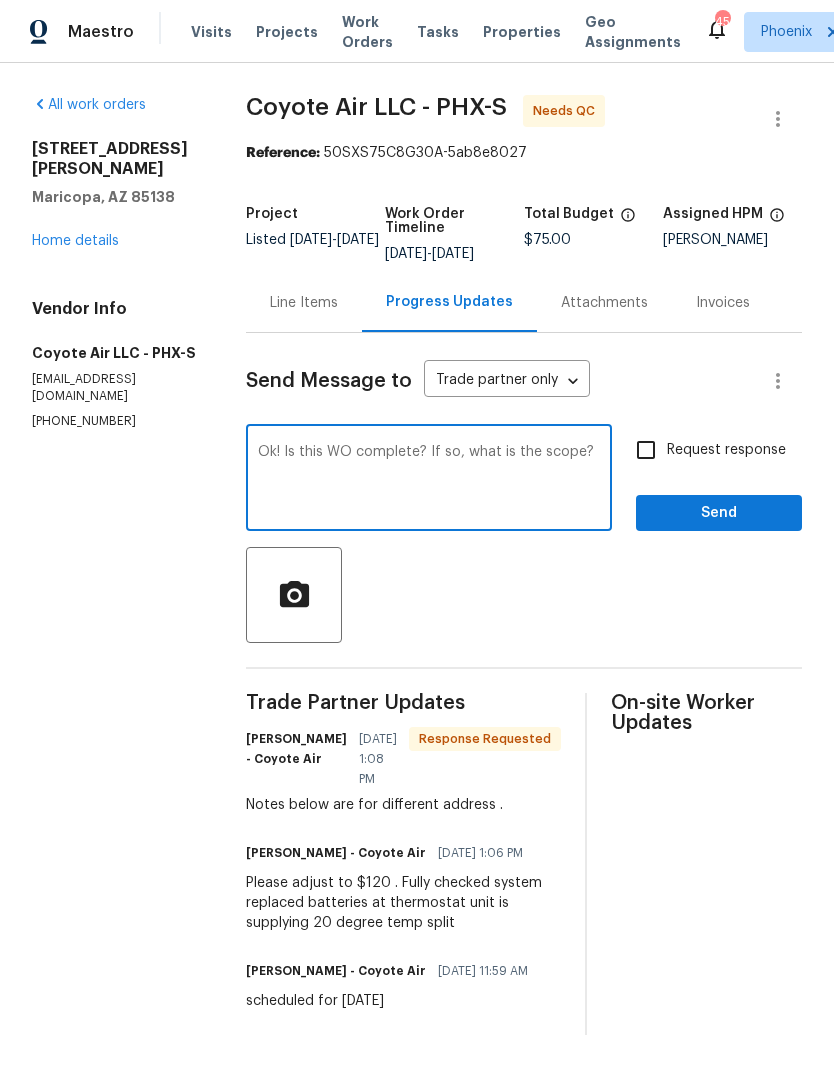 scroll, scrollTop: 0, scrollLeft: 0, axis: both 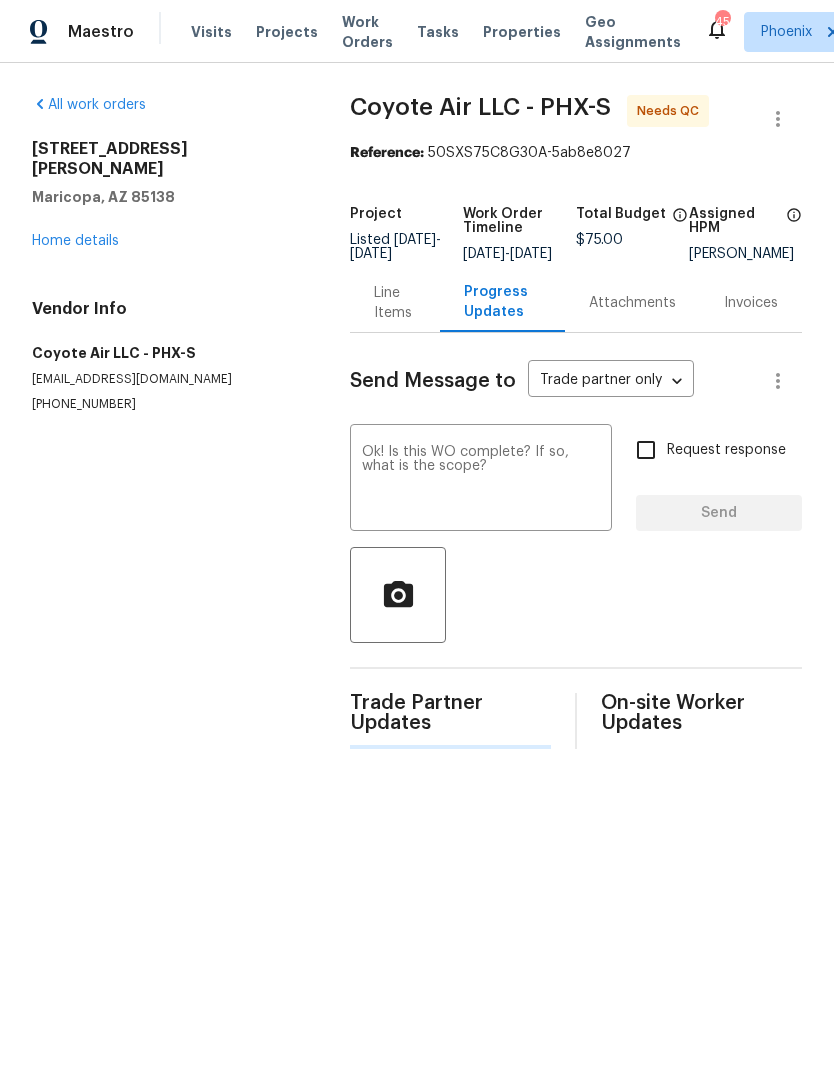 type 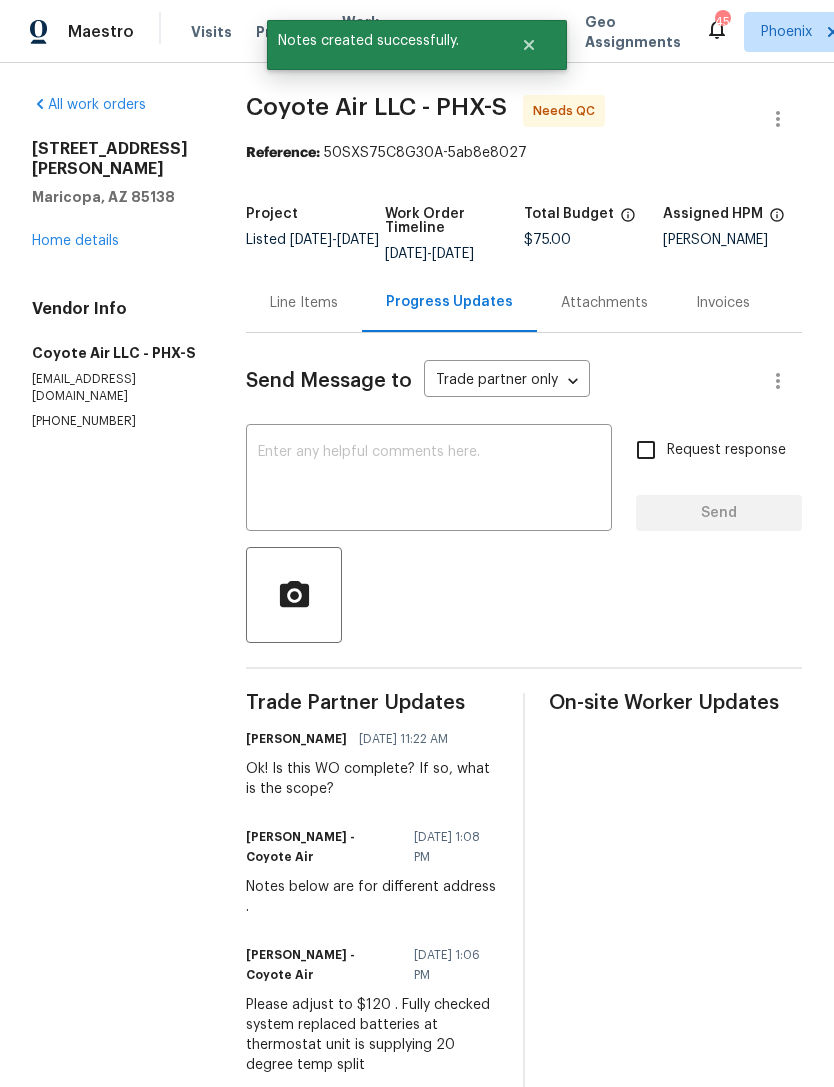 click on "Home details" at bounding box center (75, 241) 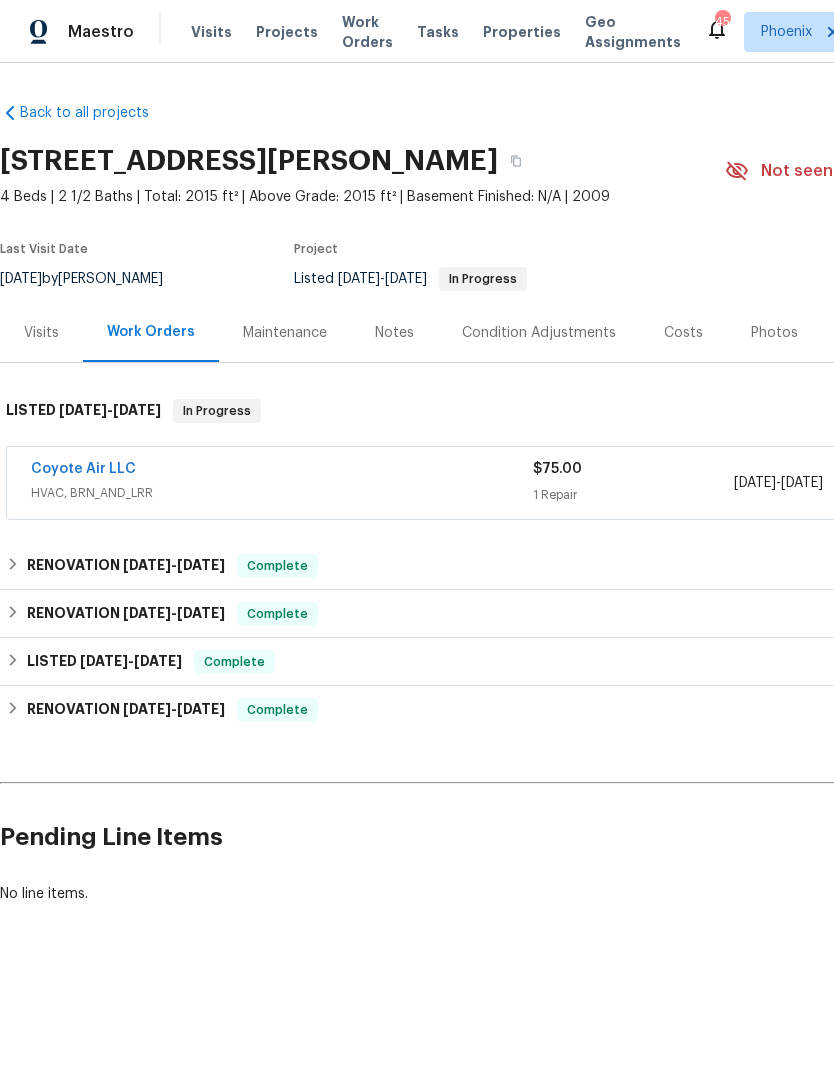 scroll, scrollTop: 0, scrollLeft: 0, axis: both 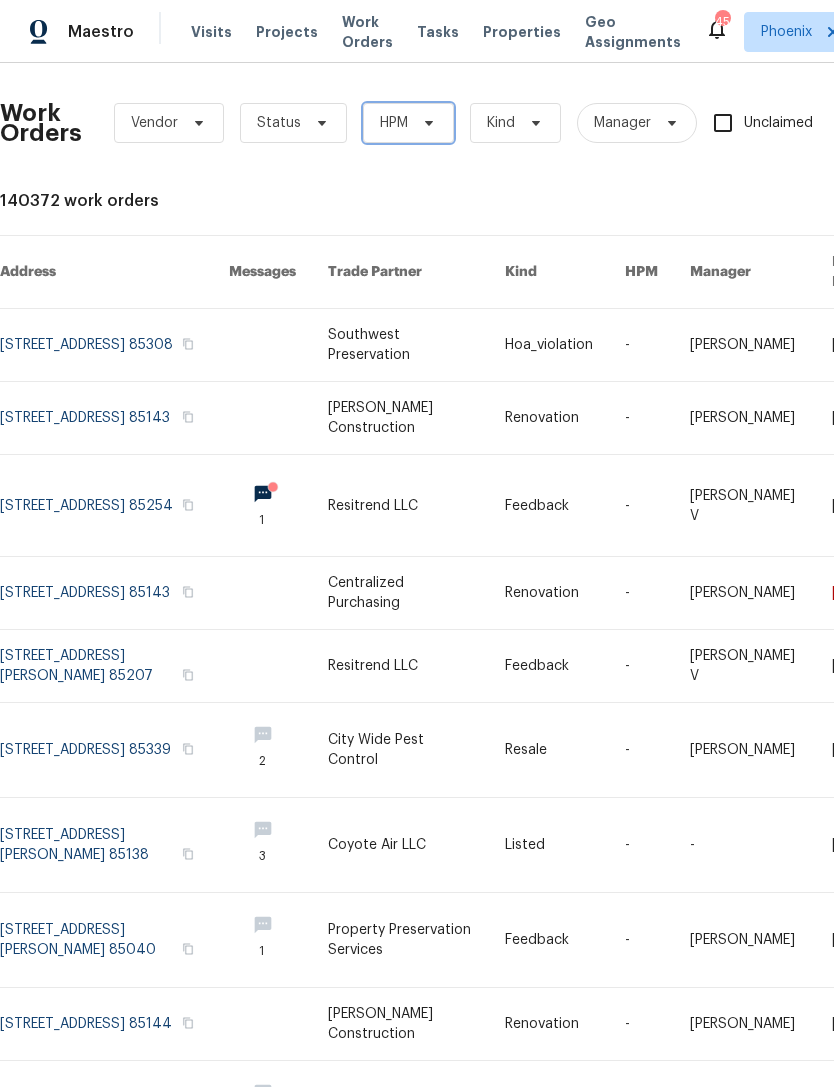 click on "HPM" at bounding box center (408, 123) 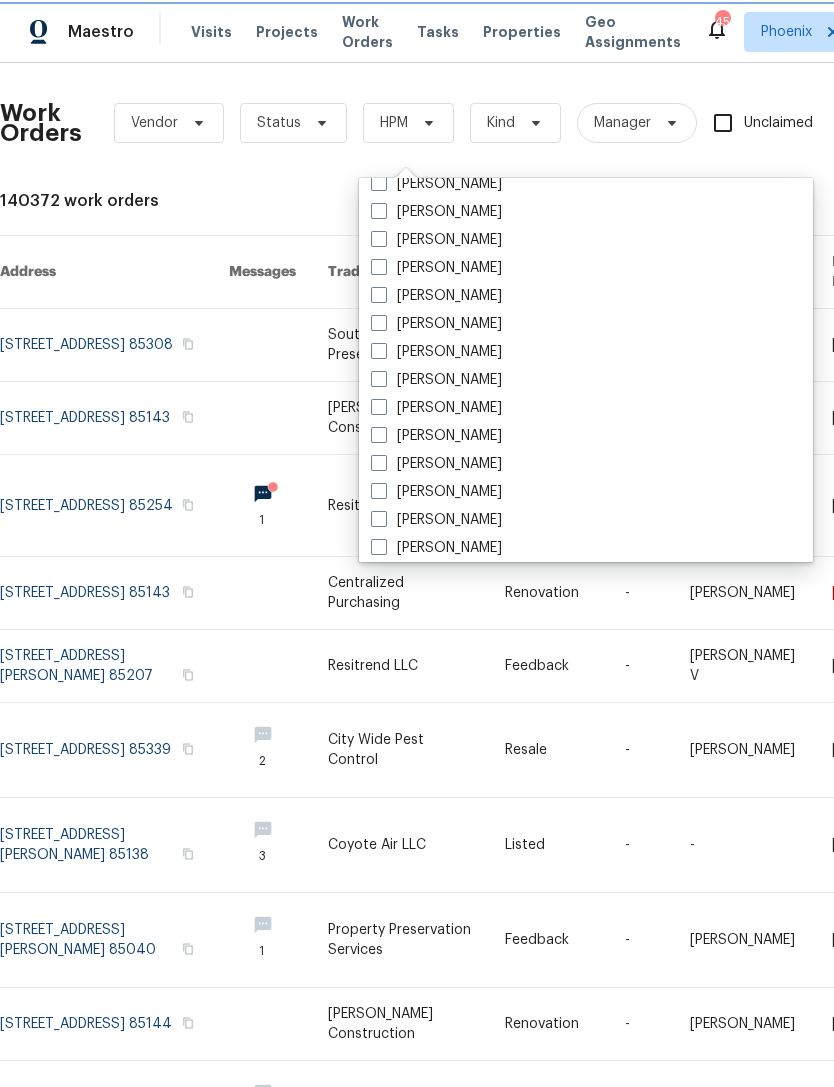 scroll, scrollTop: 929, scrollLeft: 0, axis: vertical 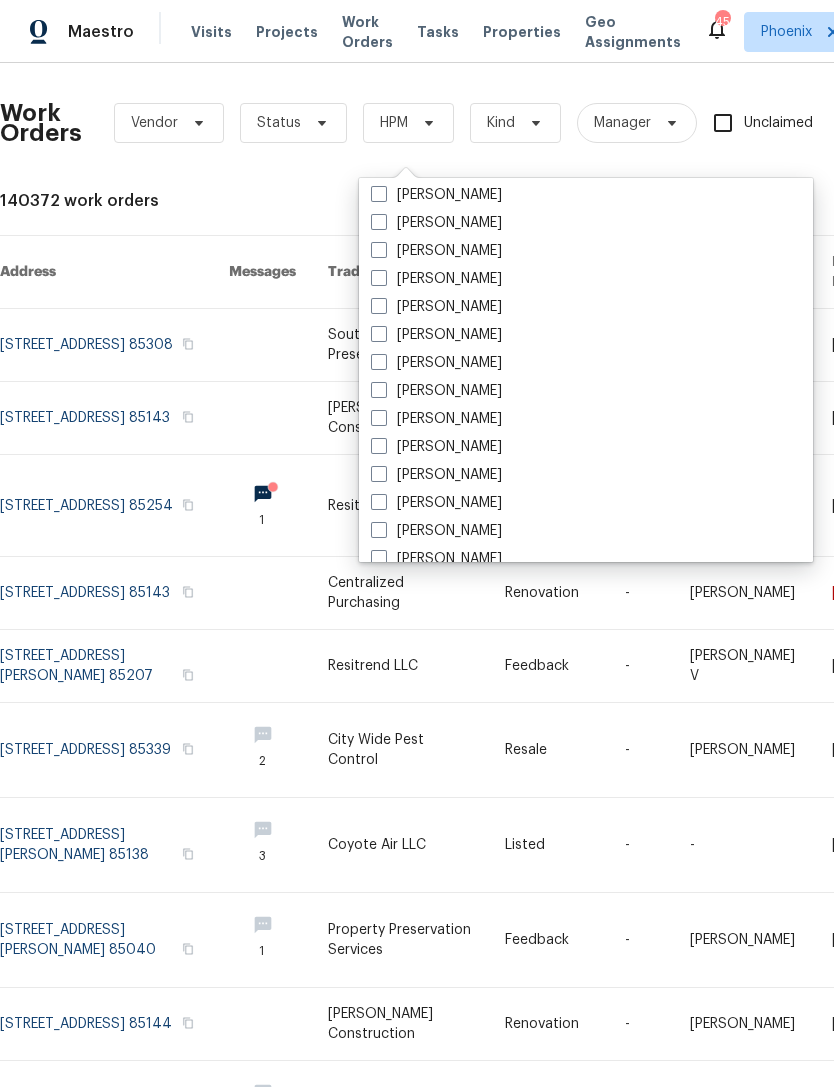 click on "[PERSON_NAME]" at bounding box center (436, 419) 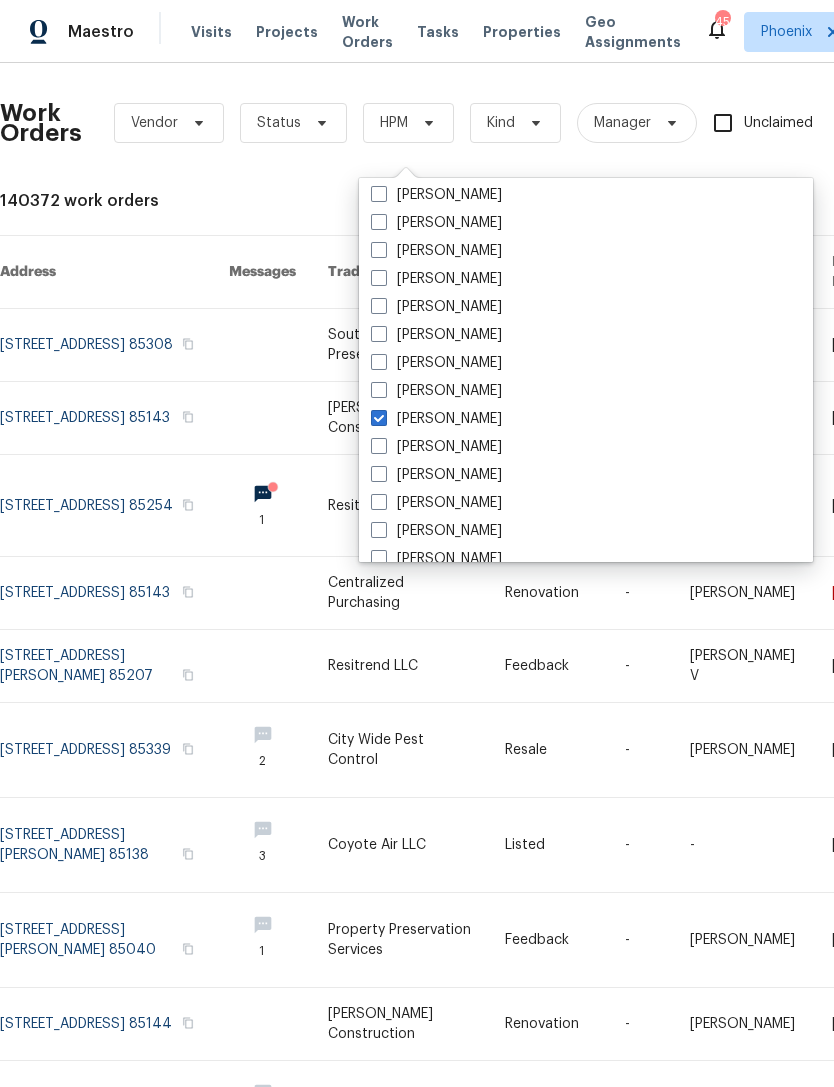 checkbox on "true" 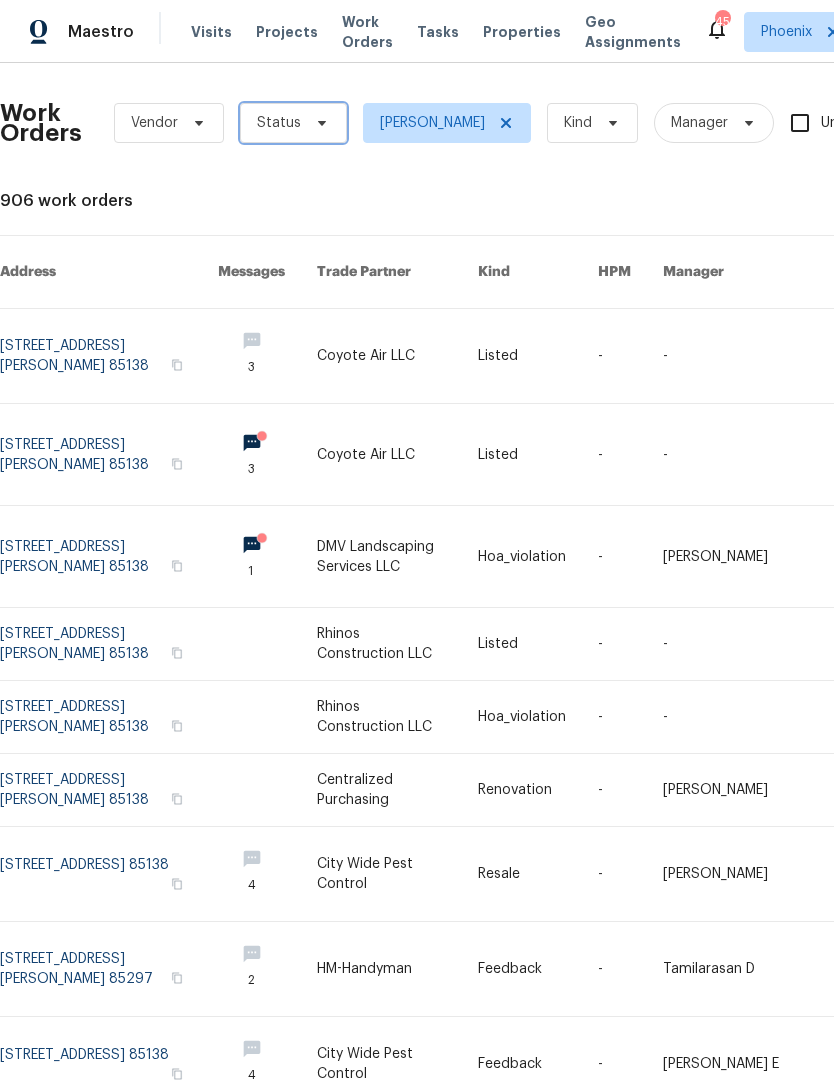 click at bounding box center [319, 123] 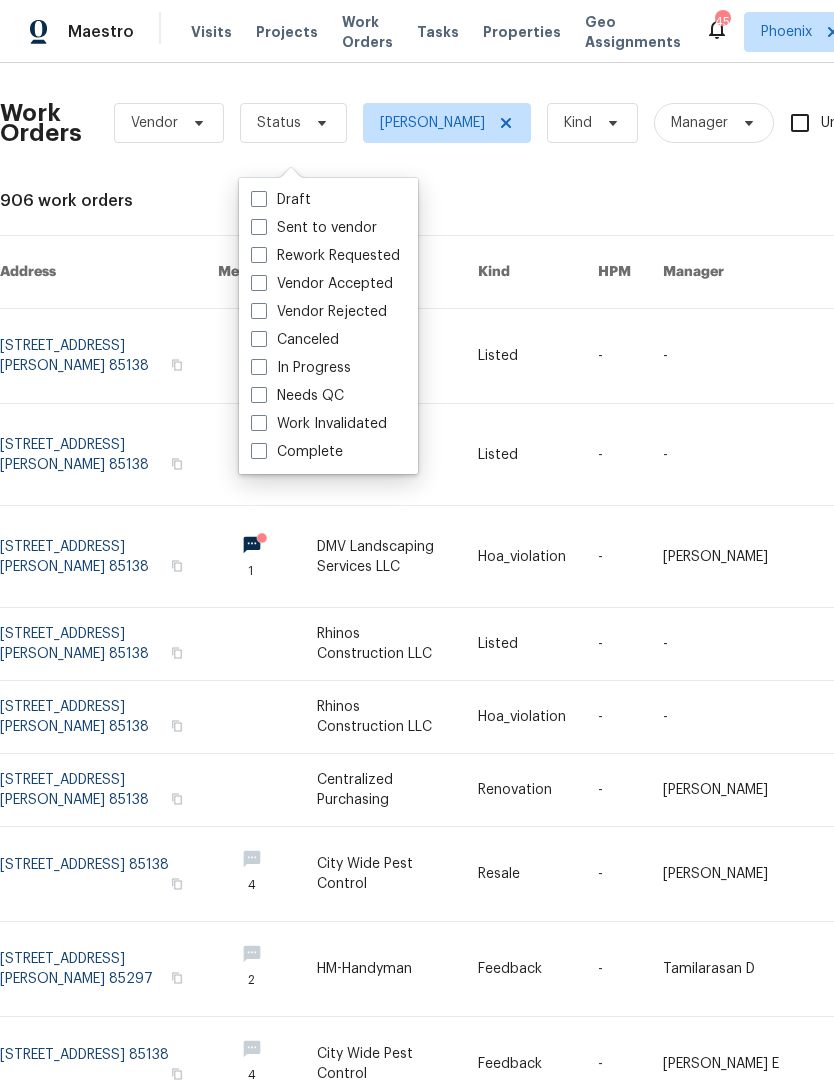 click on "Needs QC" at bounding box center [297, 396] 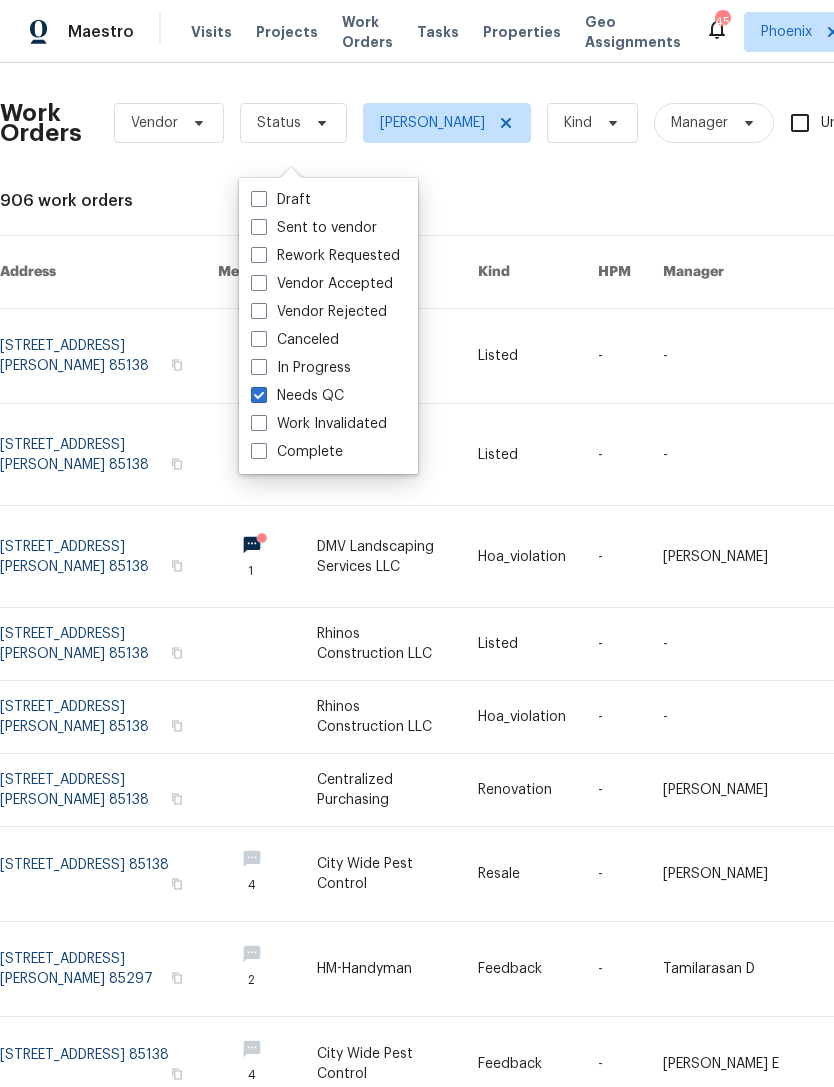checkbox on "true" 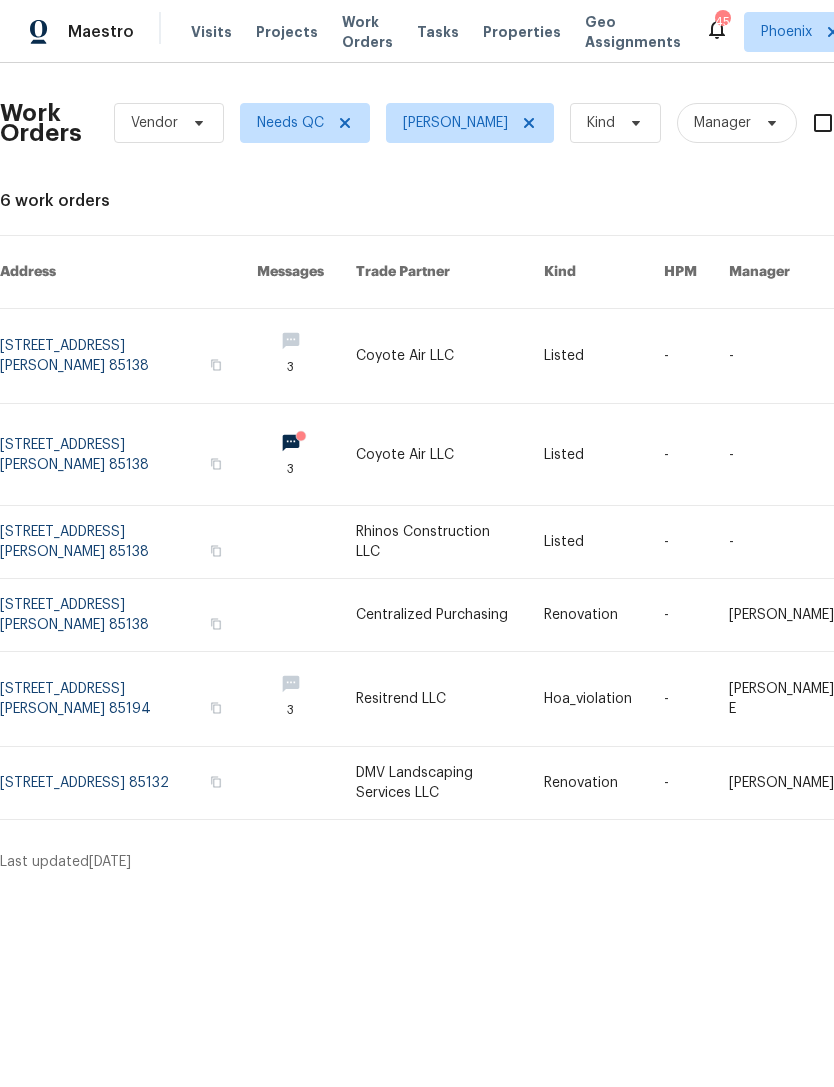 click at bounding box center [128, 454] 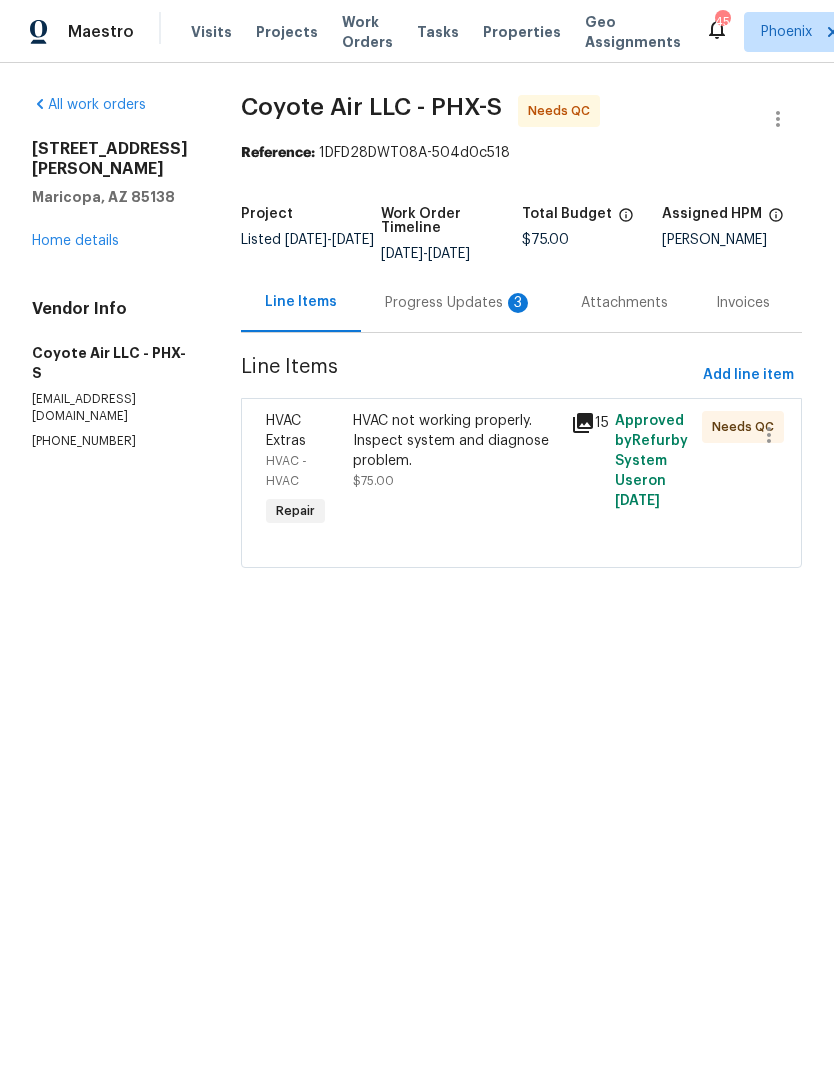 click on "Progress Updates 3" at bounding box center [459, 302] 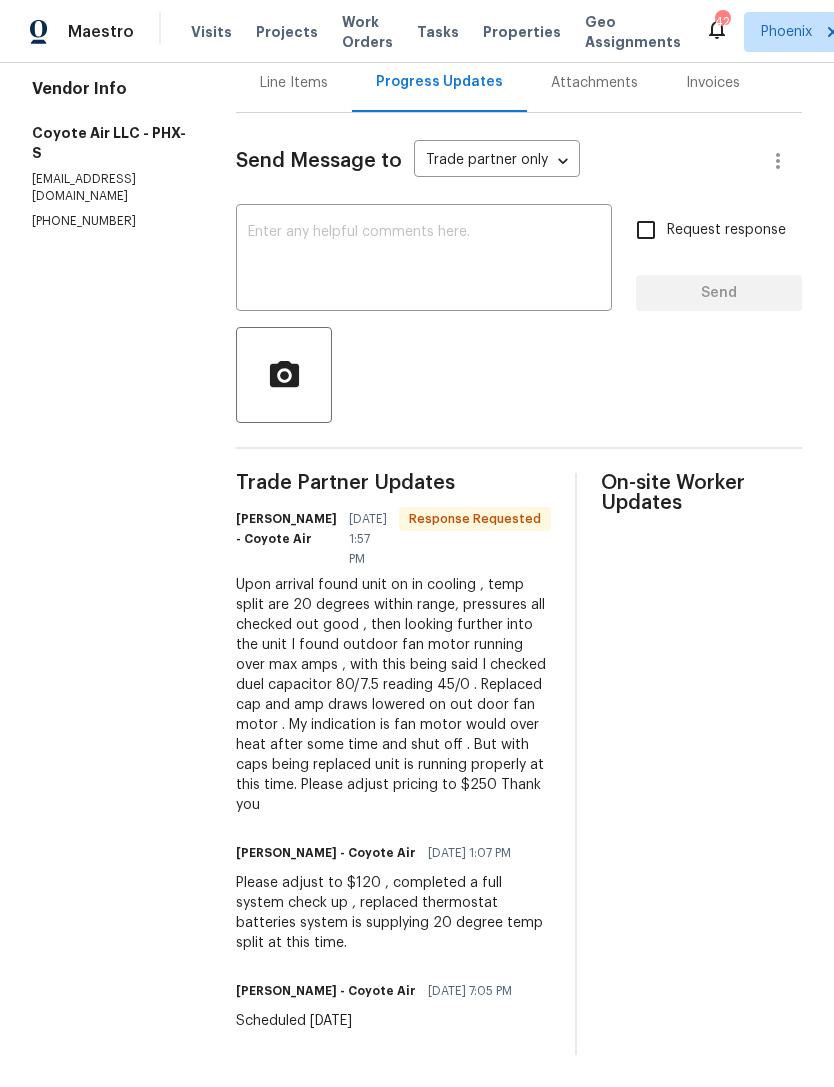 scroll, scrollTop: 261, scrollLeft: 0, axis: vertical 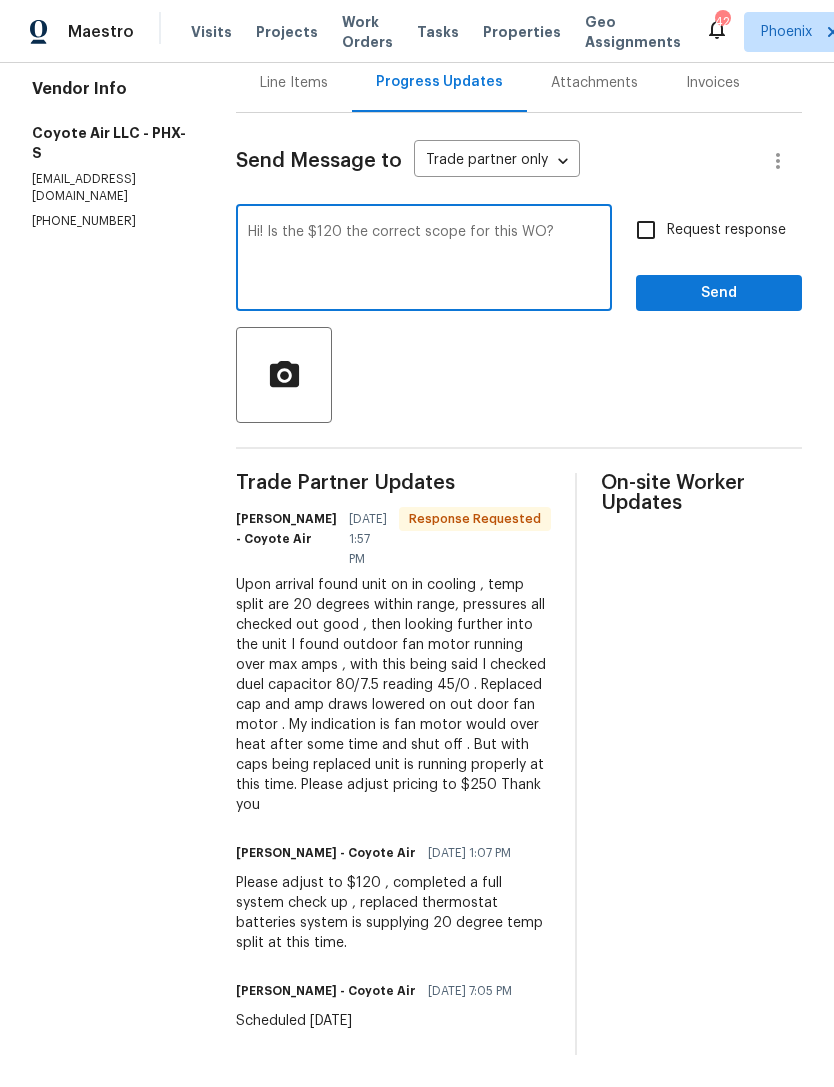 type on "Hi! Is the $120 the correct scope for this WO?" 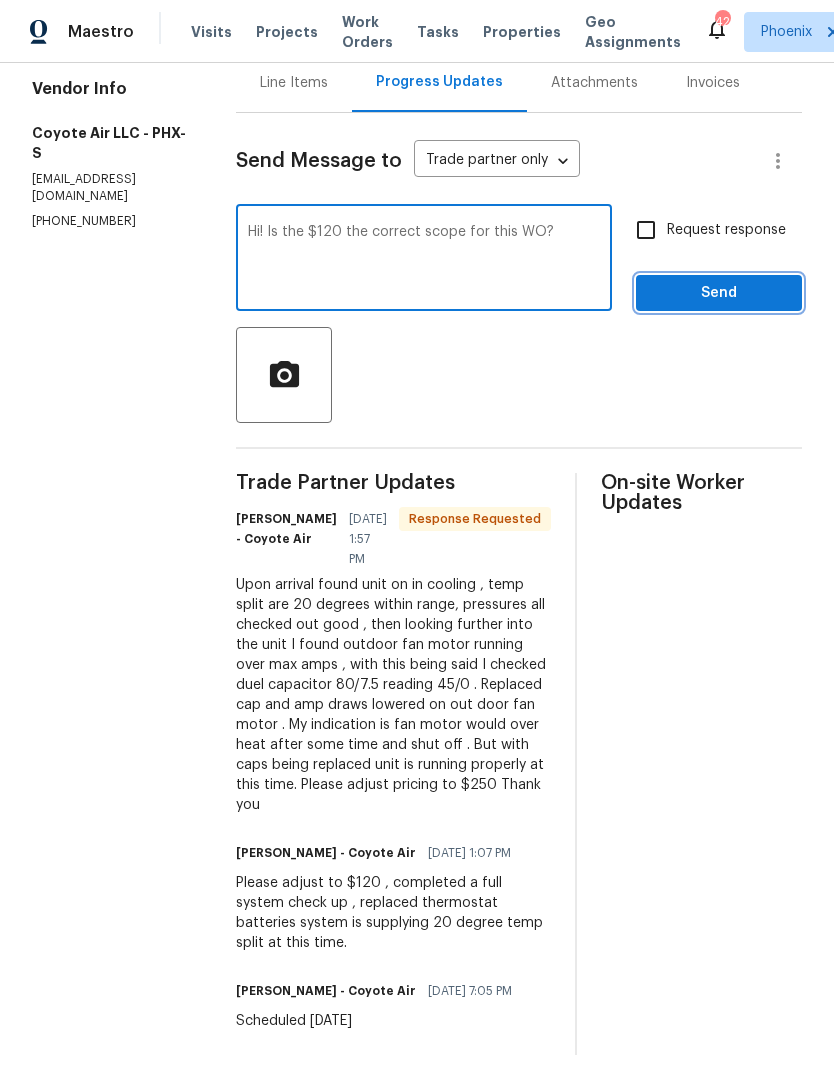 click on "Send" at bounding box center [719, 293] 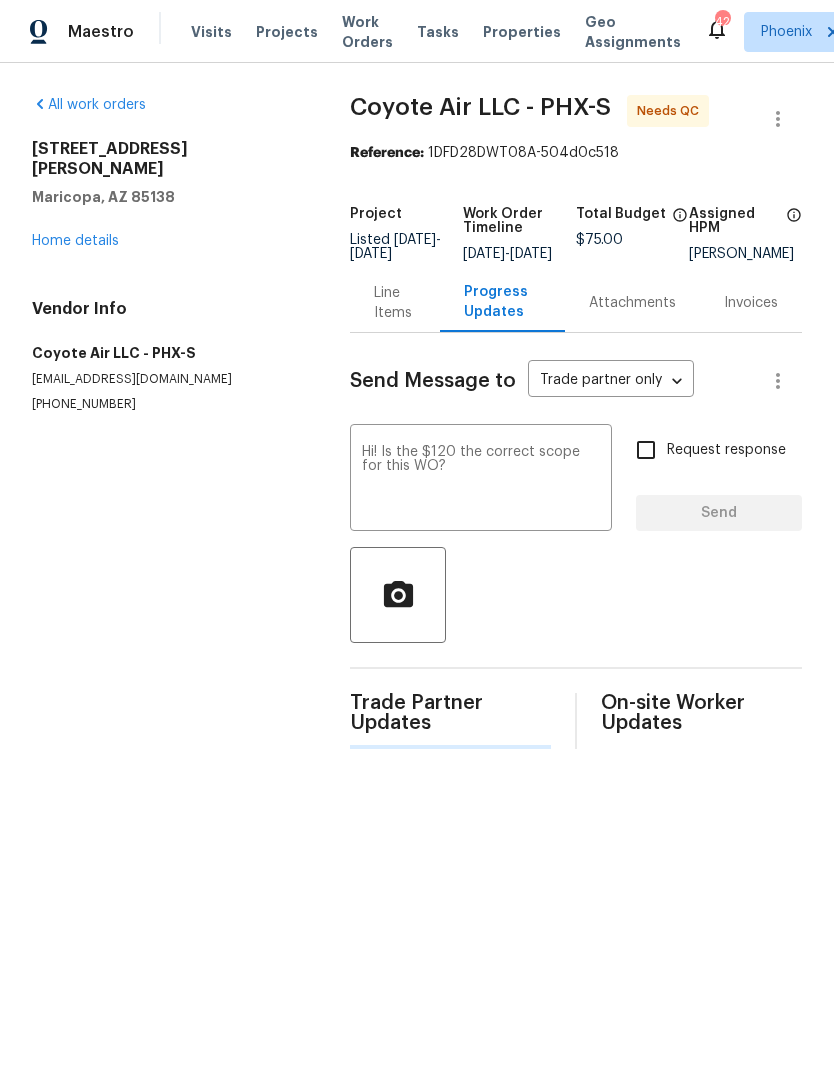 scroll, scrollTop: 0, scrollLeft: 0, axis: both 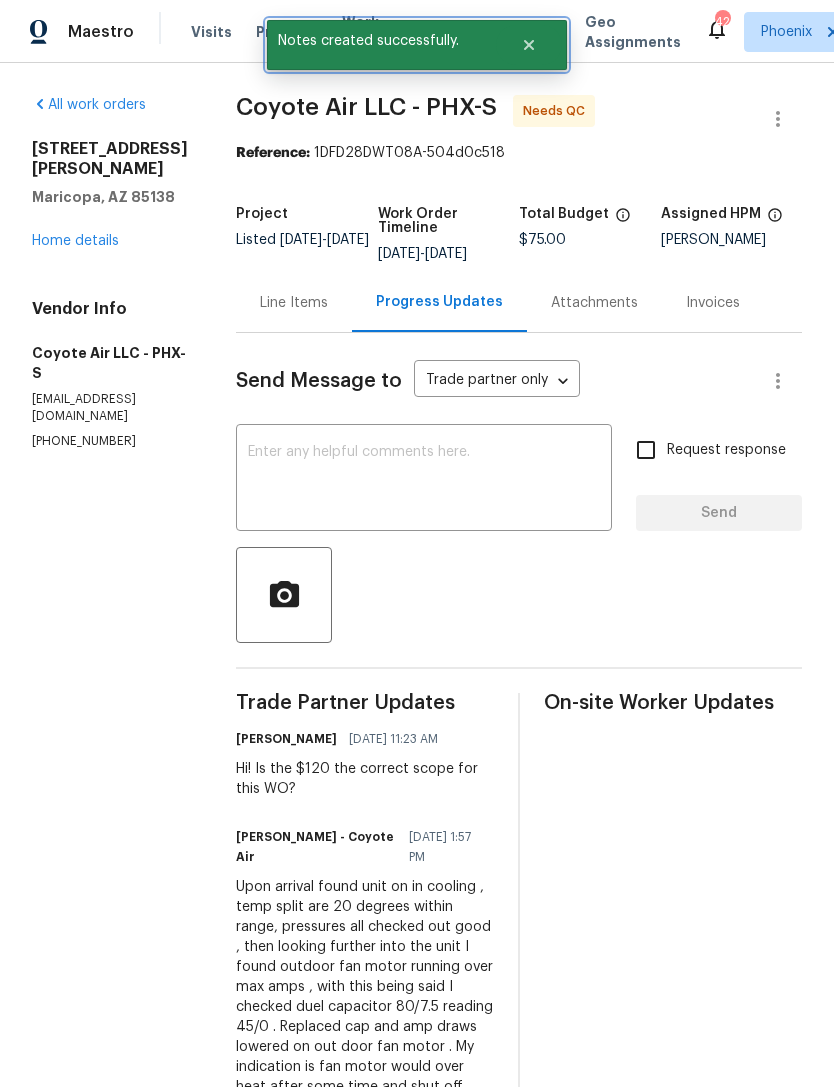 click at bounding box center (529, 45) 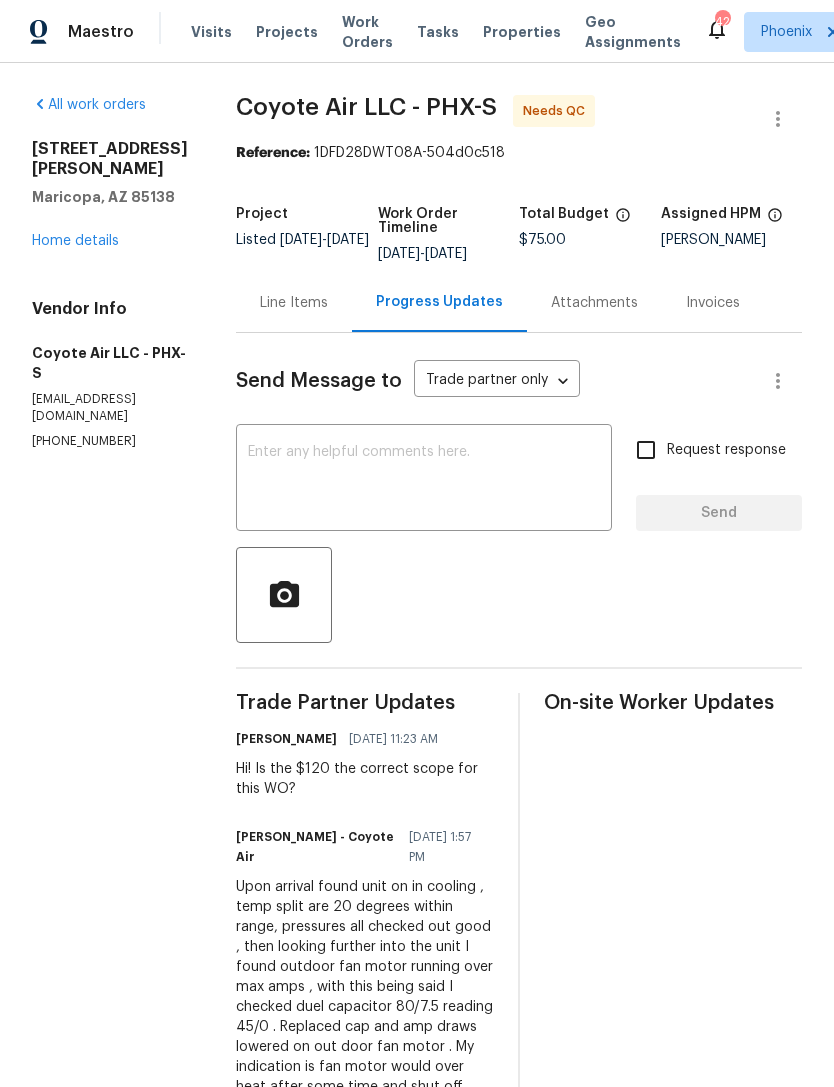click on "Work Orders" at bounding box center (367, 32) 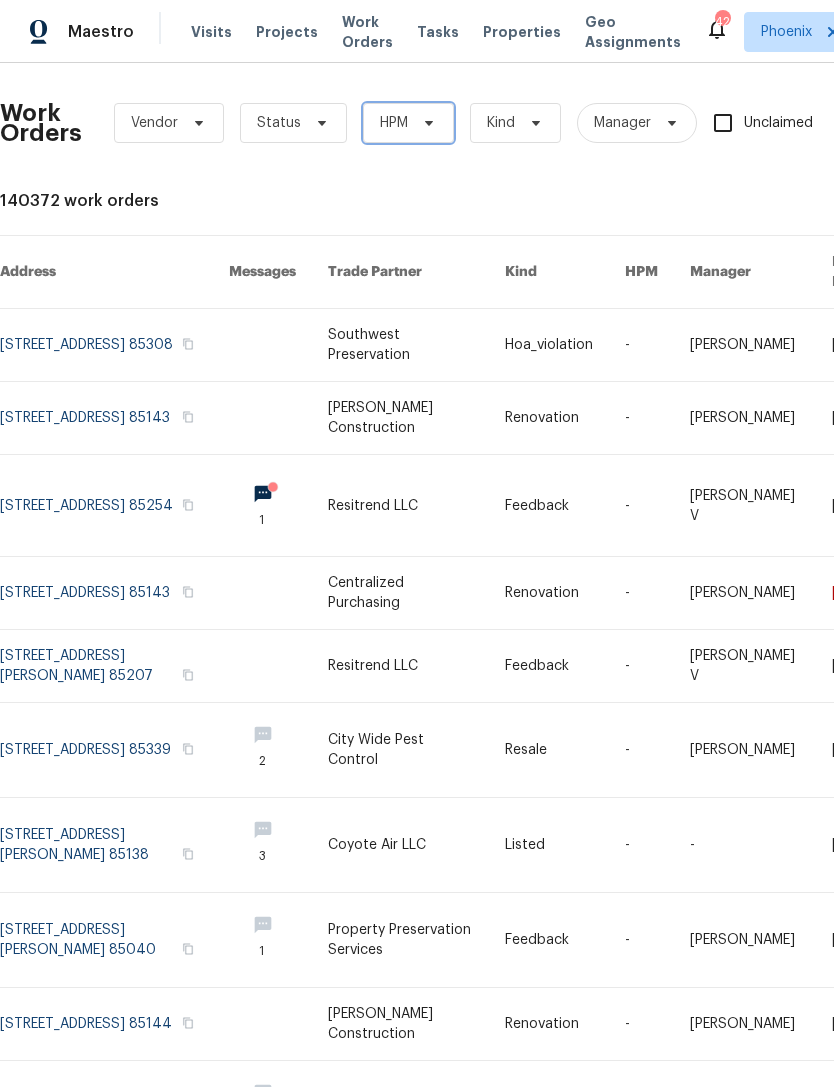 click 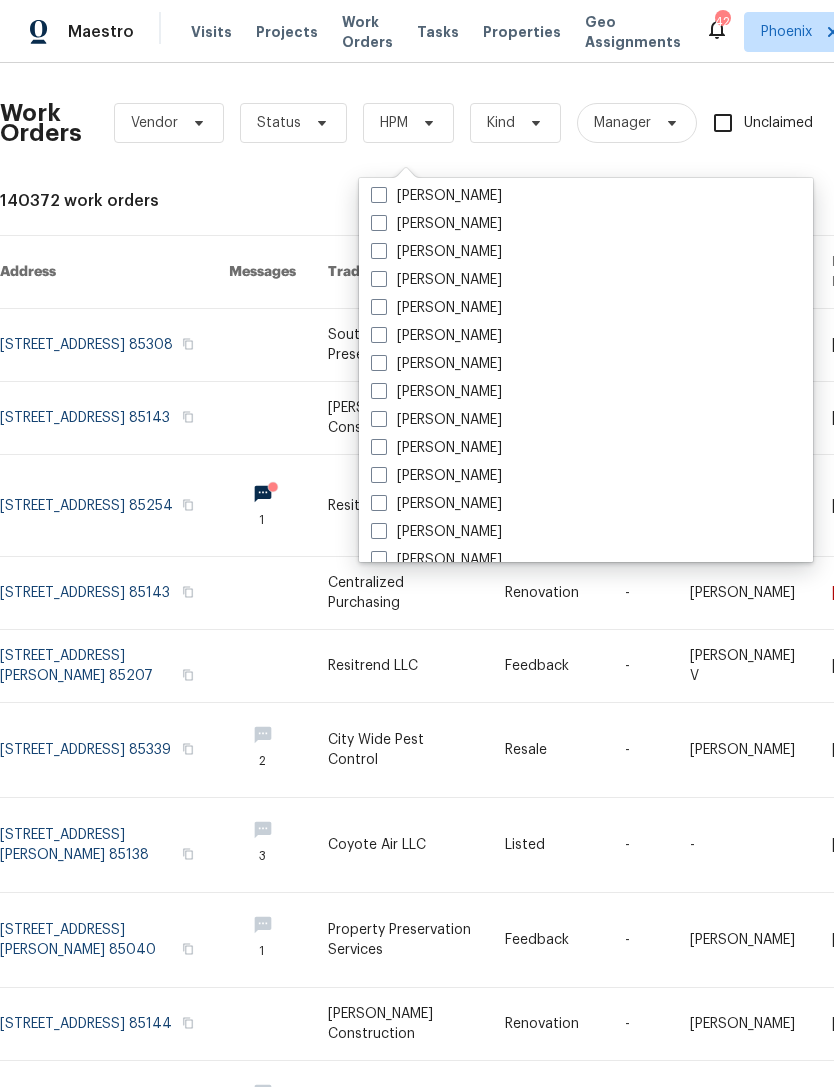 scroll, scrollTop: 974, scrollLeft: 0, axis: vertical 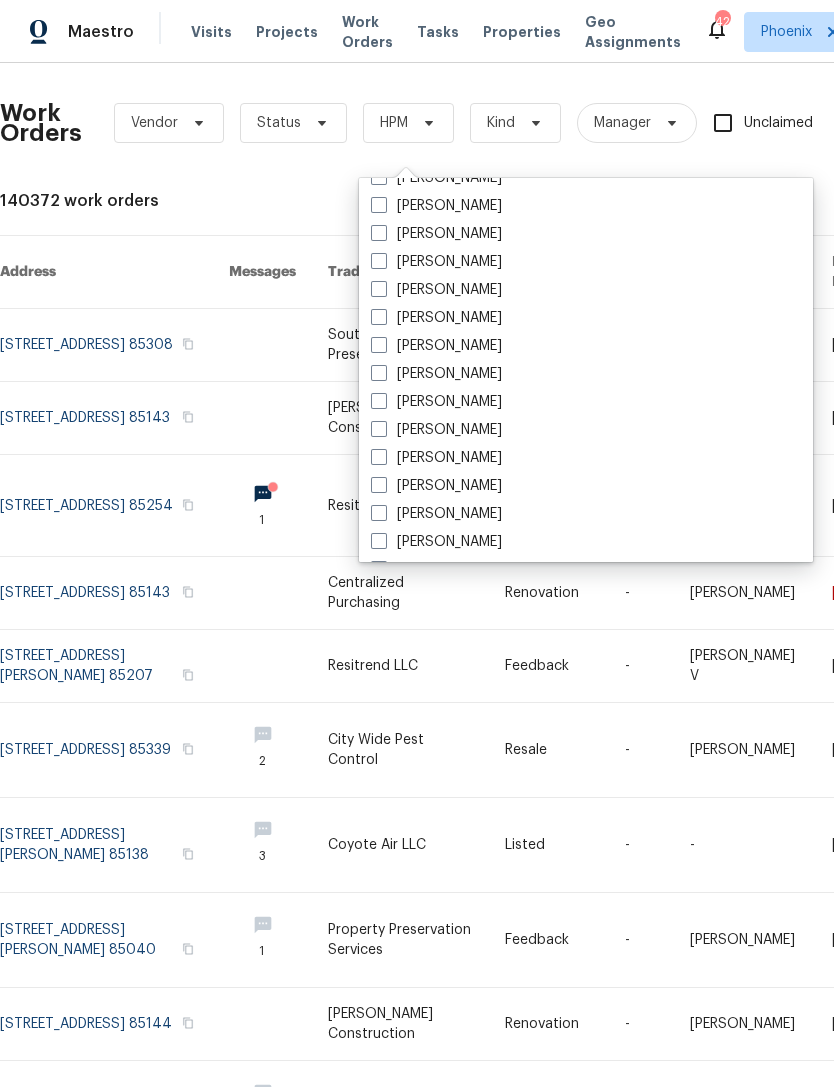 click on "[PERSON_NAME]" at bounding box center [436, 374] 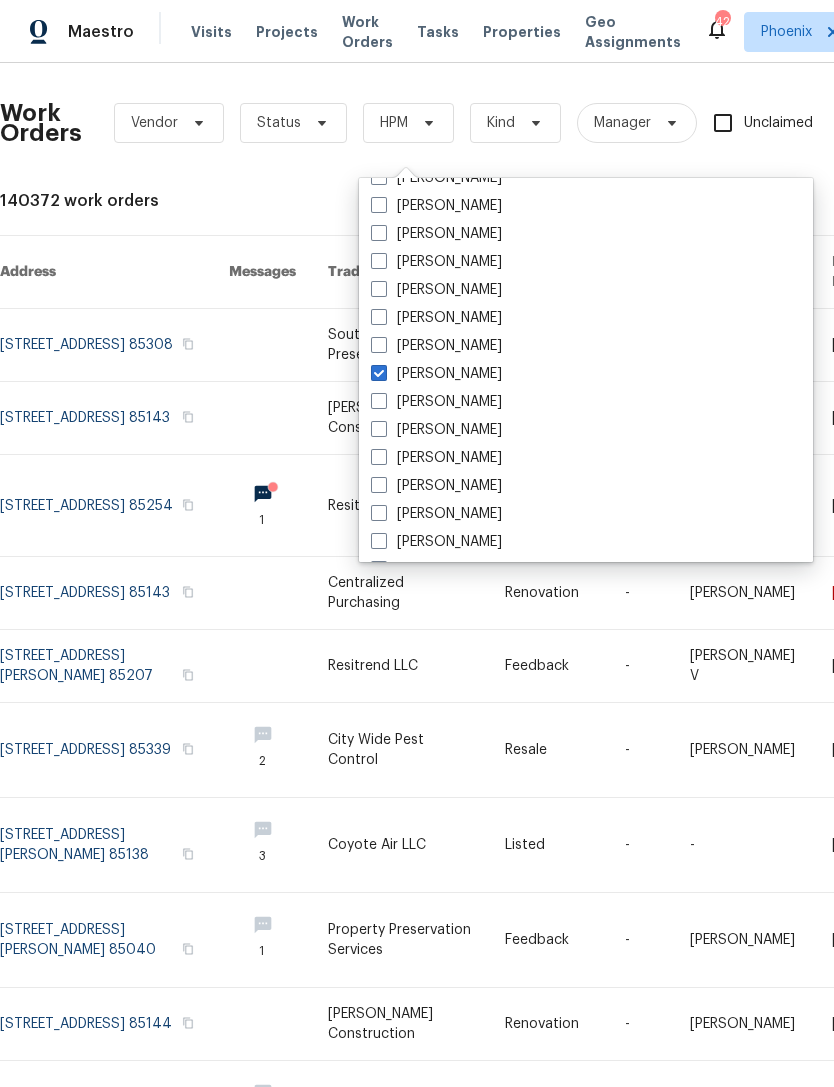 checkbox on "true" 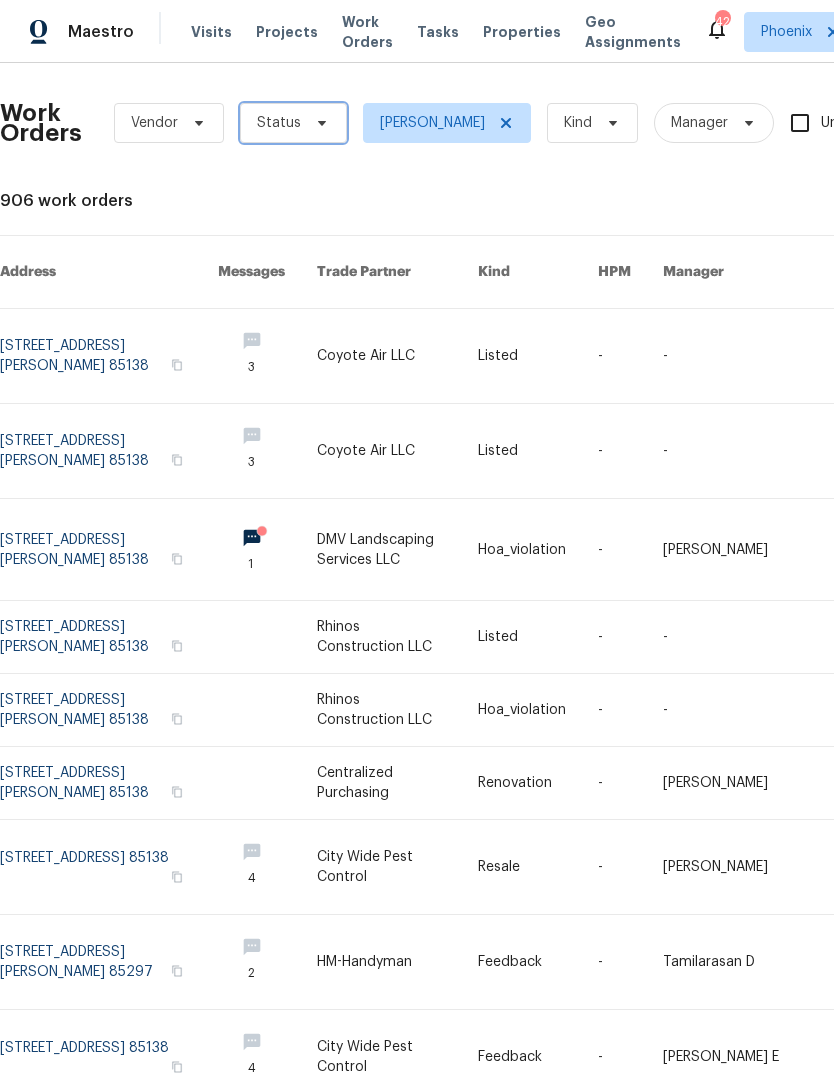 click at bounding box center [319, 123] 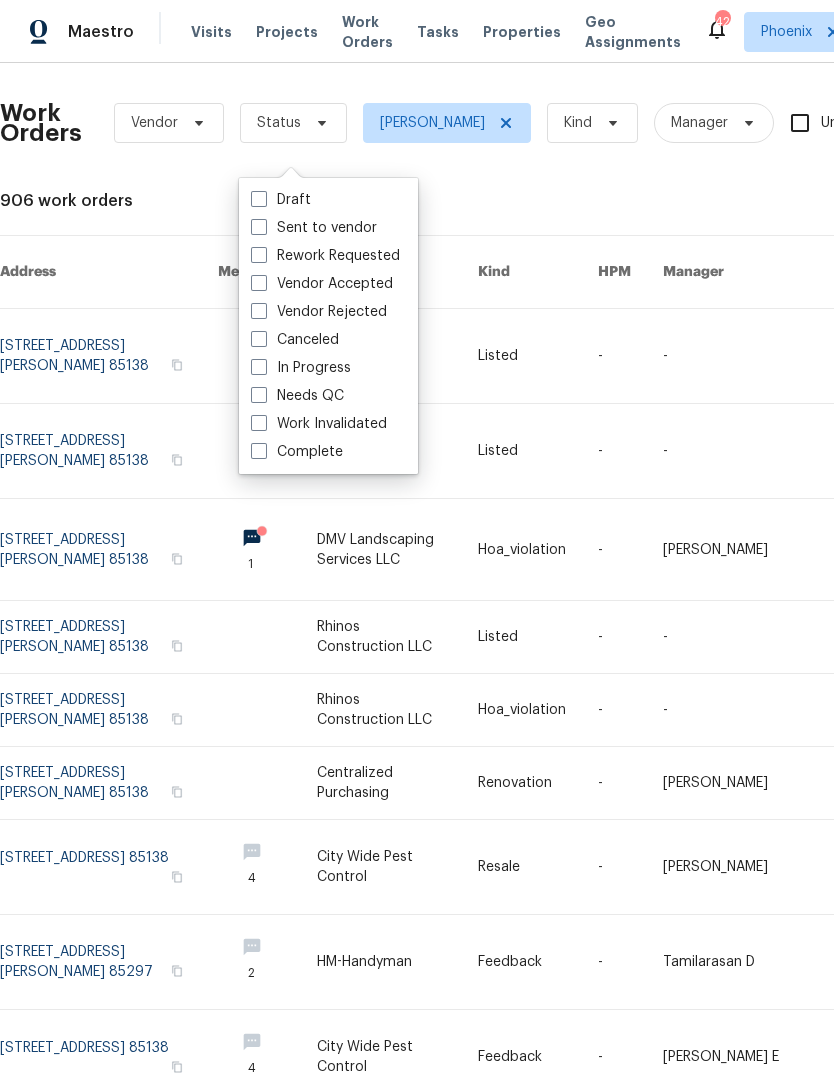 click on "Needs QC" at bounding box center [297, 396] 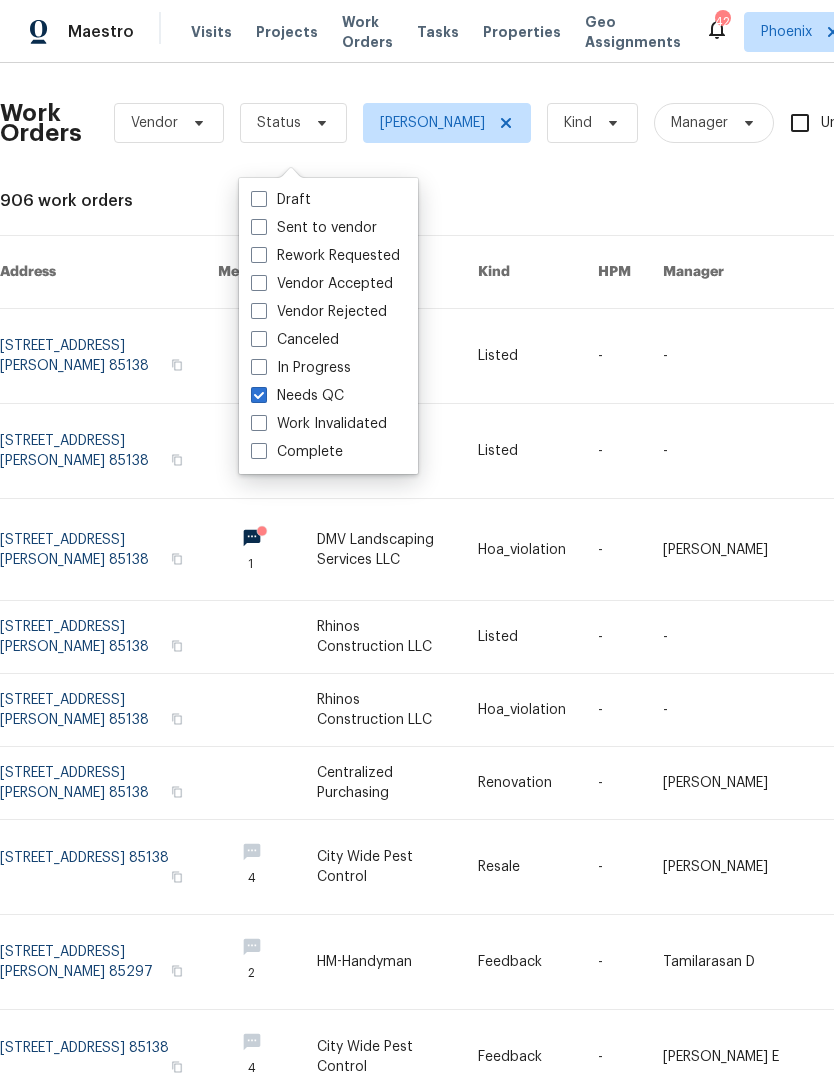 checkbox on "true" 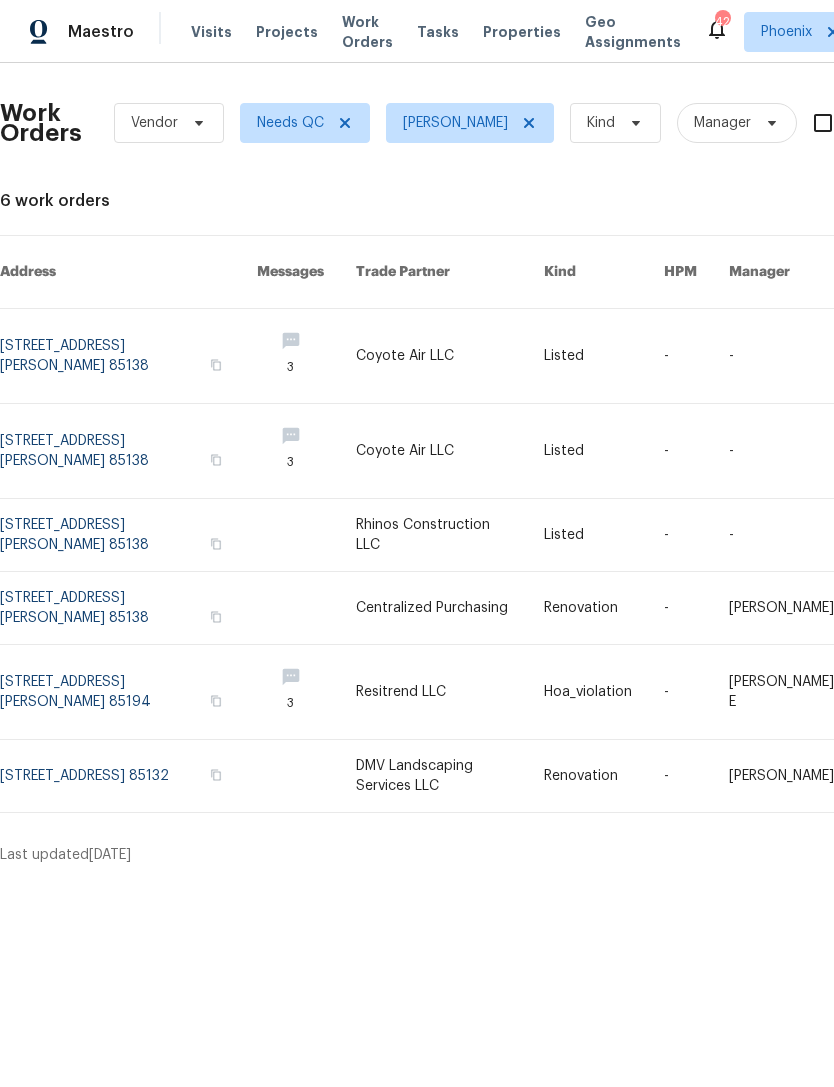 scroll, scrollTop: 0, scrollLeft: 0, axis: both 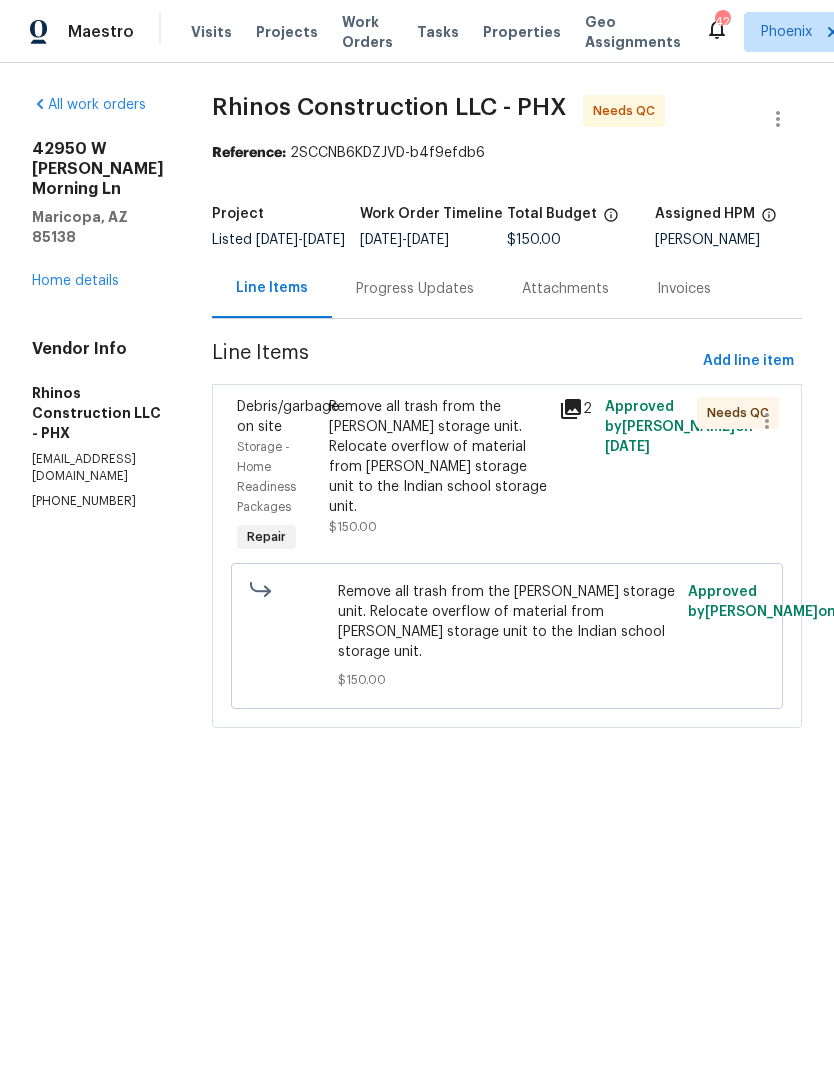 click on "Storage - Home Readiness Packages" at bounding box center [277, 477] 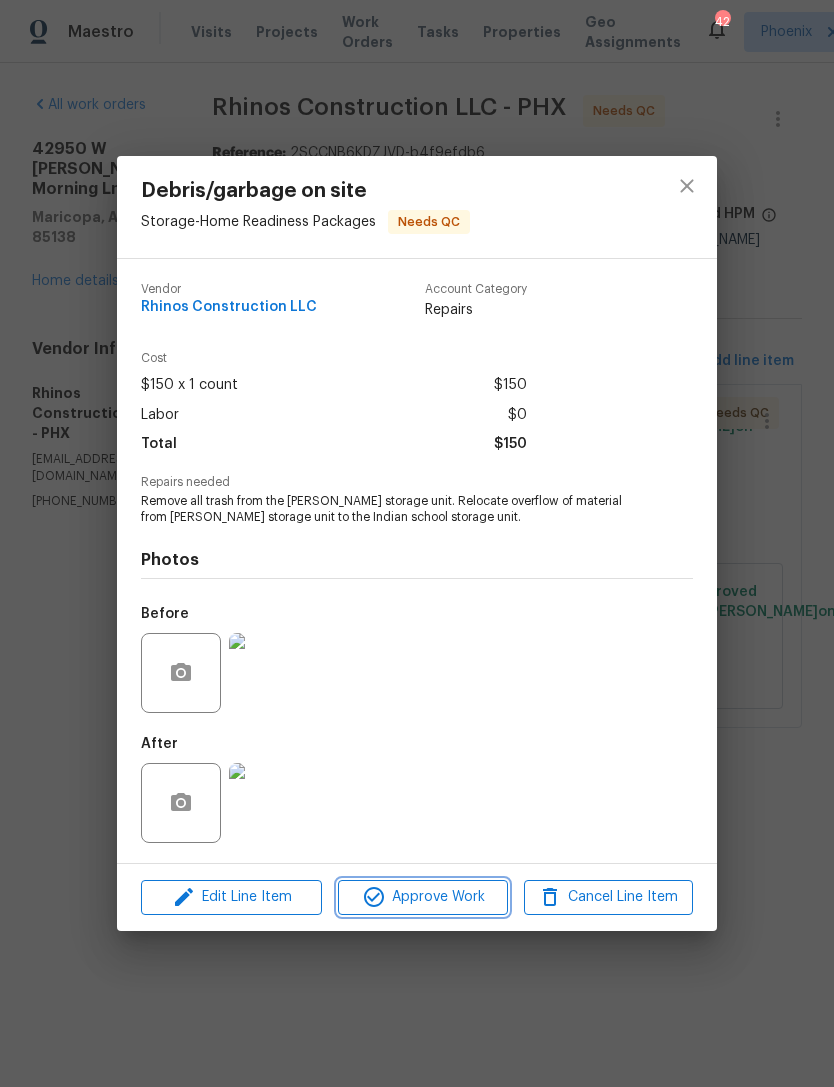 click on "Approve Work" at bounding box center [422, 897] 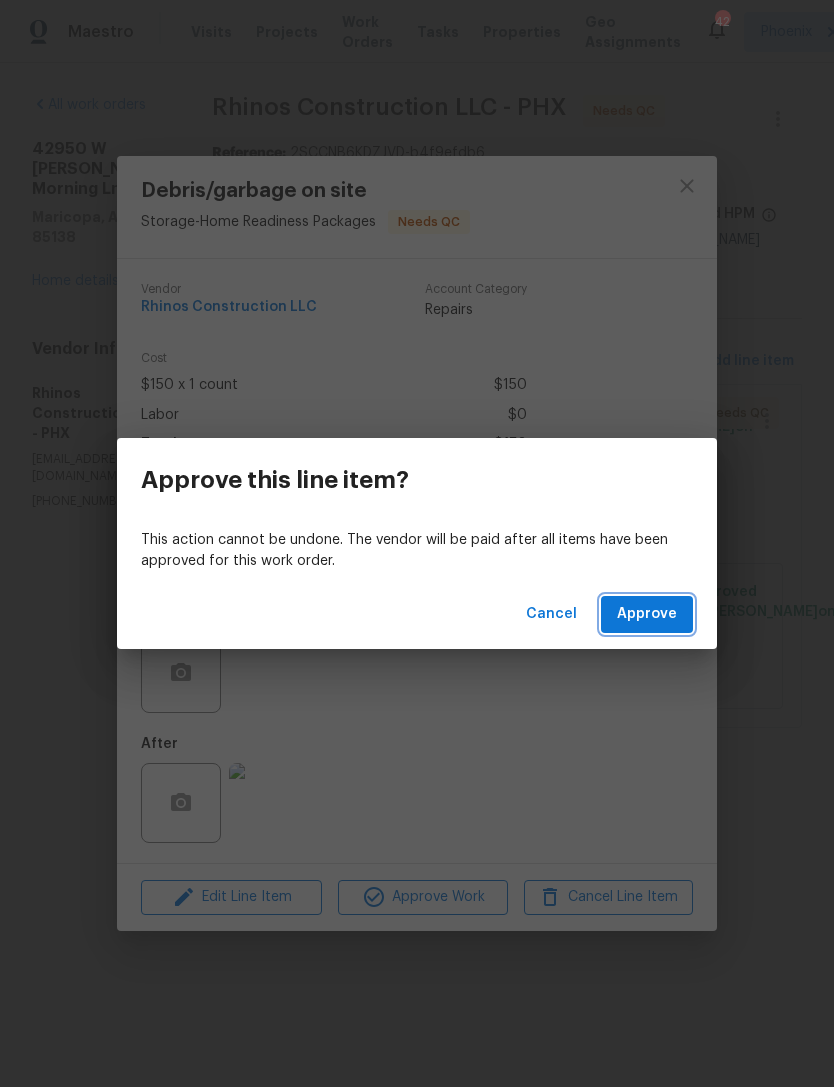 click on "Approve" at bounding box center [647, 614] 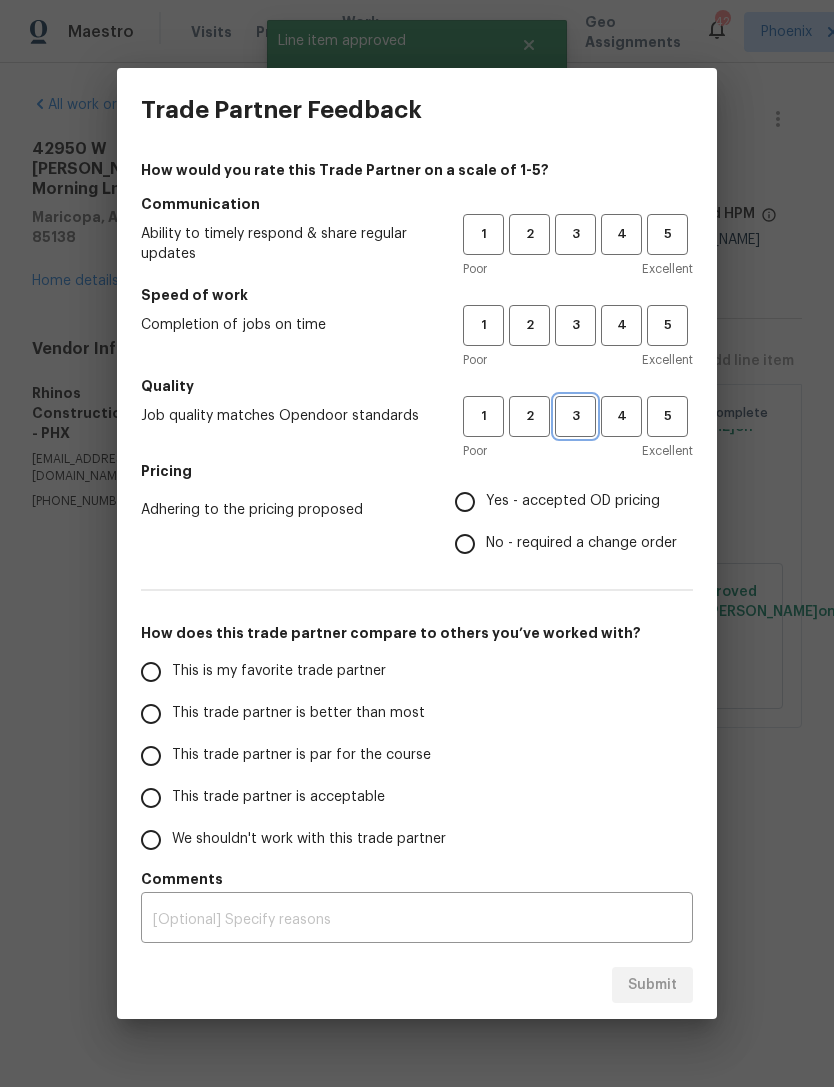 click on "3" at bounding box center [575, 416] 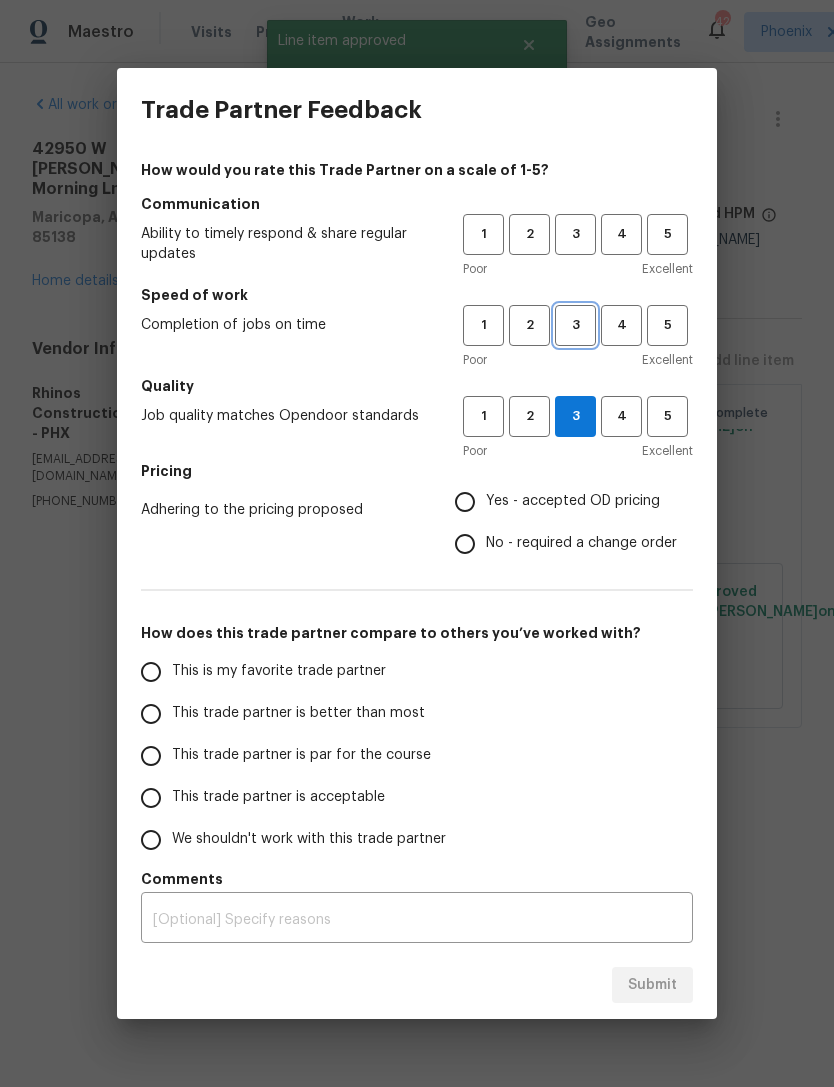 click on "3" at bounding box center [575, 325] 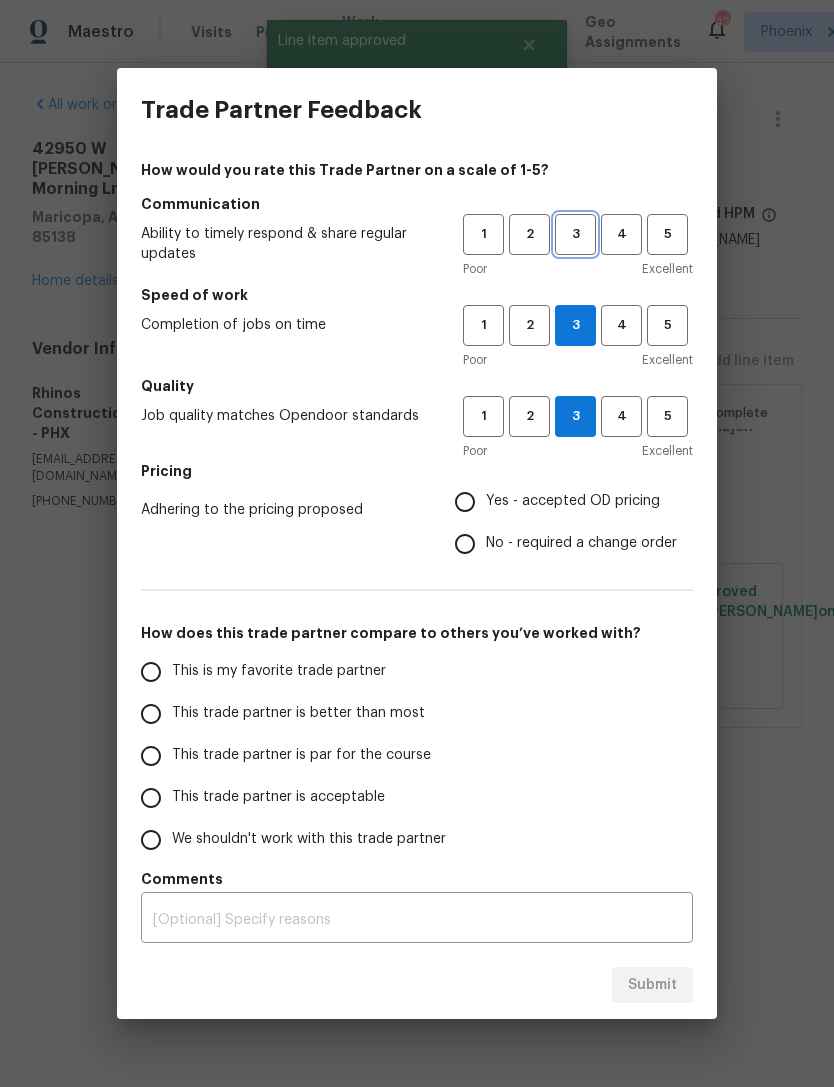 click on "3" at bounding box center [575, 234] 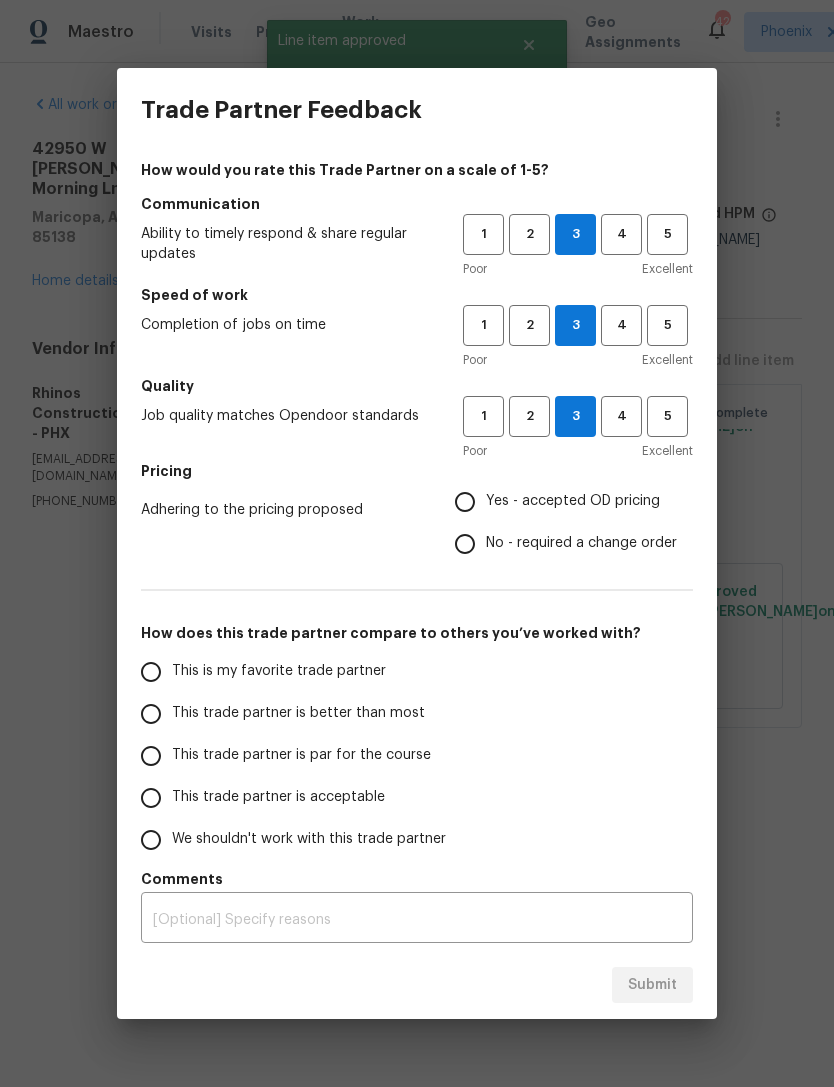click on "Yes - accepted OD pricing" at bounding box center [465, 502] 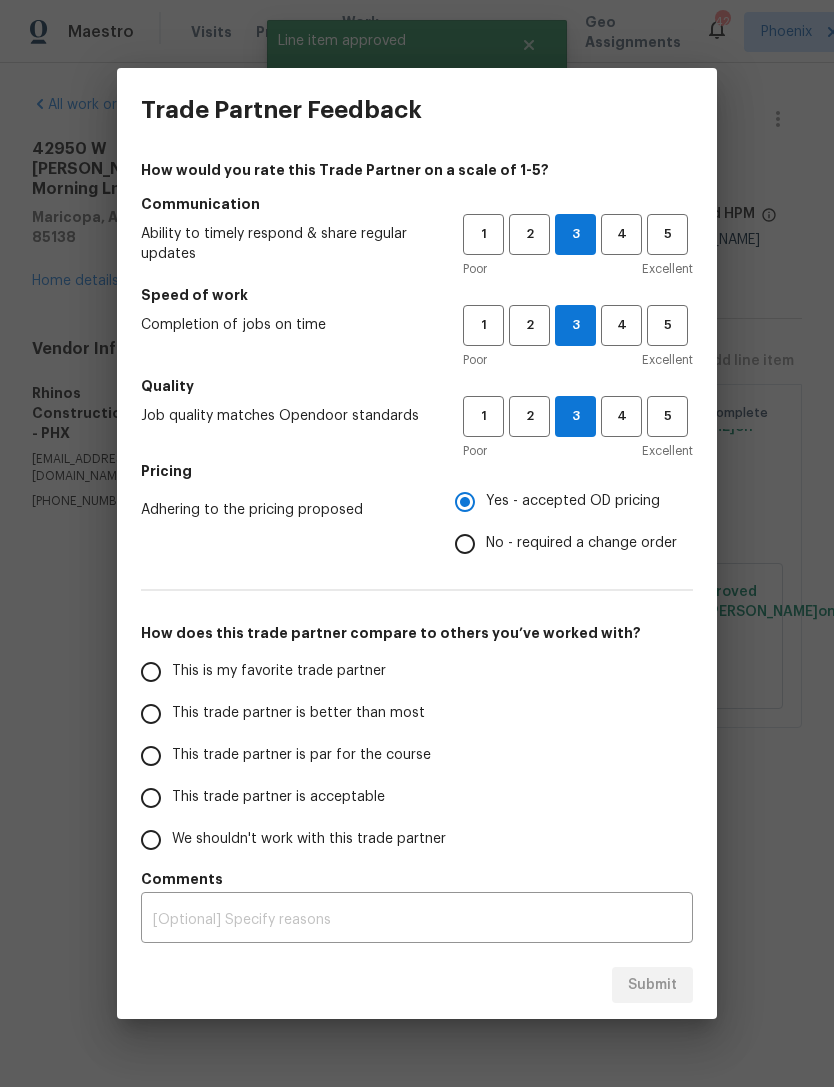 click on "This is my favorite trade partner" at bounding box center [151, 672] 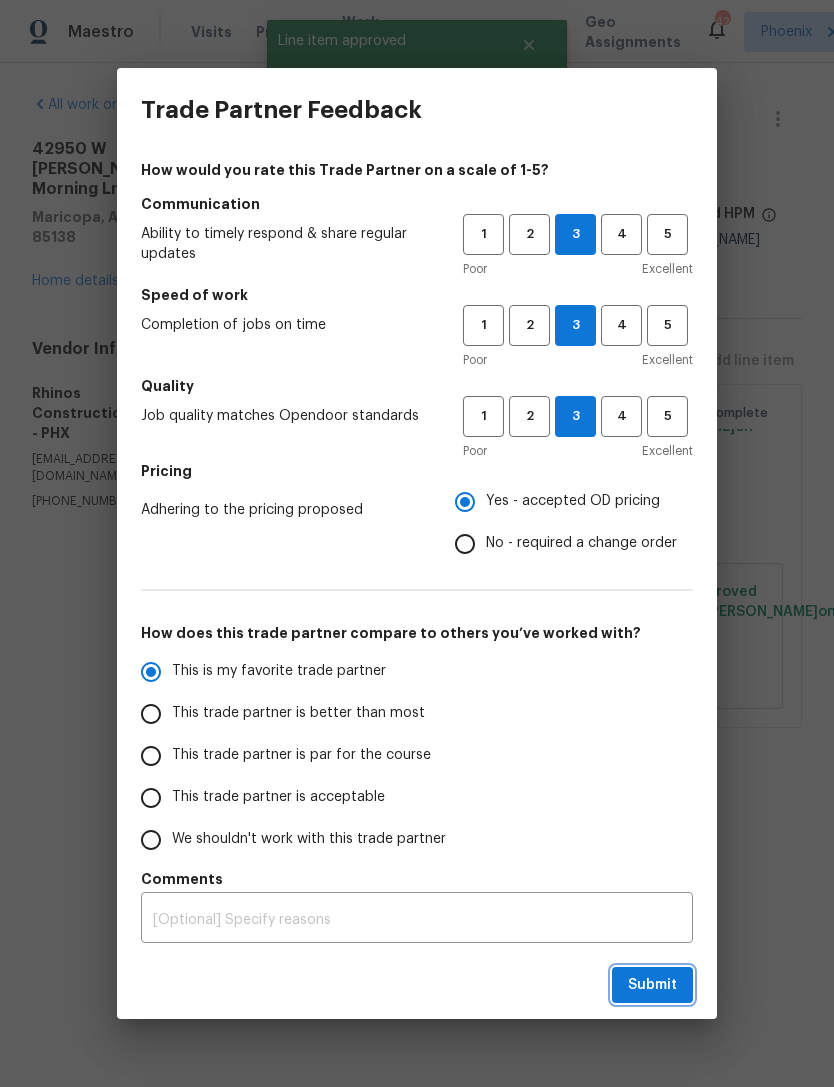 click on "Submit" at bounding box center (652, 985) 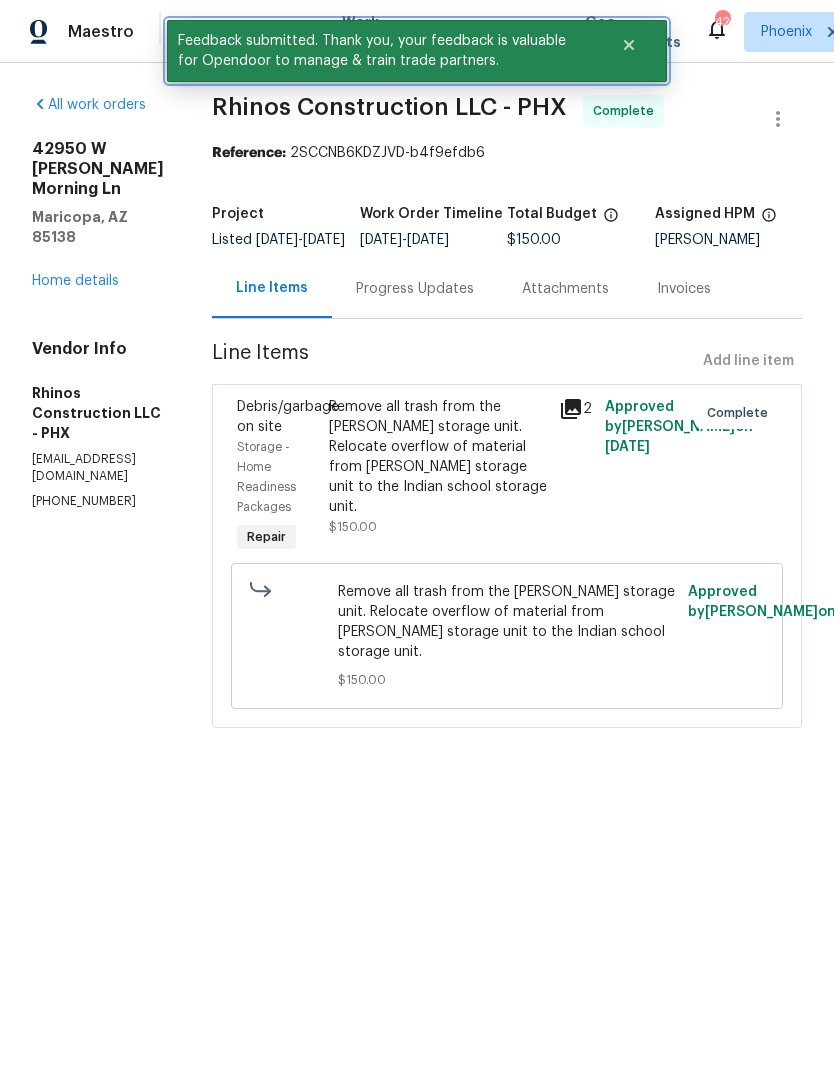 click 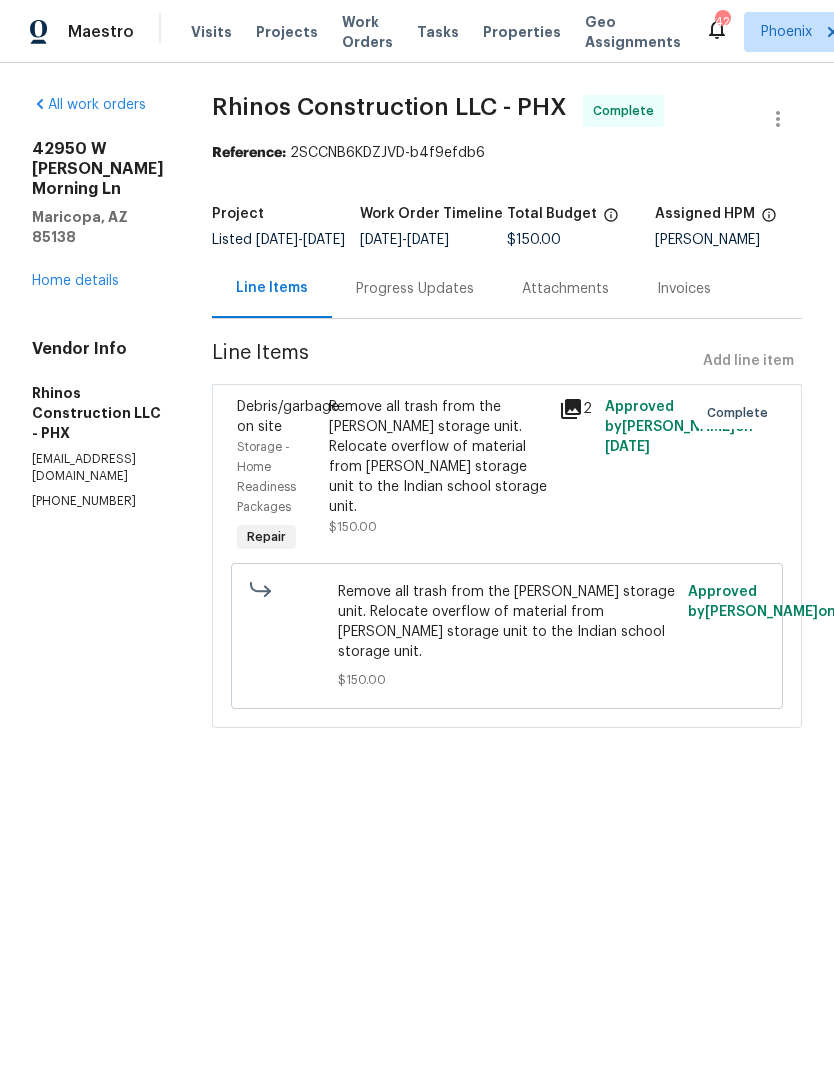 click on "Work Orders" at bounding box center (367, 32) 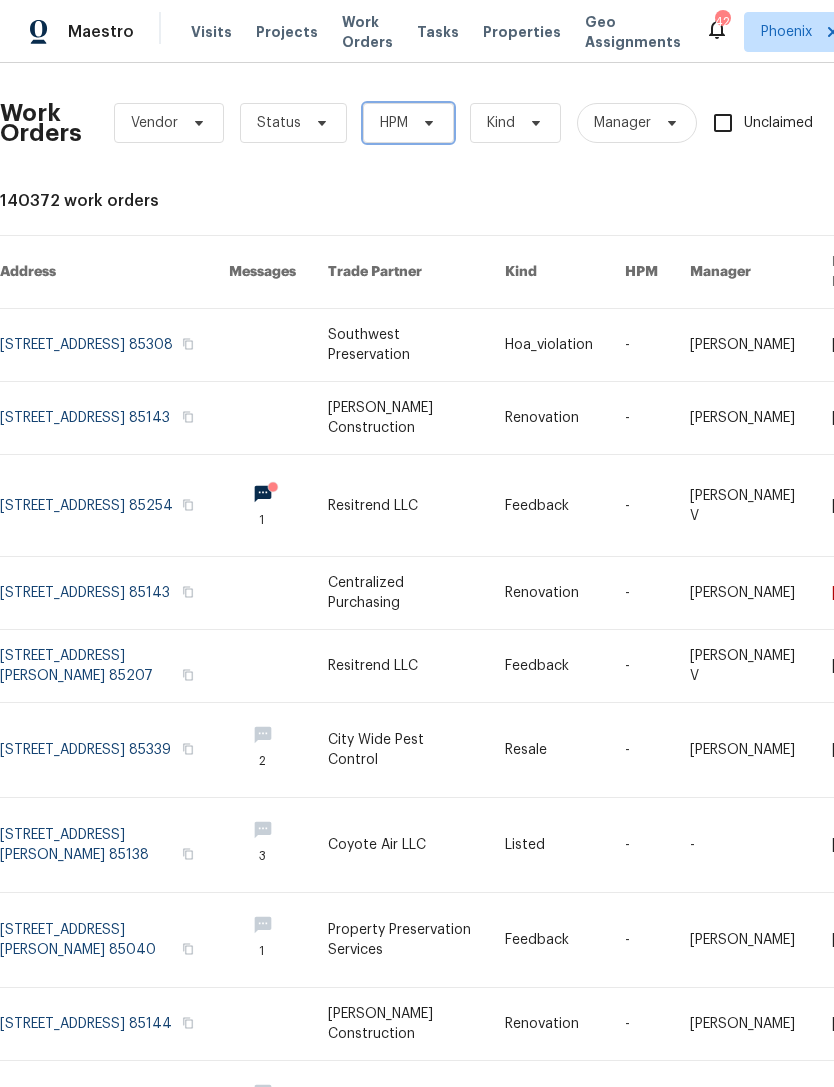 click 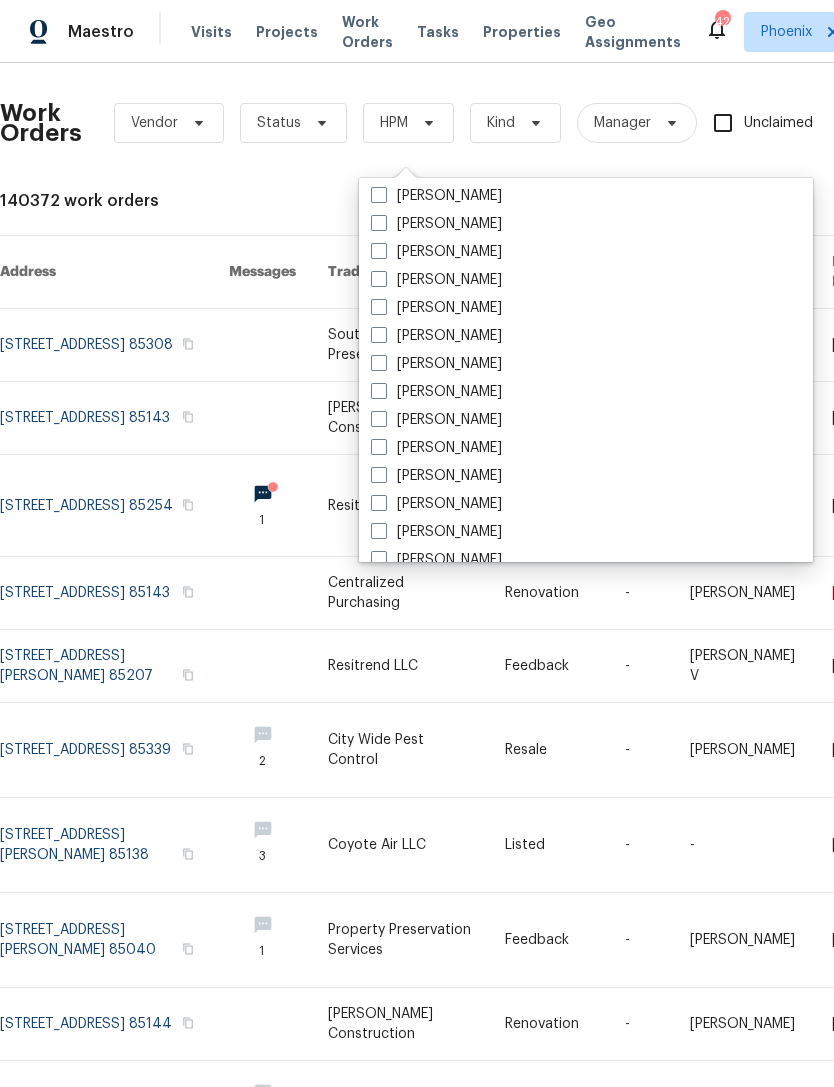 scroll, scrollTop: 1071, scrollLeft: 0, axis: vertical 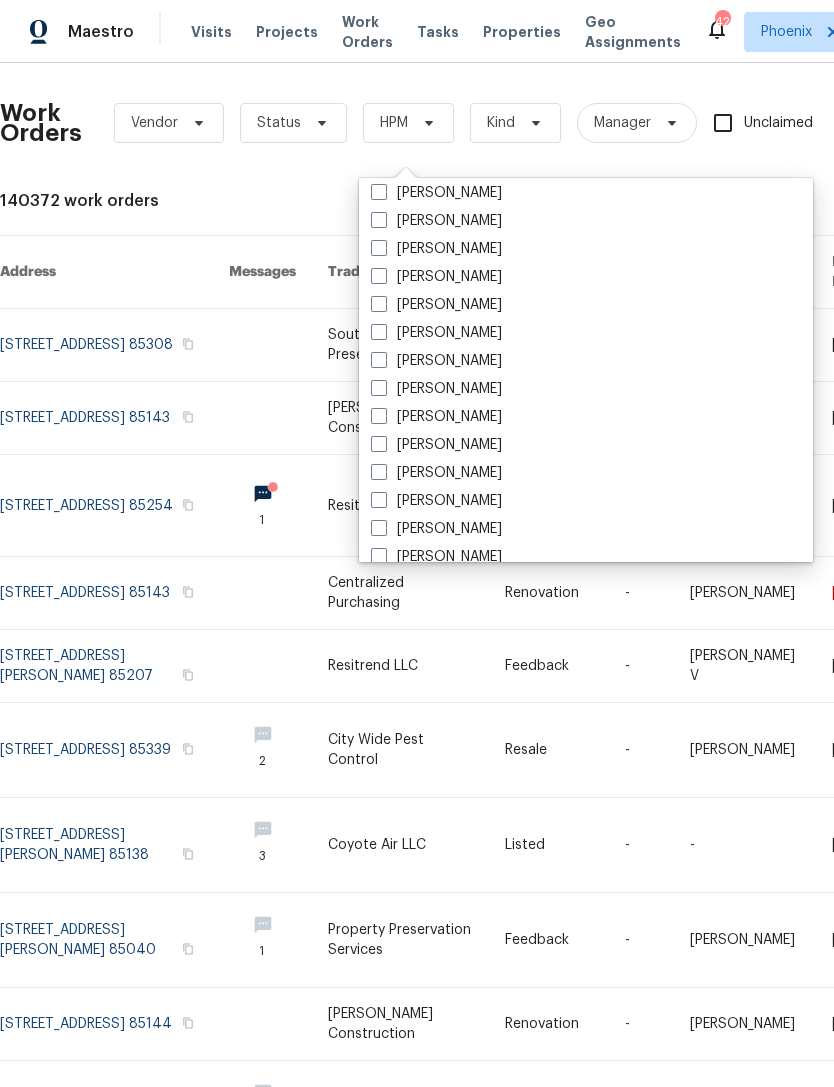 click on "[PERSON_NAME]" at bounding box center [436, 277] 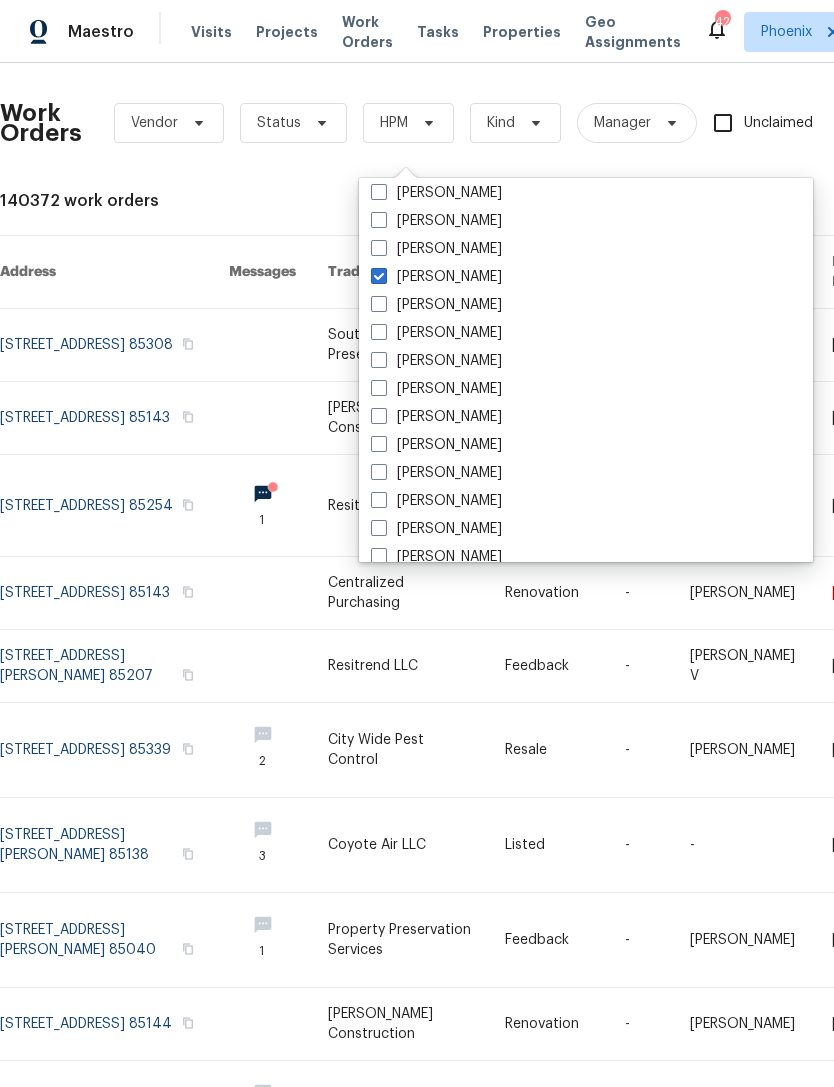 checkbox on "true" 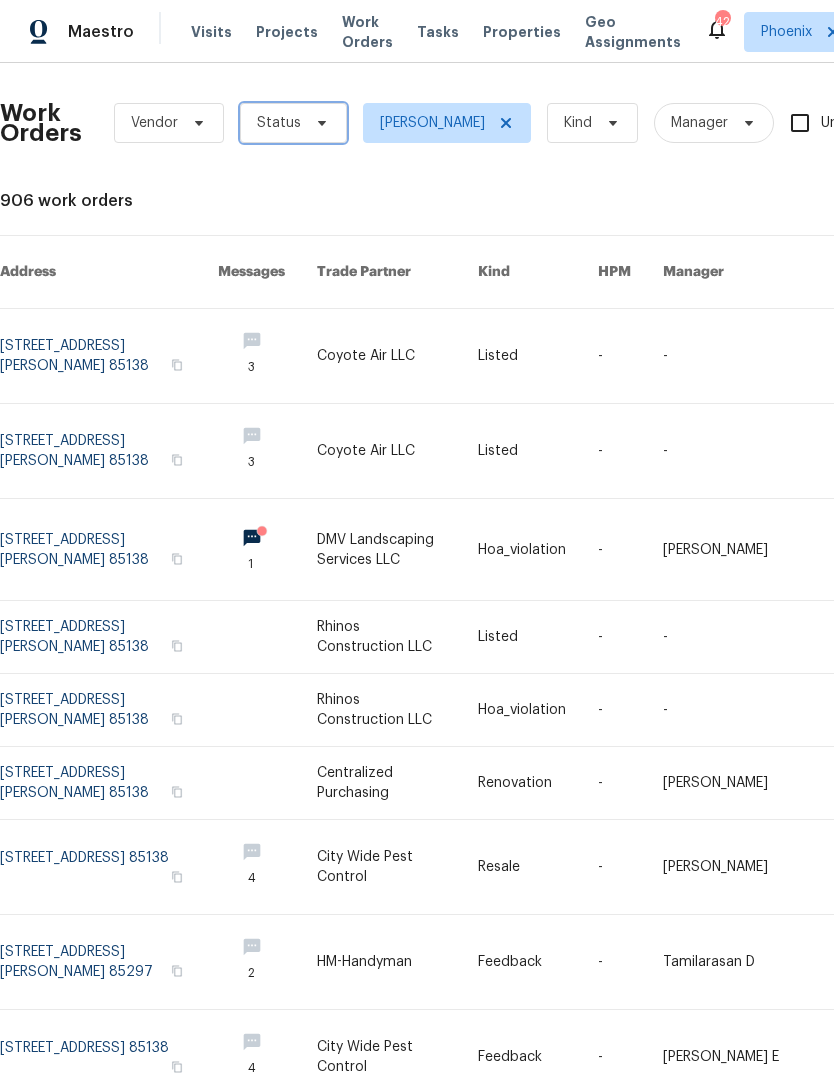 click at bounding box center [319, 123] 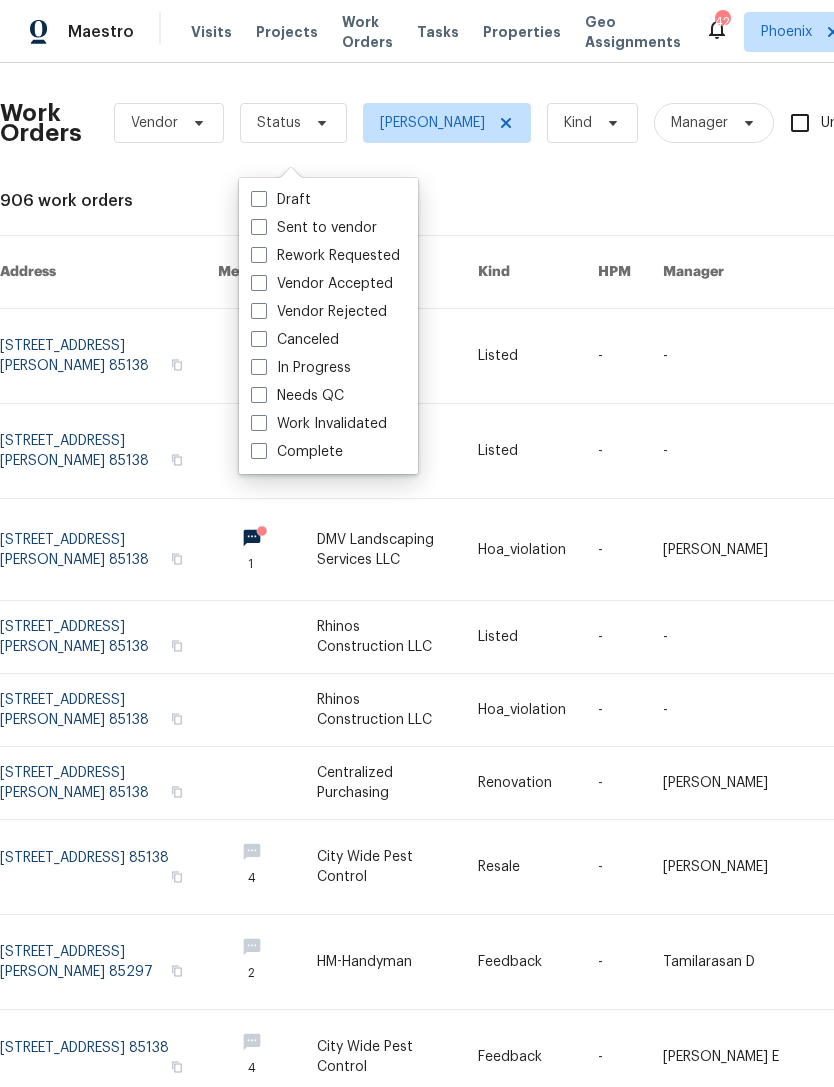 click on "Needs QC" at bounding box center [297, 396] 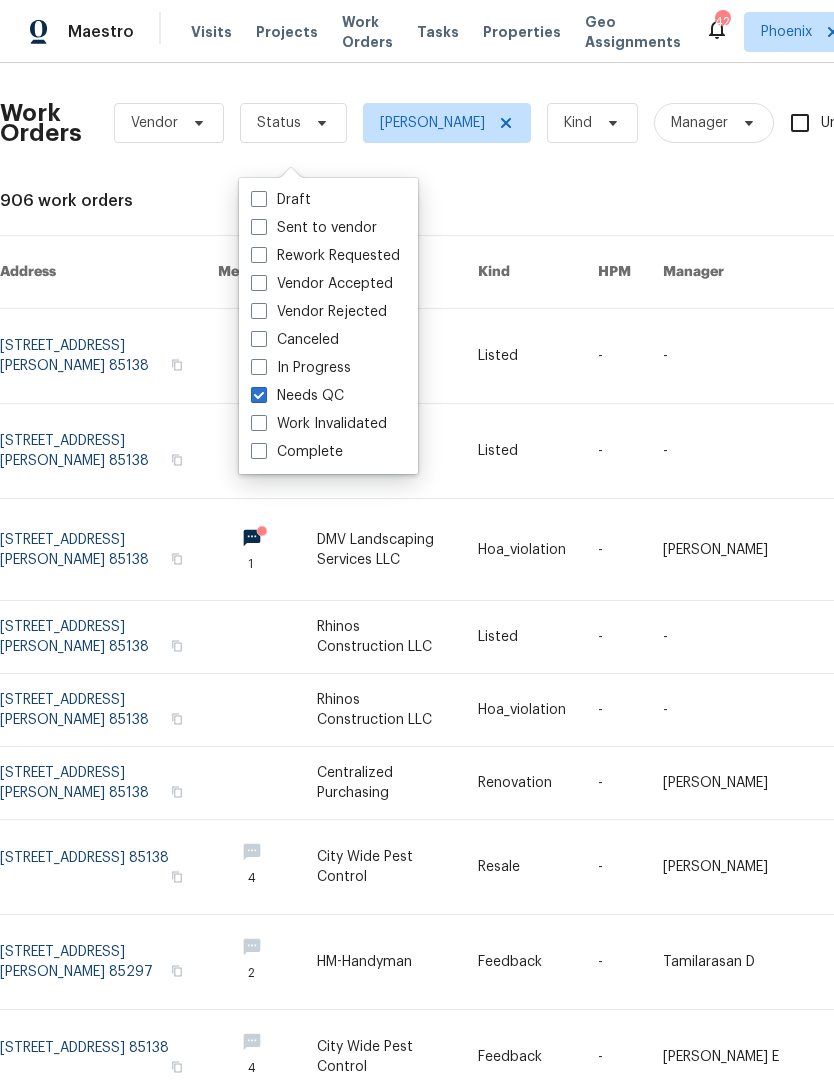 checkbox on "true" 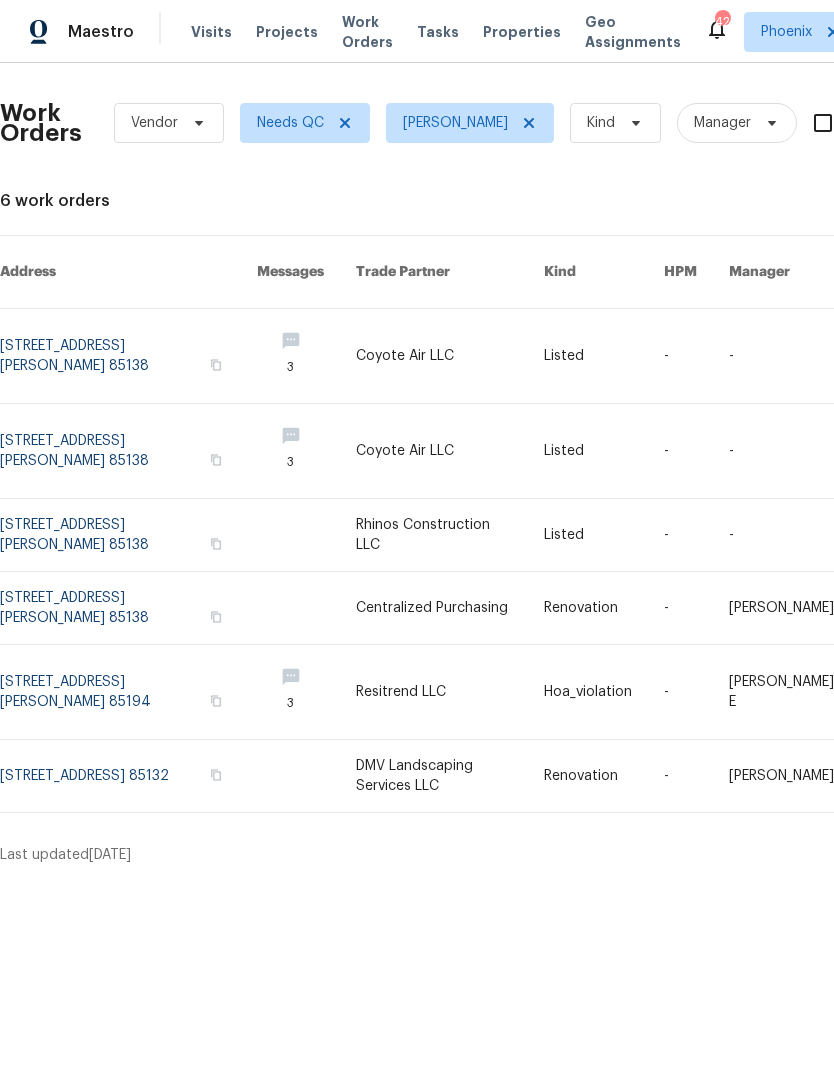 scroll, scrollTop: 0, scrollLeft: 0, axis: both 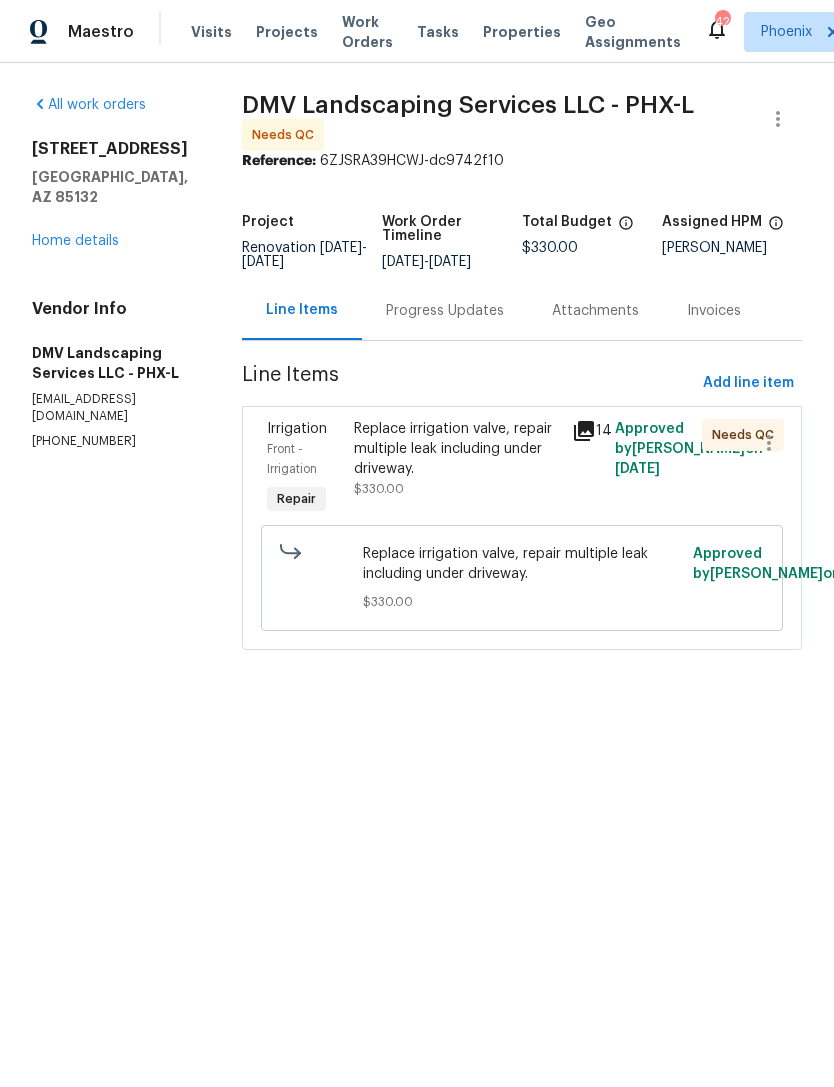 click on "Progress Updates" at bounding box center [445, 311] 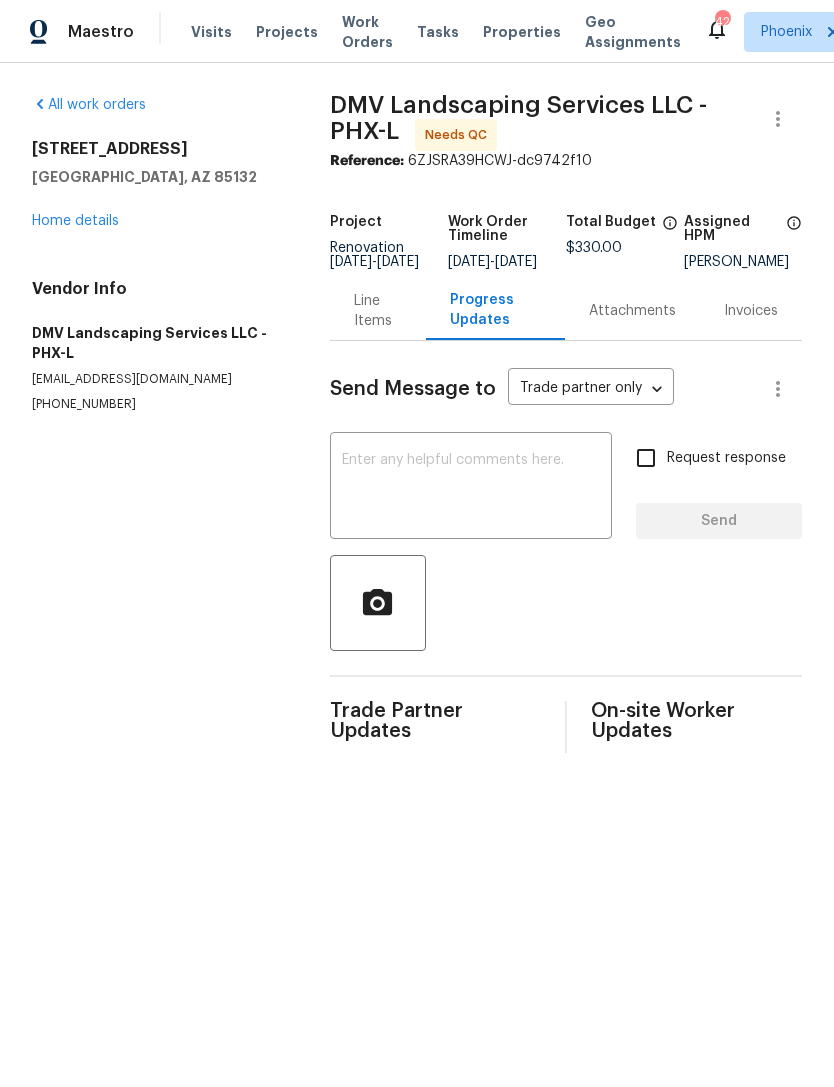 click on "Line Items" at bounding box center [378, 311] 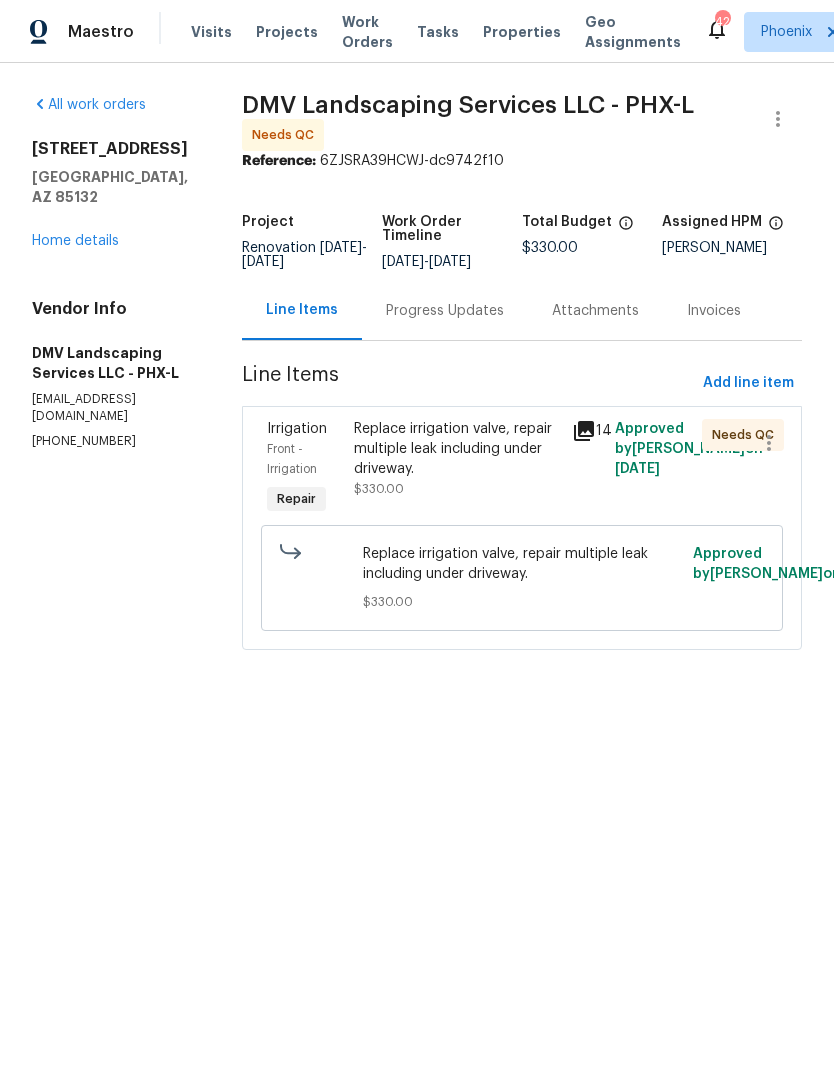 click on "Replace irrigation valve, repair multiple leak including under driveway. $330.00" at bounding box center [456, 459] 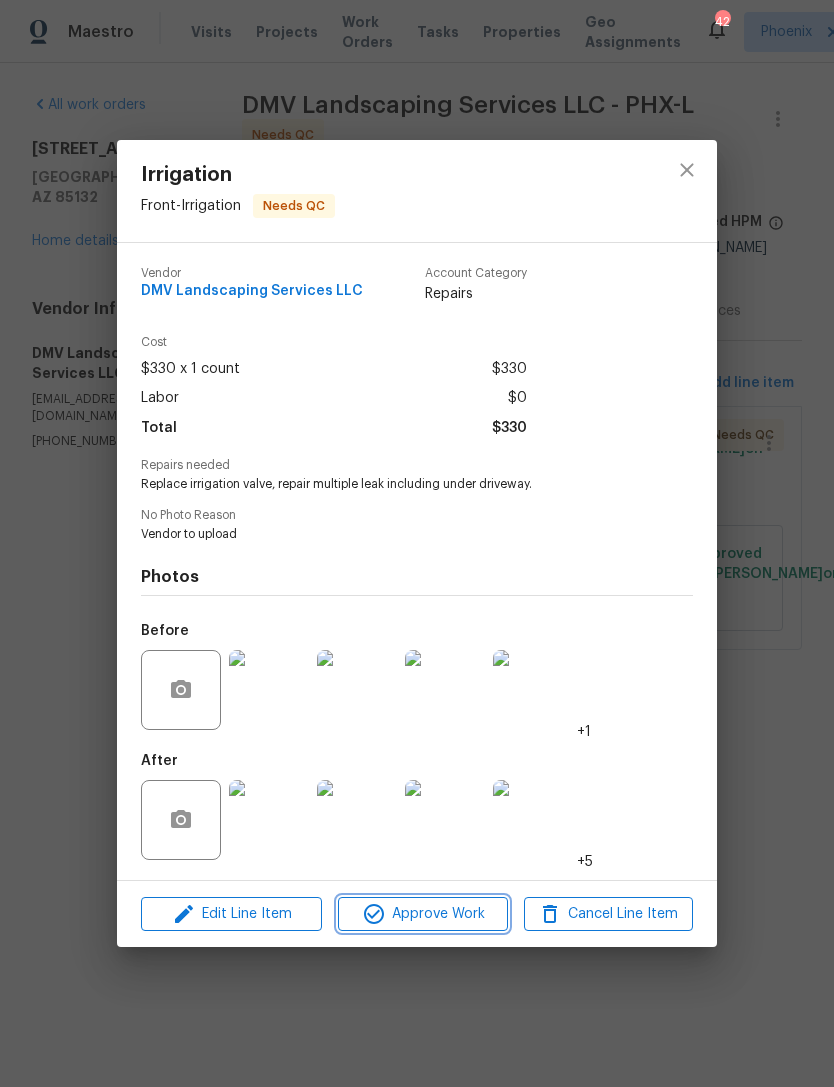 click on "Approve Work" at bounding box center (422, 914) 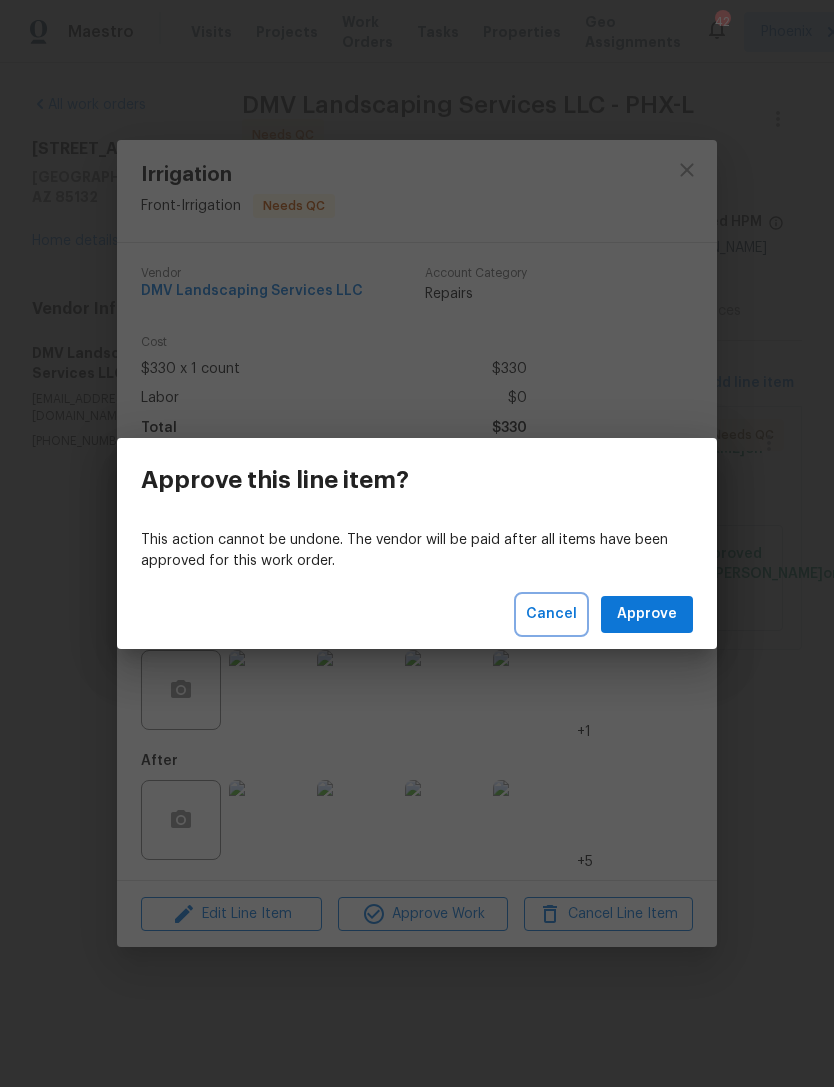 click on "Cancel" at bounding box center (551, 614) 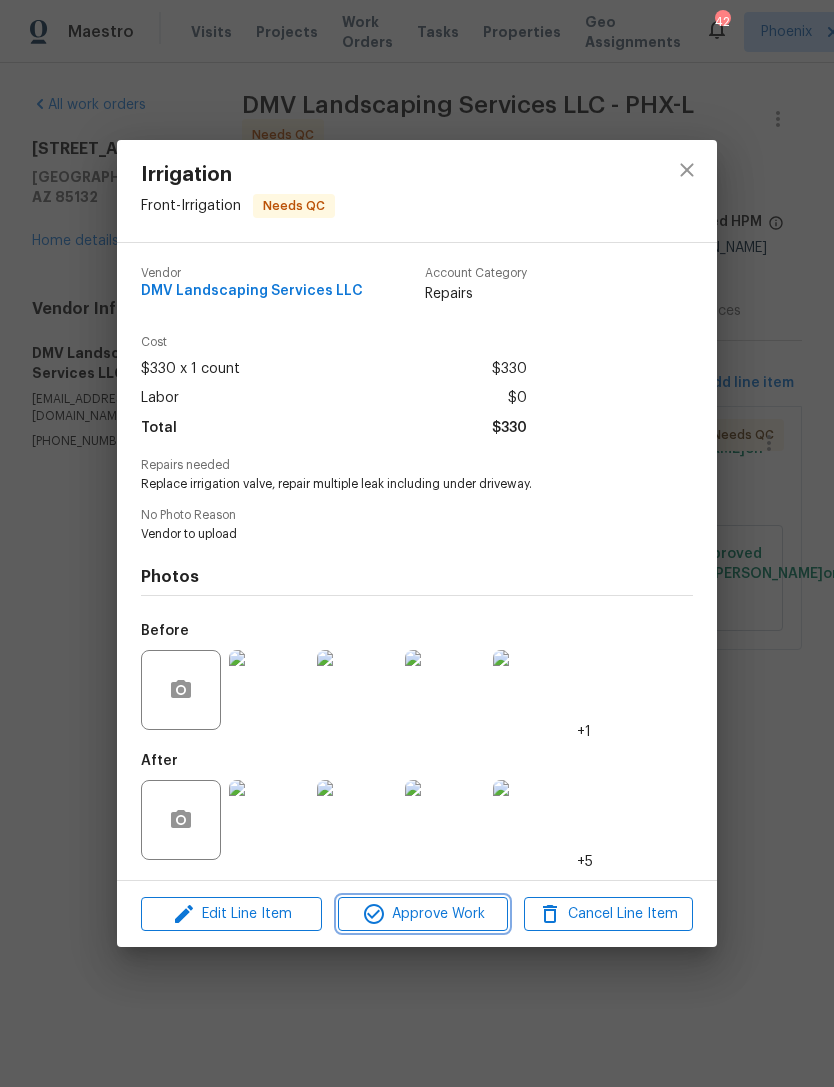 click on "Approve Work" at bounding box center (422, 914) 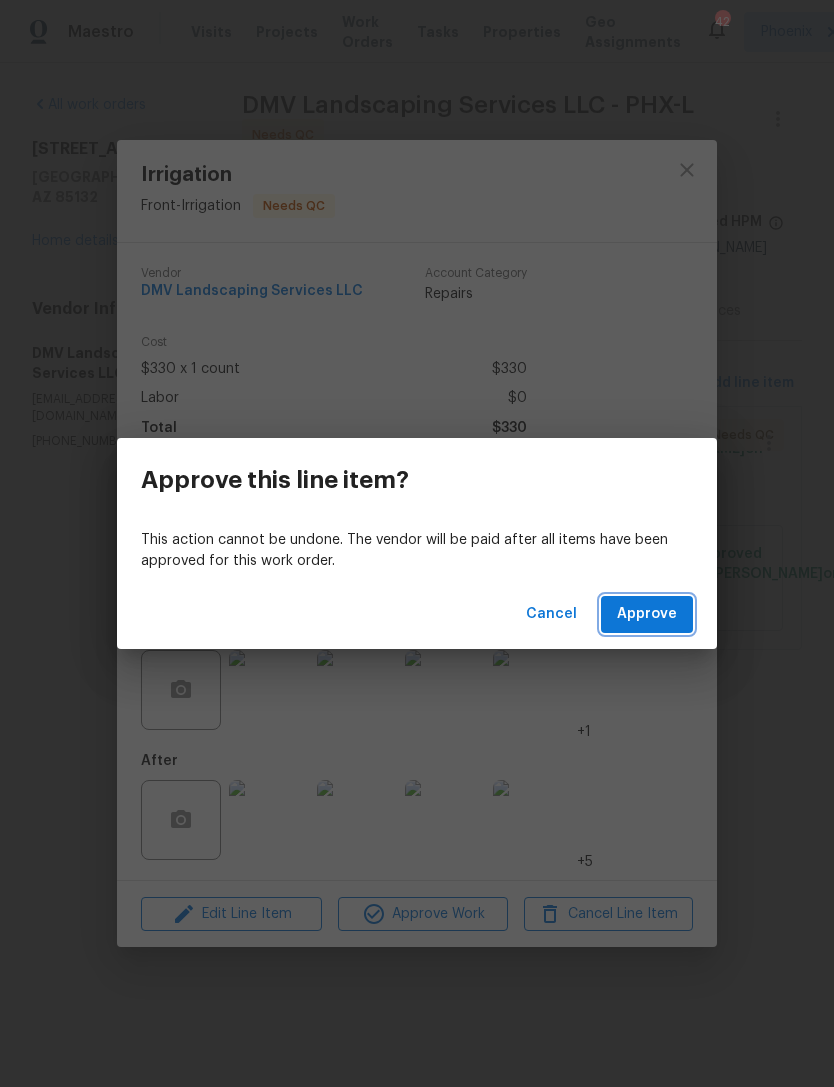 click on "Approve" at bounding box center [647, 614] 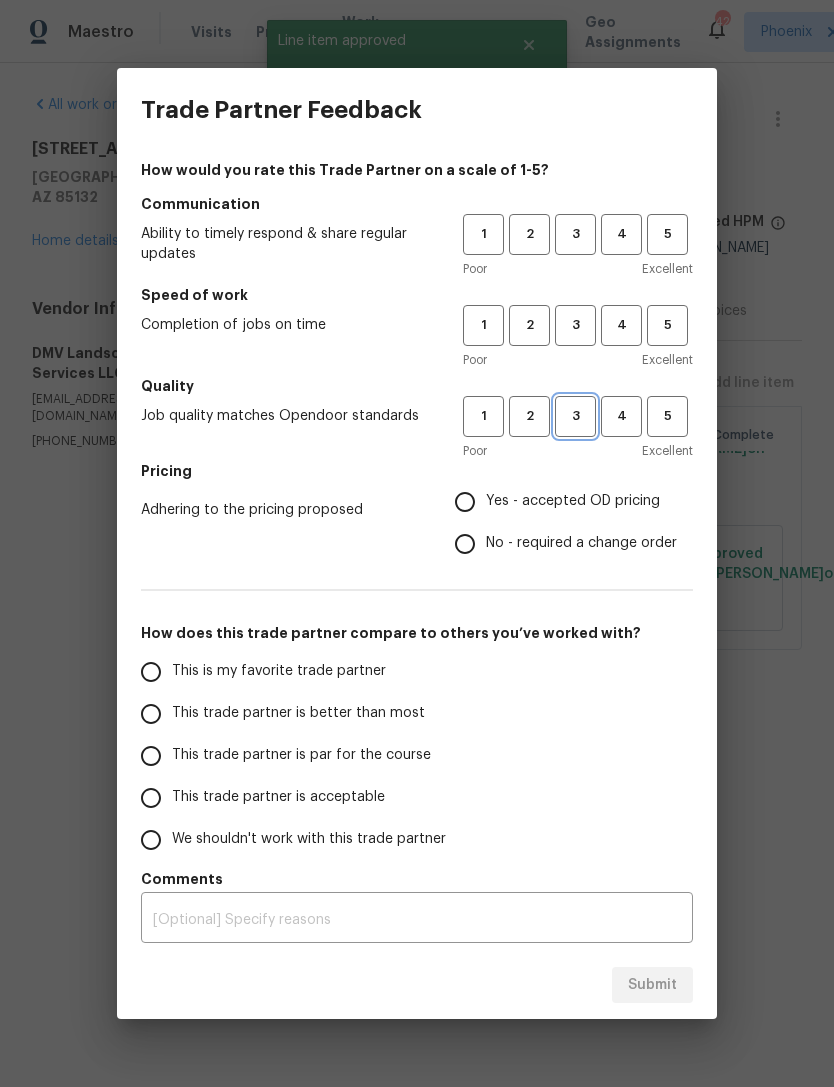 click on "3" at bounding box center [575, 416] 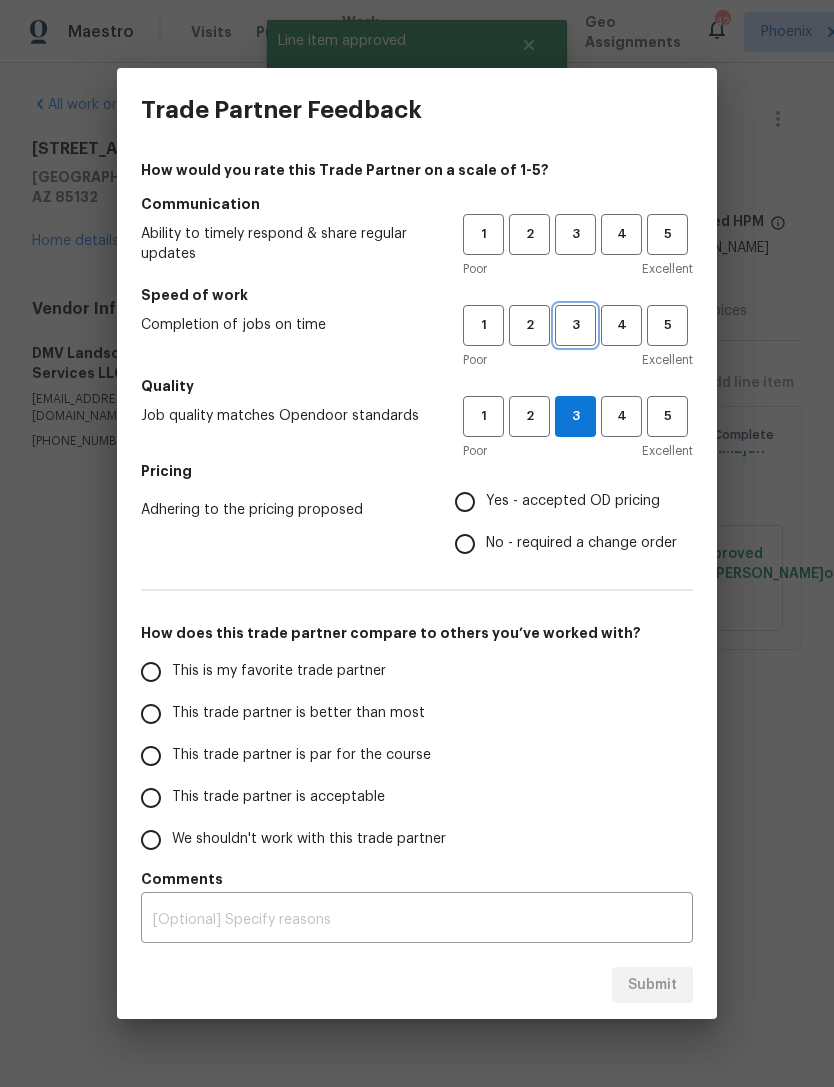 click on "3" at bounding box center [575, 325] 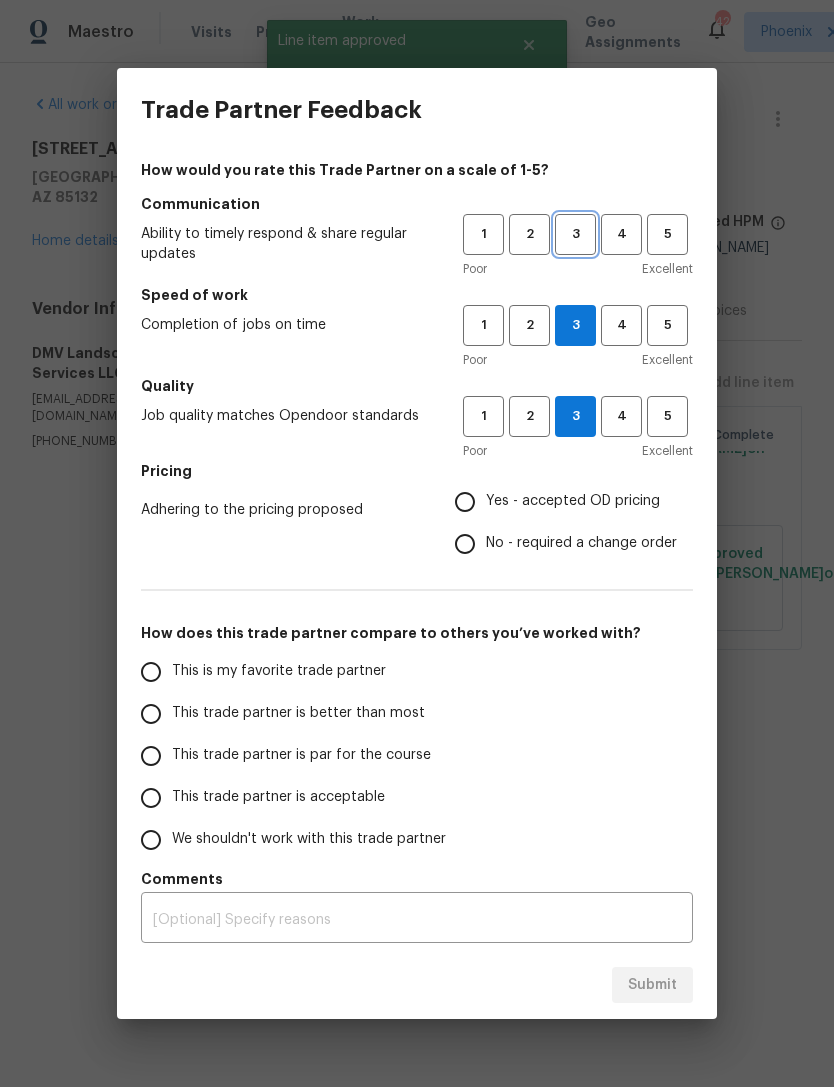click on "3" at bounding box center (575, 234) 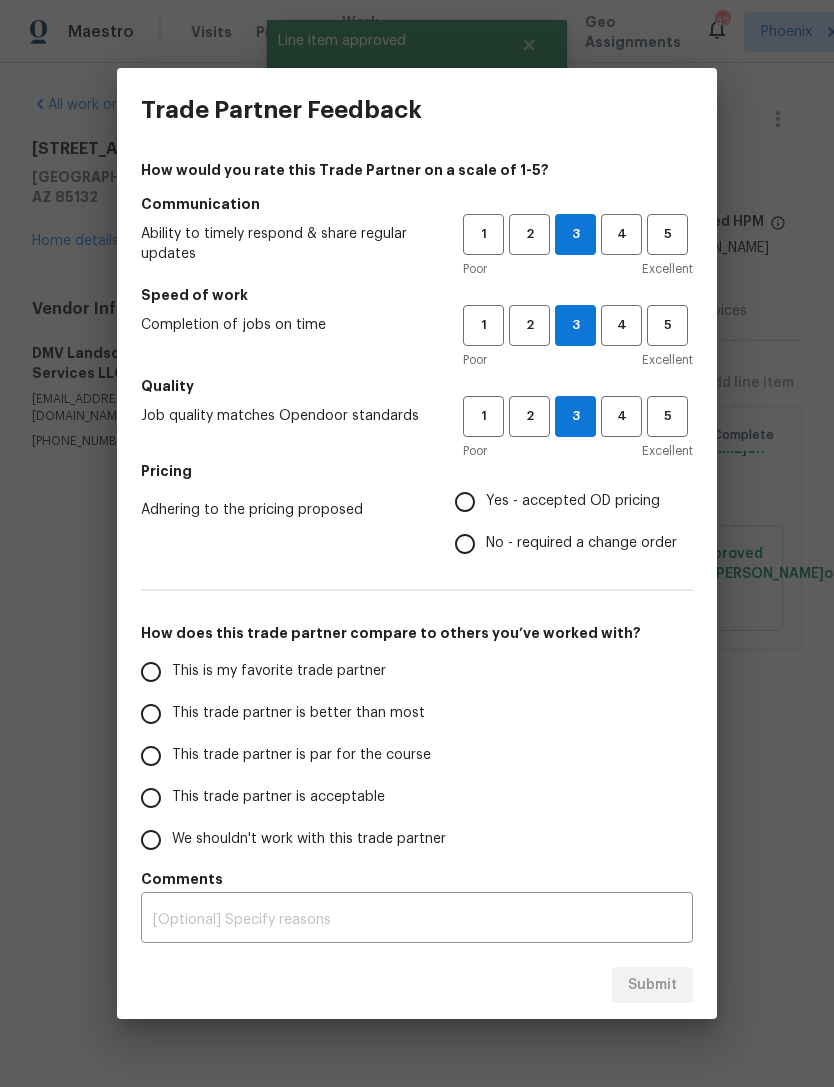 click on "Yes - accepted OD pricing" at bounding box center (465, 502) 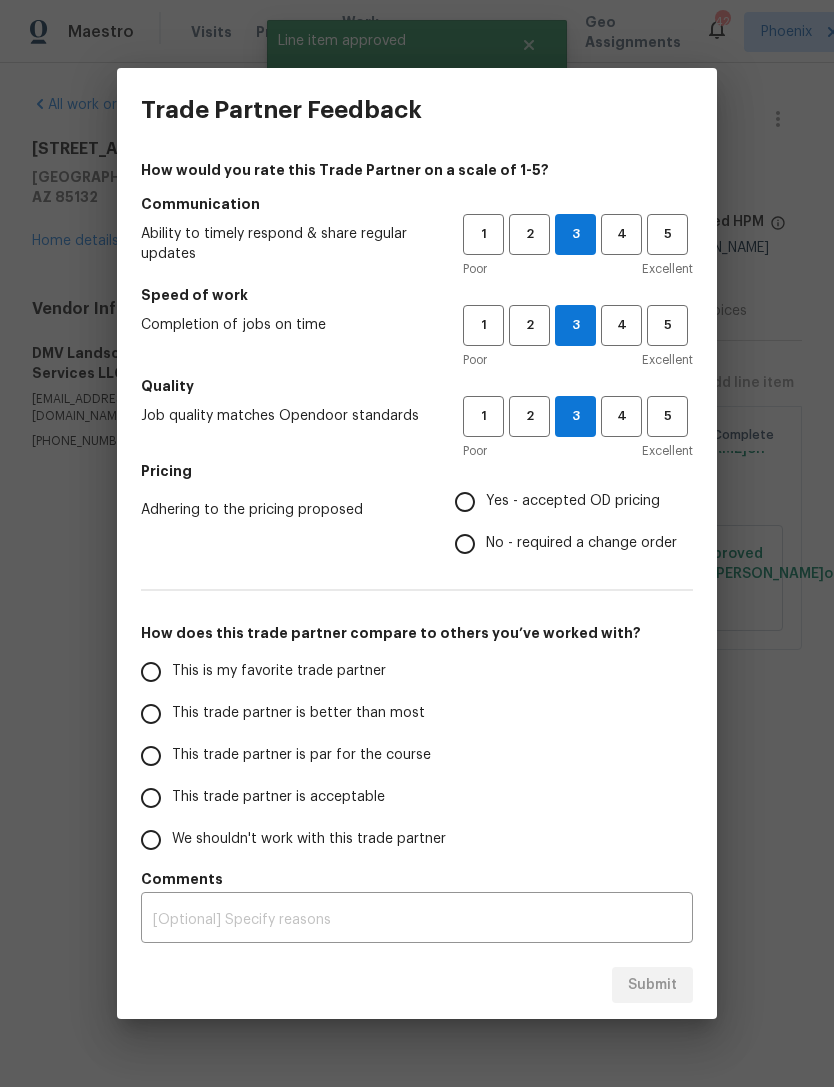 radio on "true" 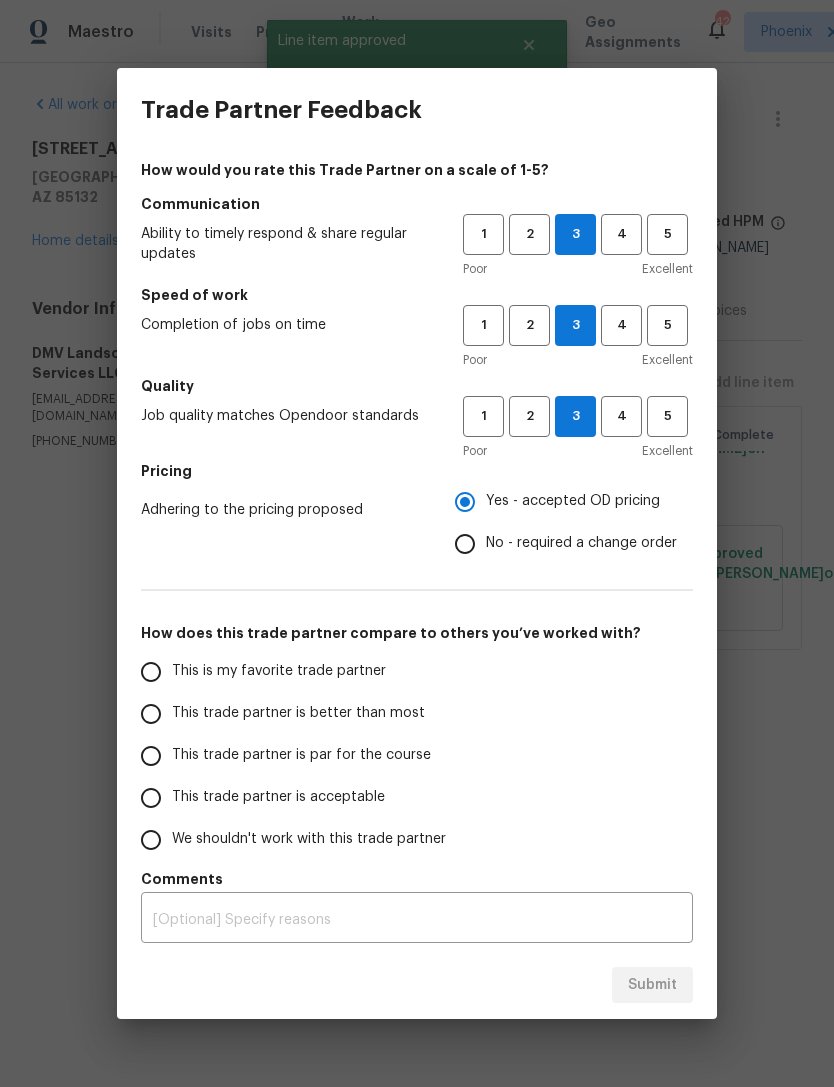 click on "This is my favorite trade partner" at bounding box center (151, 672) 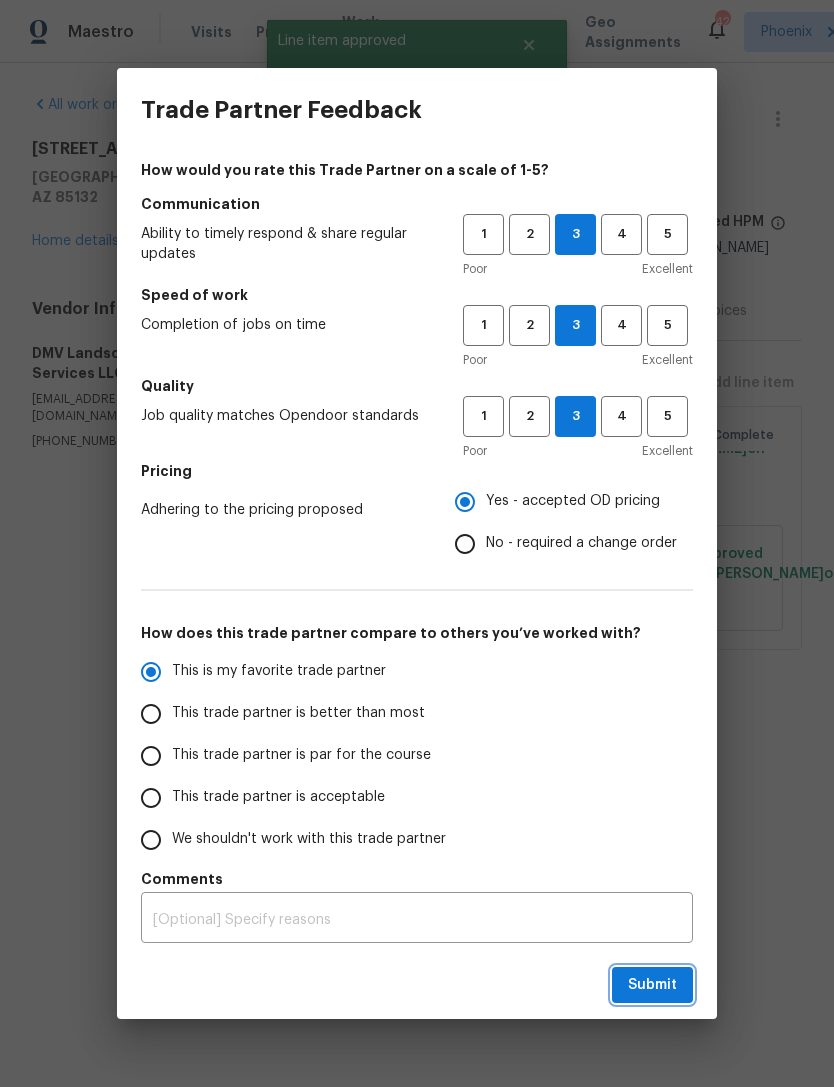 click on "Submit" at bounding box center (652, 985) 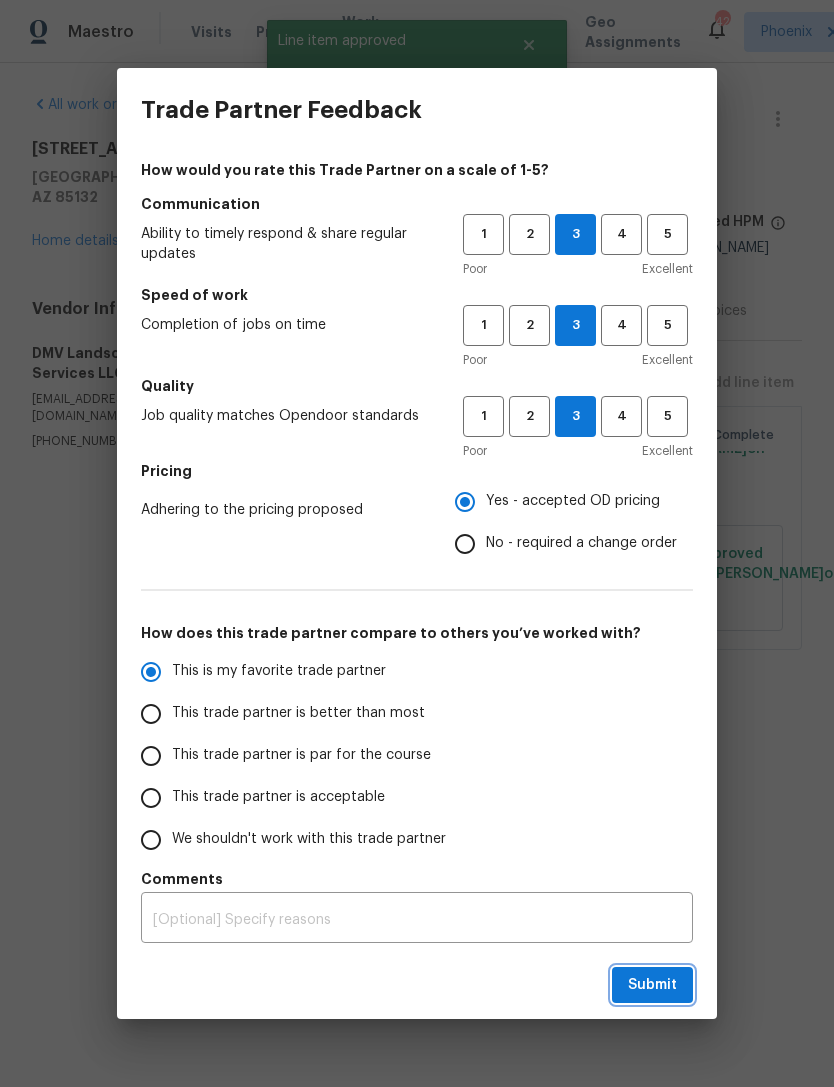 radio on "true" 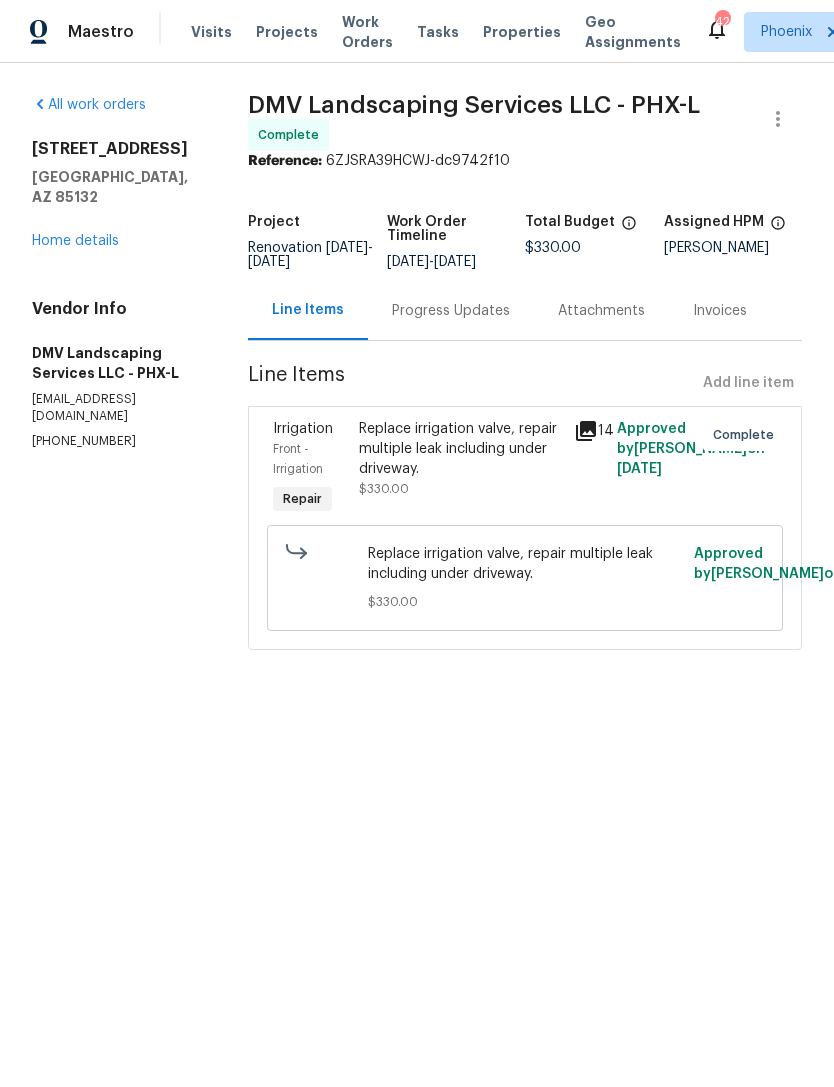 click on "Work Orders" at bounding box center [367, 32] 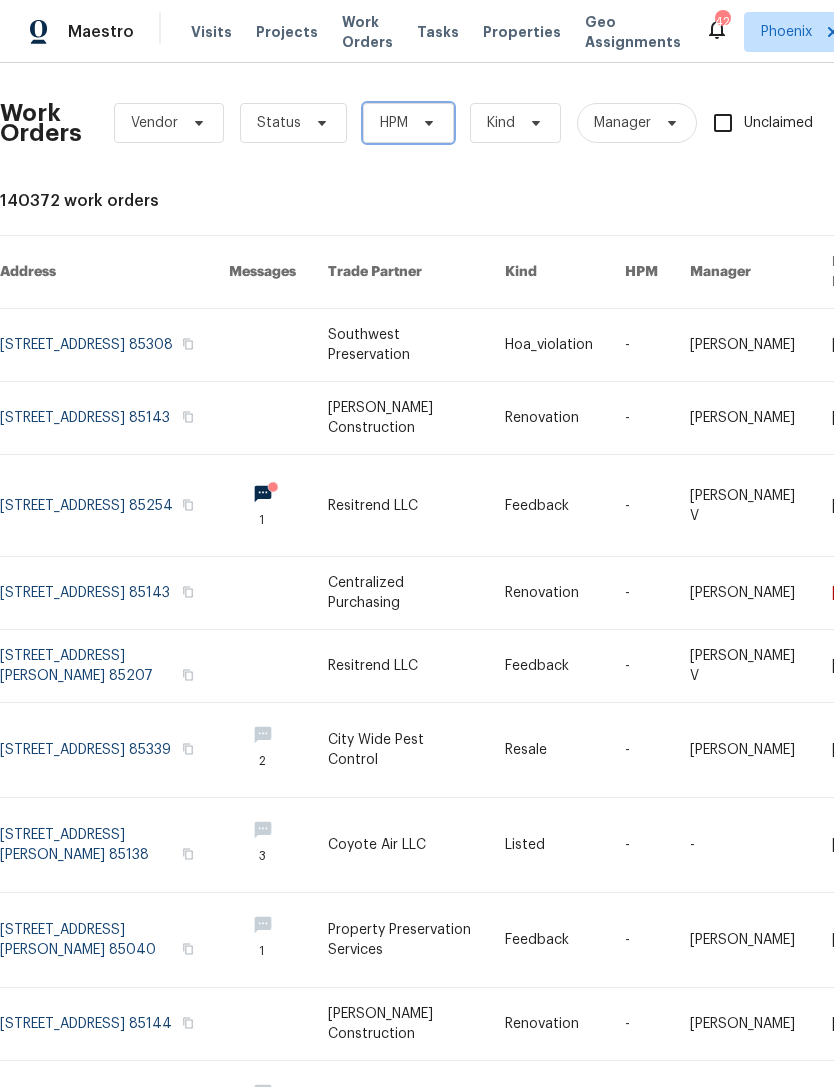 click 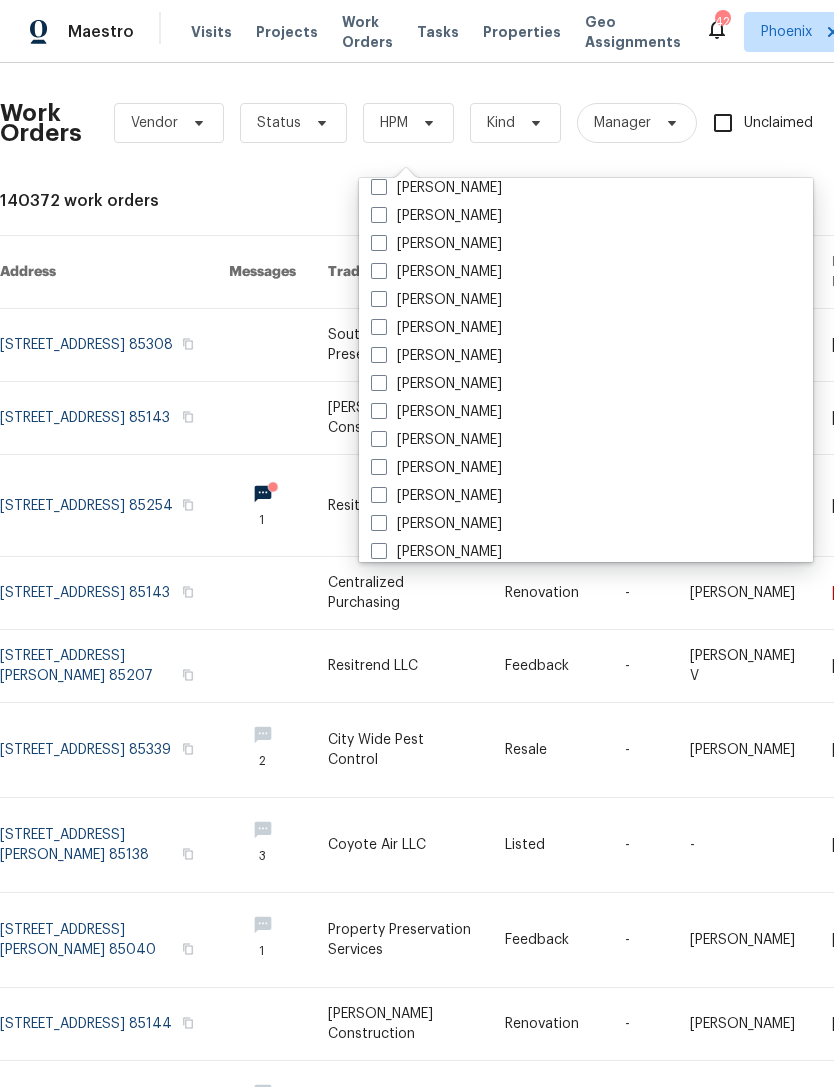 scroll, scrollTop: 955, scrollLeft: 0, axis: vertical 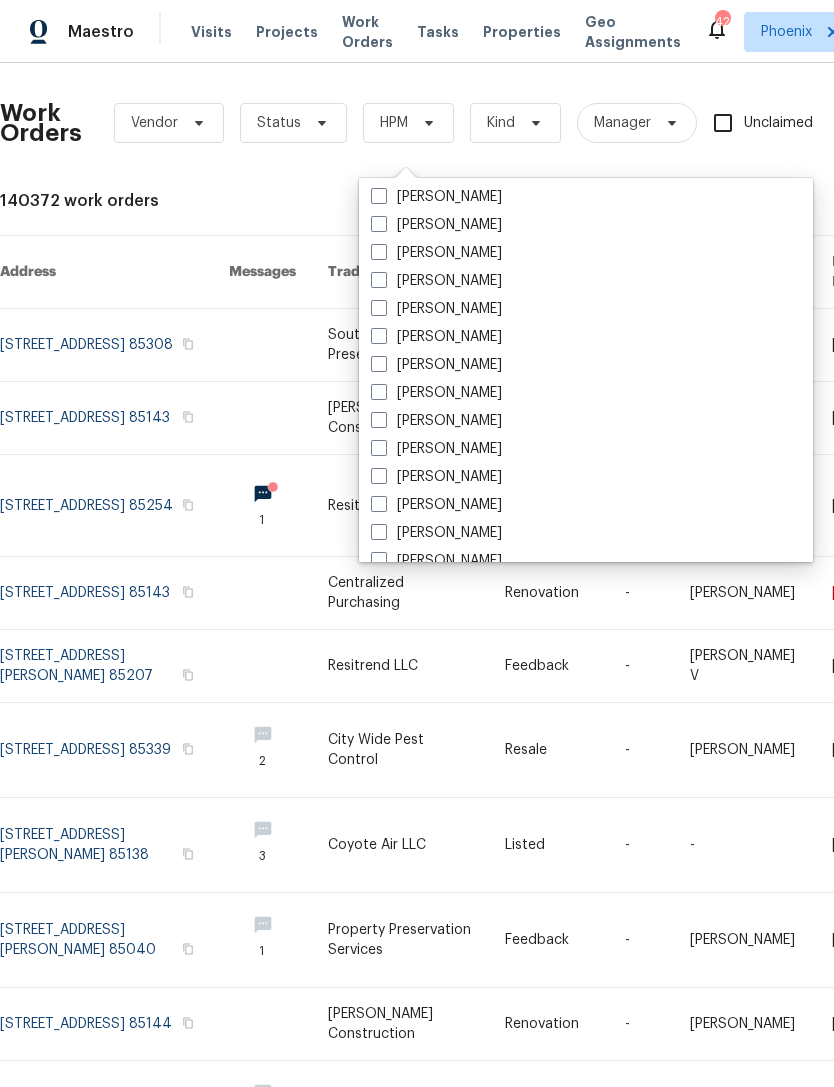 click on "[PERSON_NAME]" at bounding box center (436, 393) 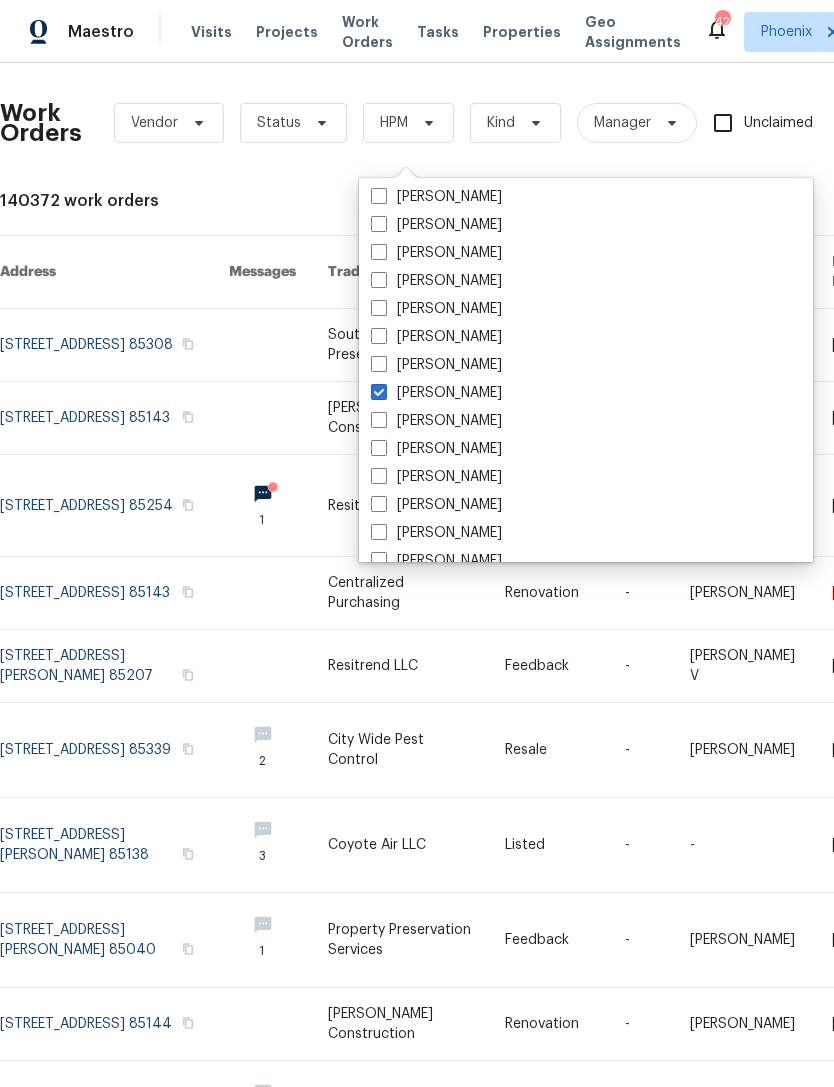 checkbox on "true" 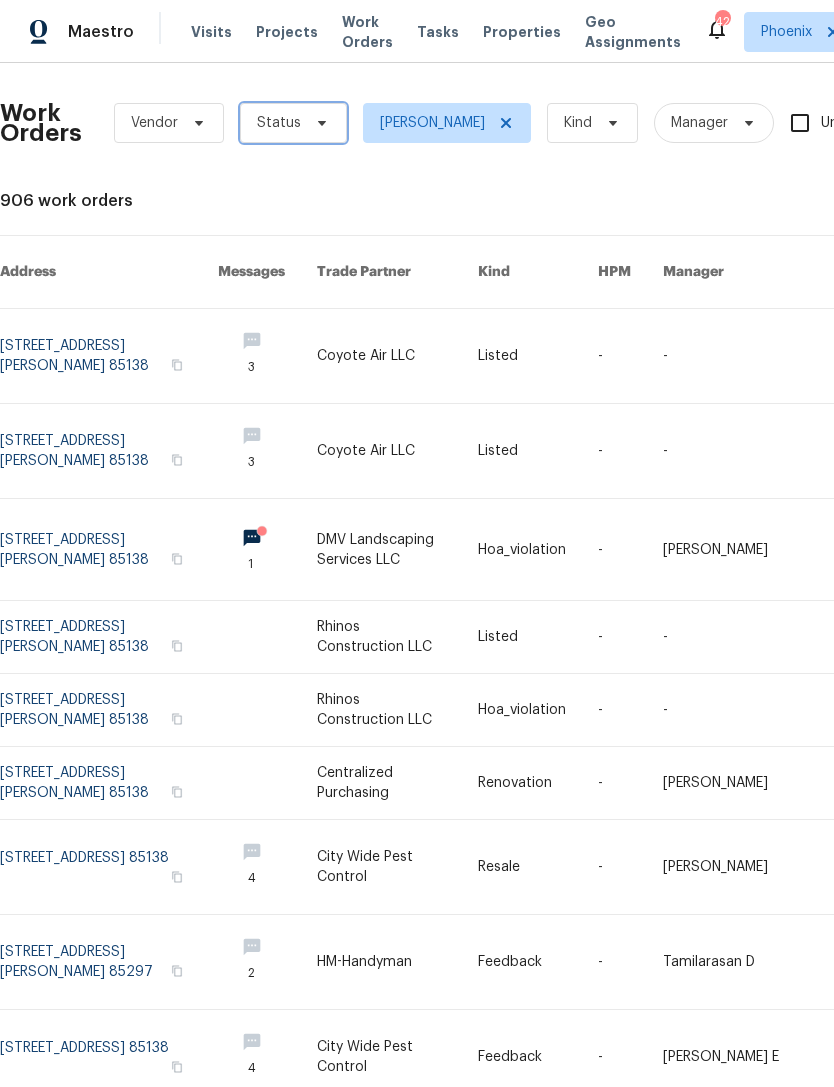 click on "Status" at bounding box center [293, 123] 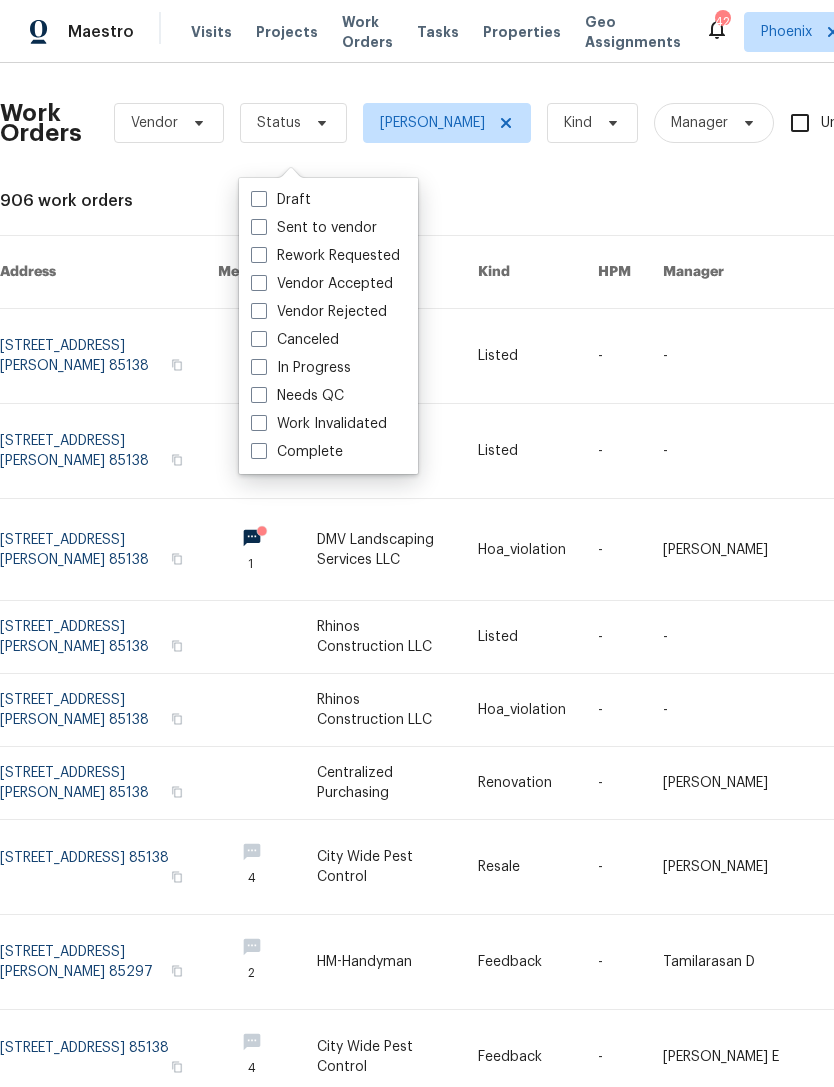 click on "Needs QC" at bounding box center (297, 396) 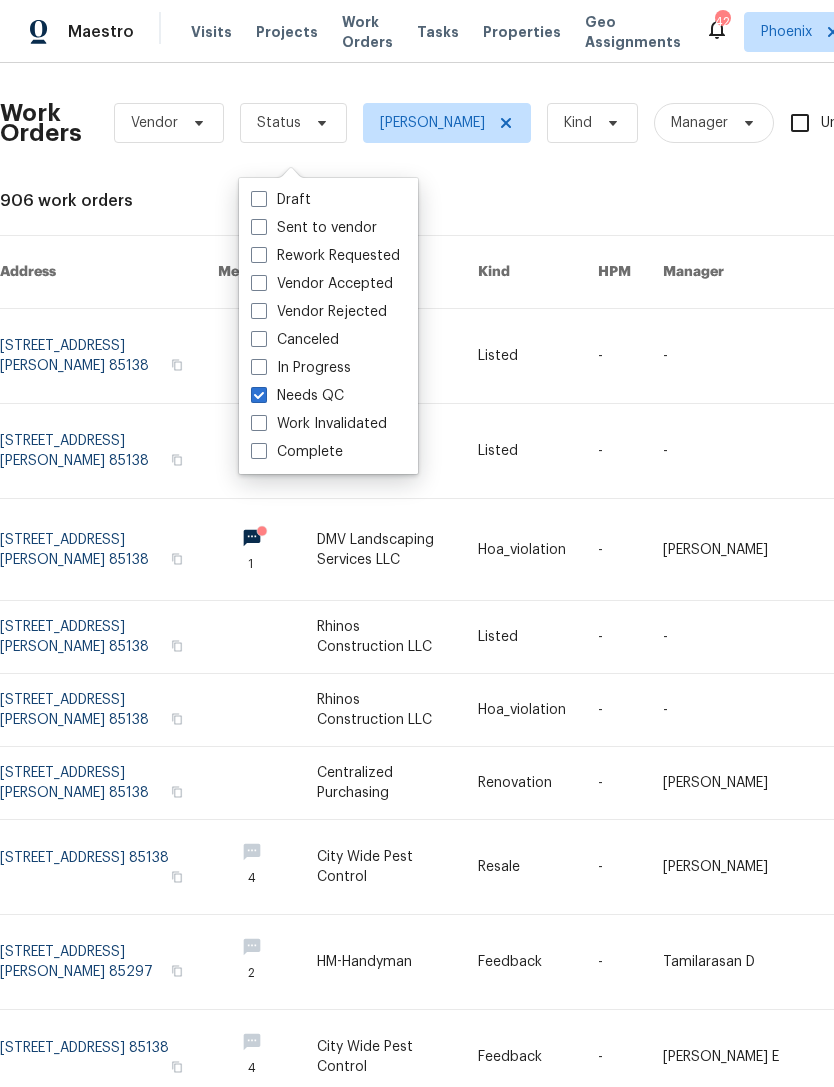 checkbox on "true" 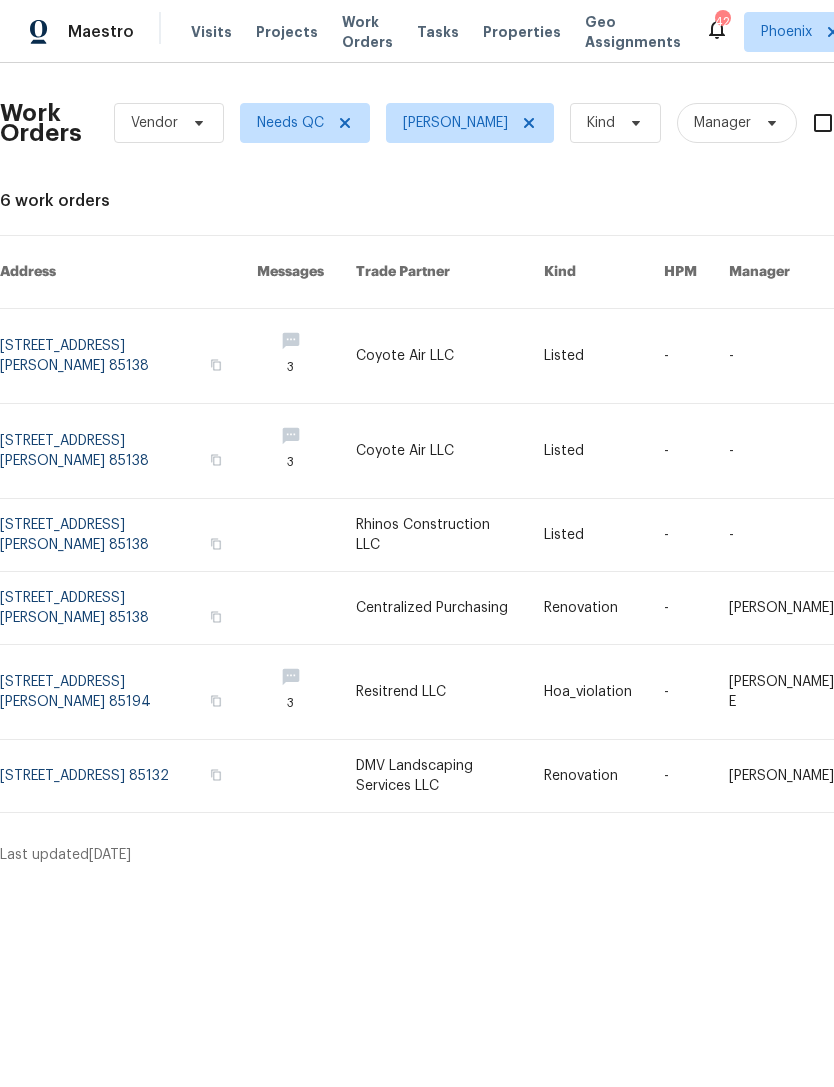 scroll, scrollTop: 0, scrollLeft: 0, axis: both 